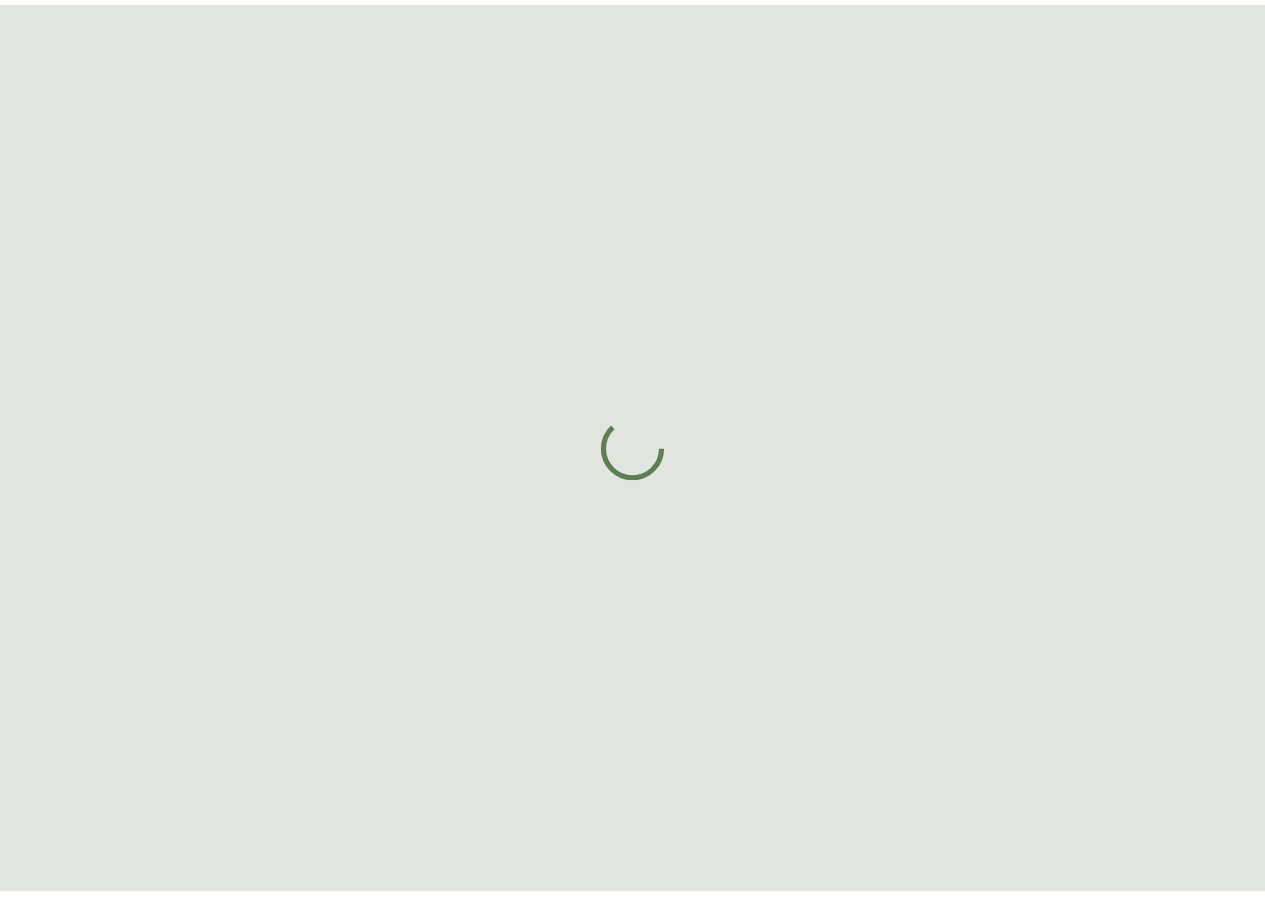 scroll, scrollTop: 0, scrollLeft: 0, axis: both 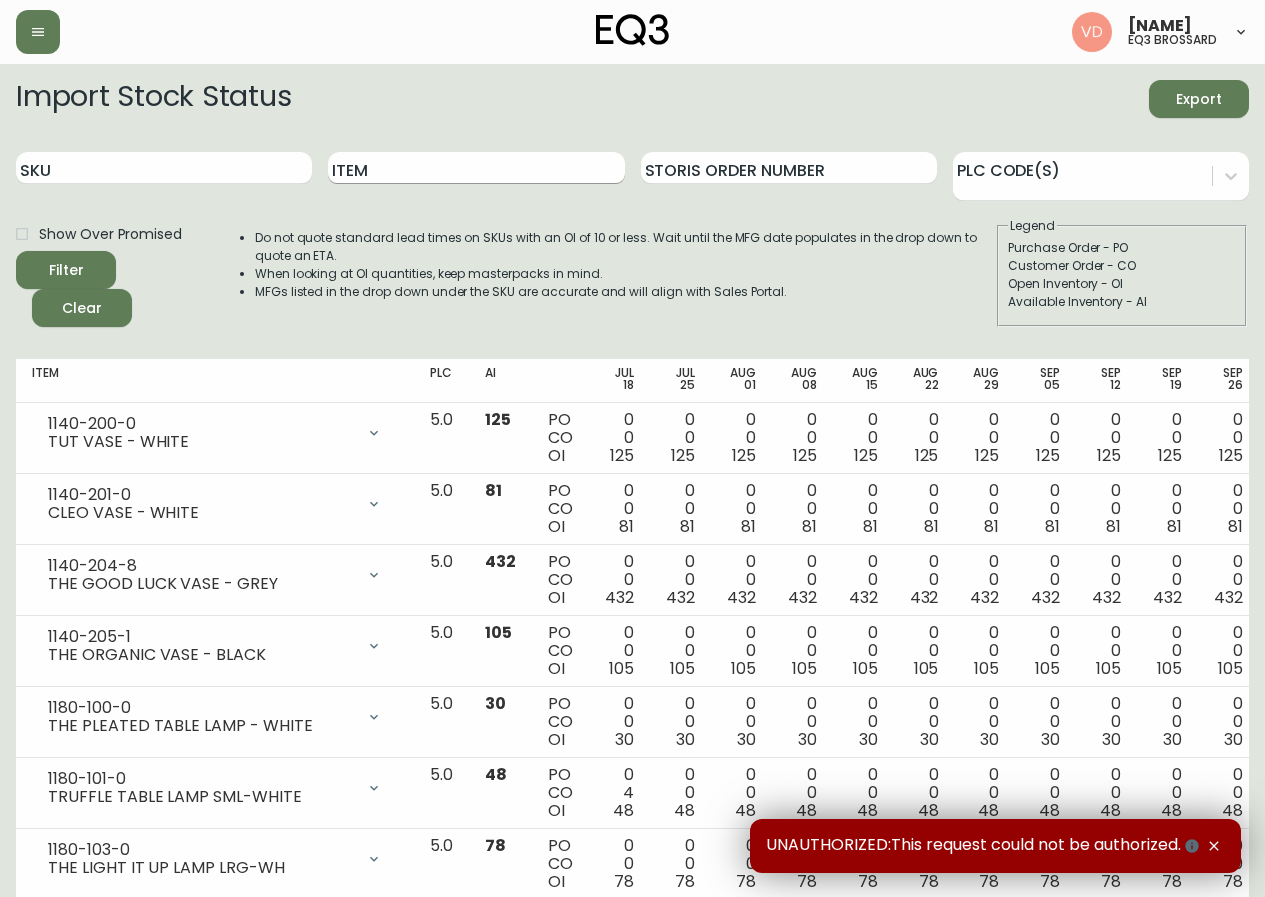 click on "Item" at bounding box center [476, 168] 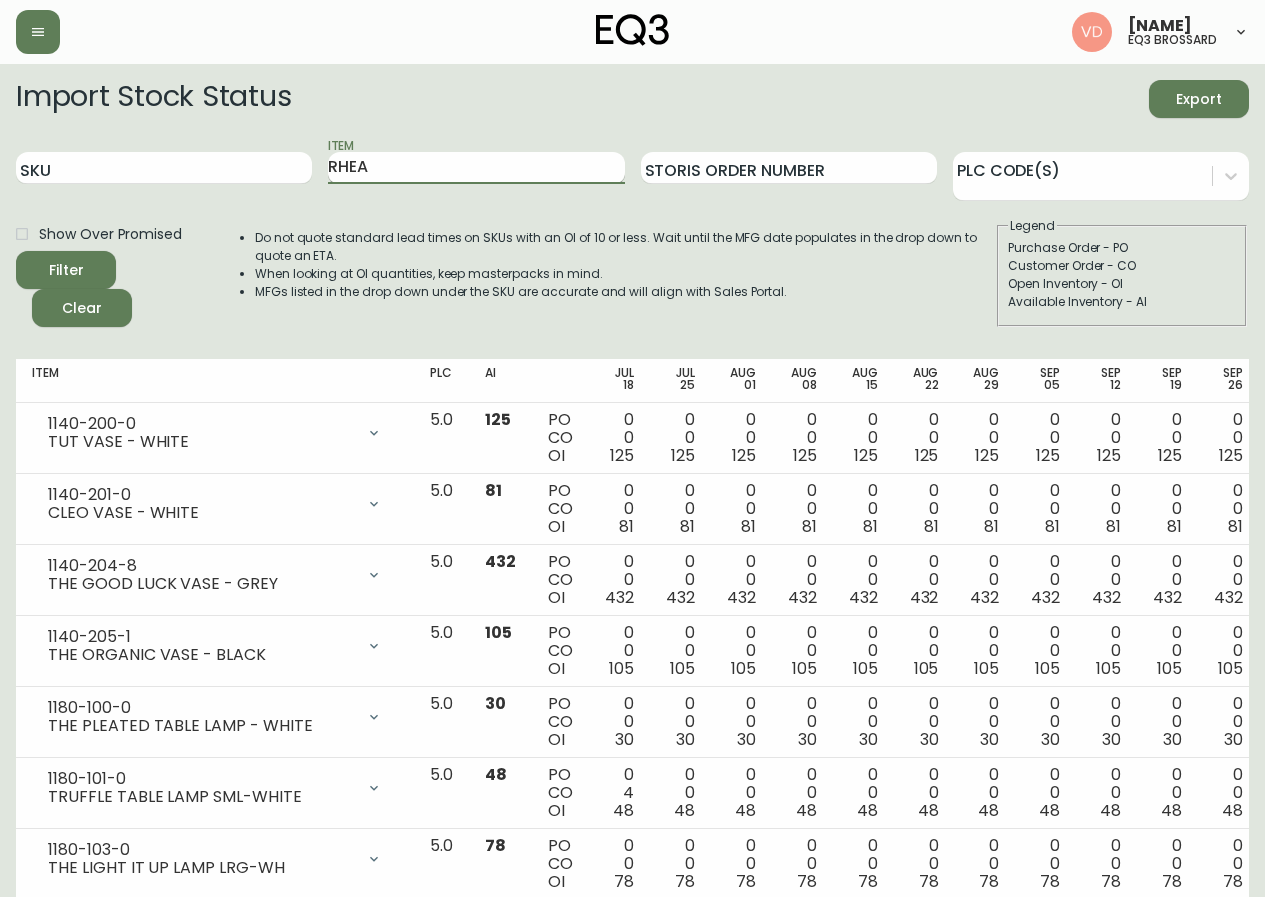 type on "RHEA" 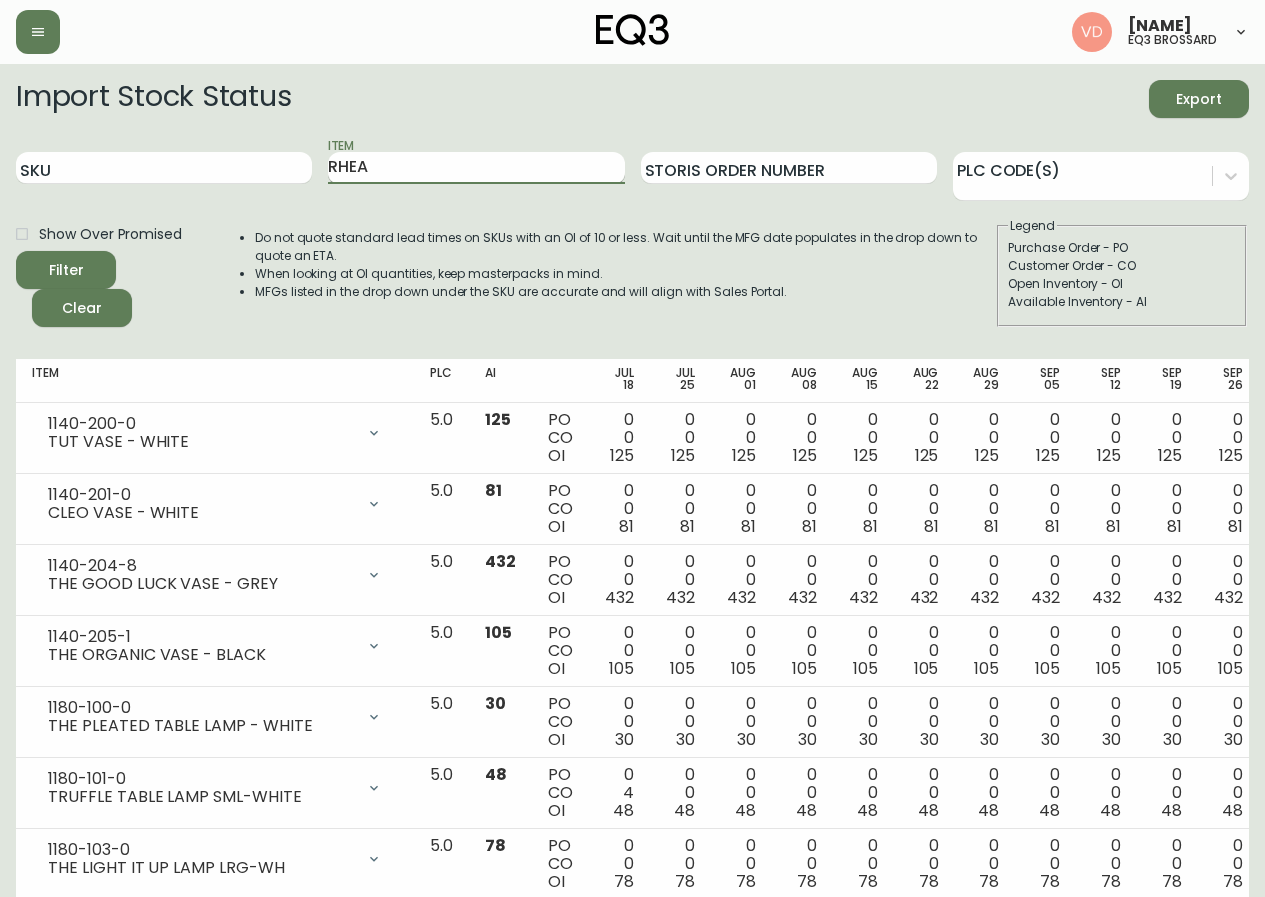 click on "Filter" at bounding box center (66, 270) 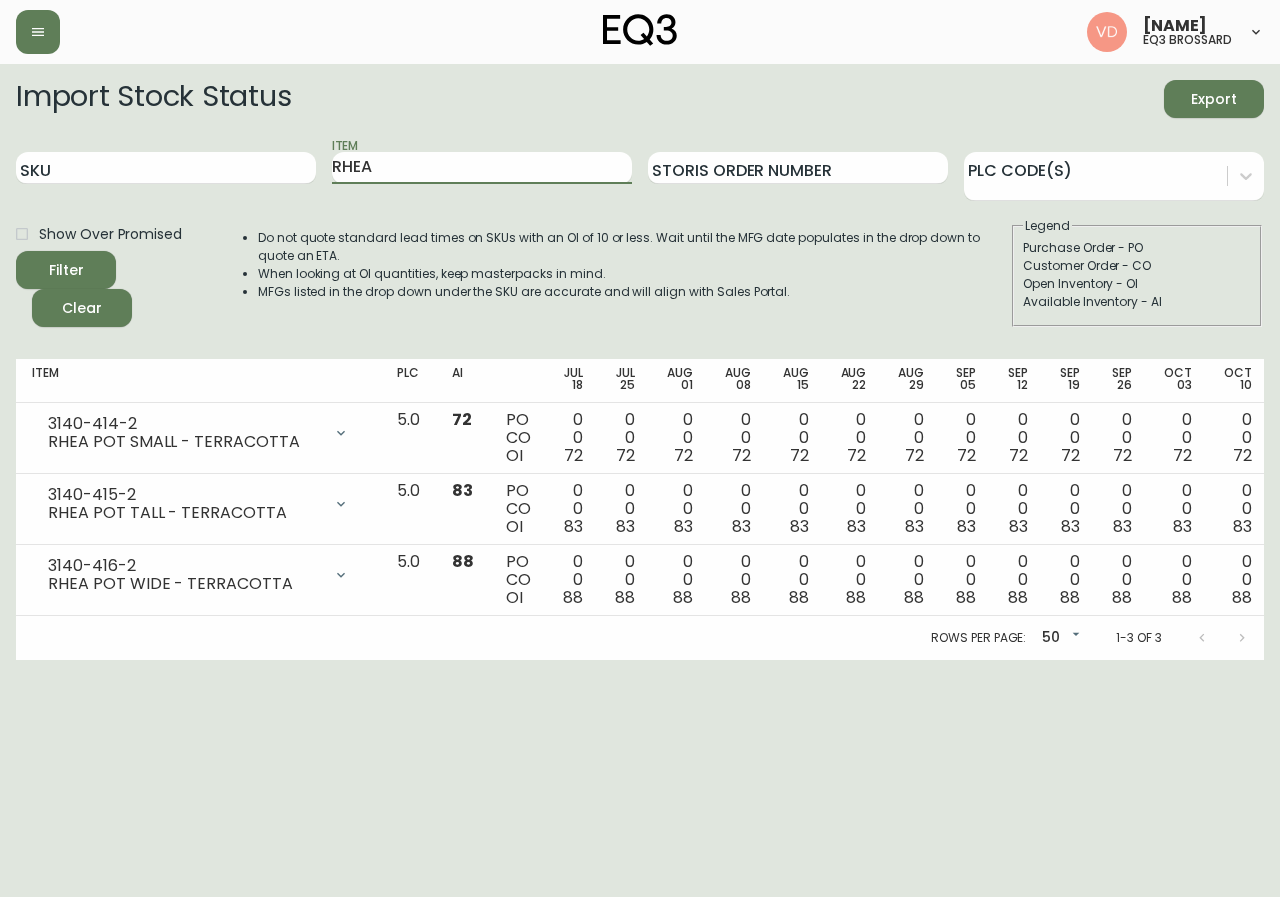 drag, startPoint x: 346, startPoint y: 174, endPoint x: 268, endPoint y: 196, distance: 81.0432 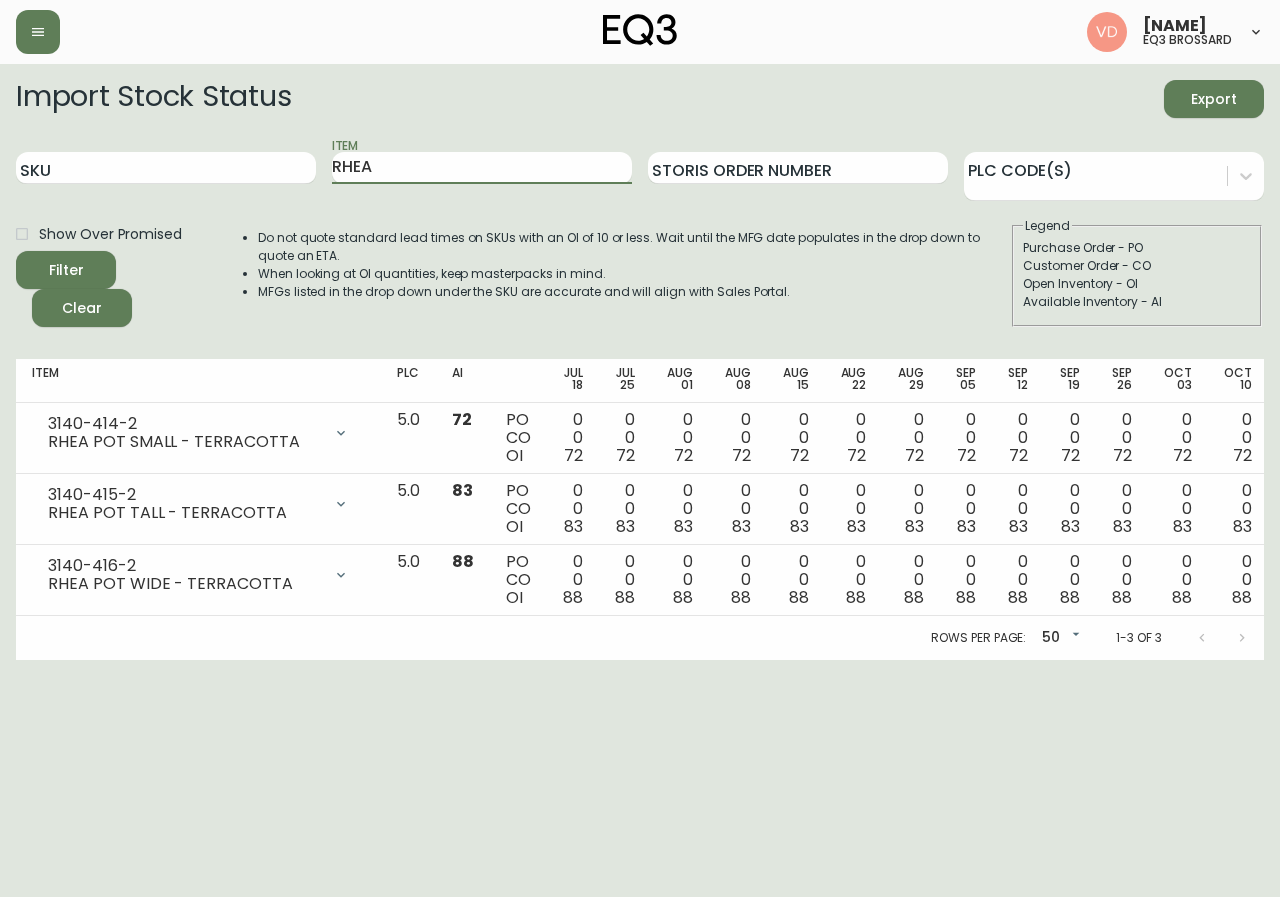 click on "SKU Item RHEA Storis Order Number PLC Code(s)" at bounding box center (640, 168) 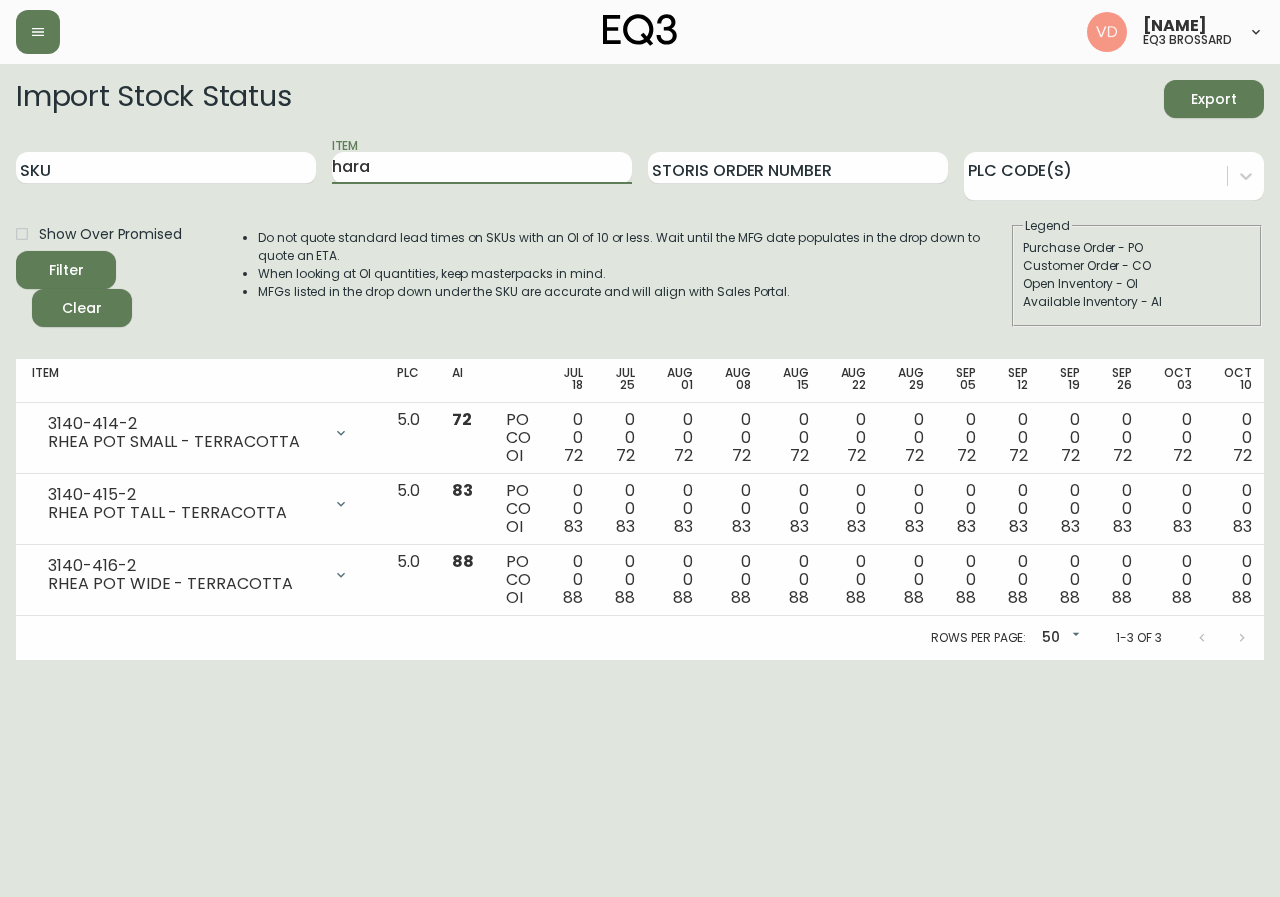 type on "hara" 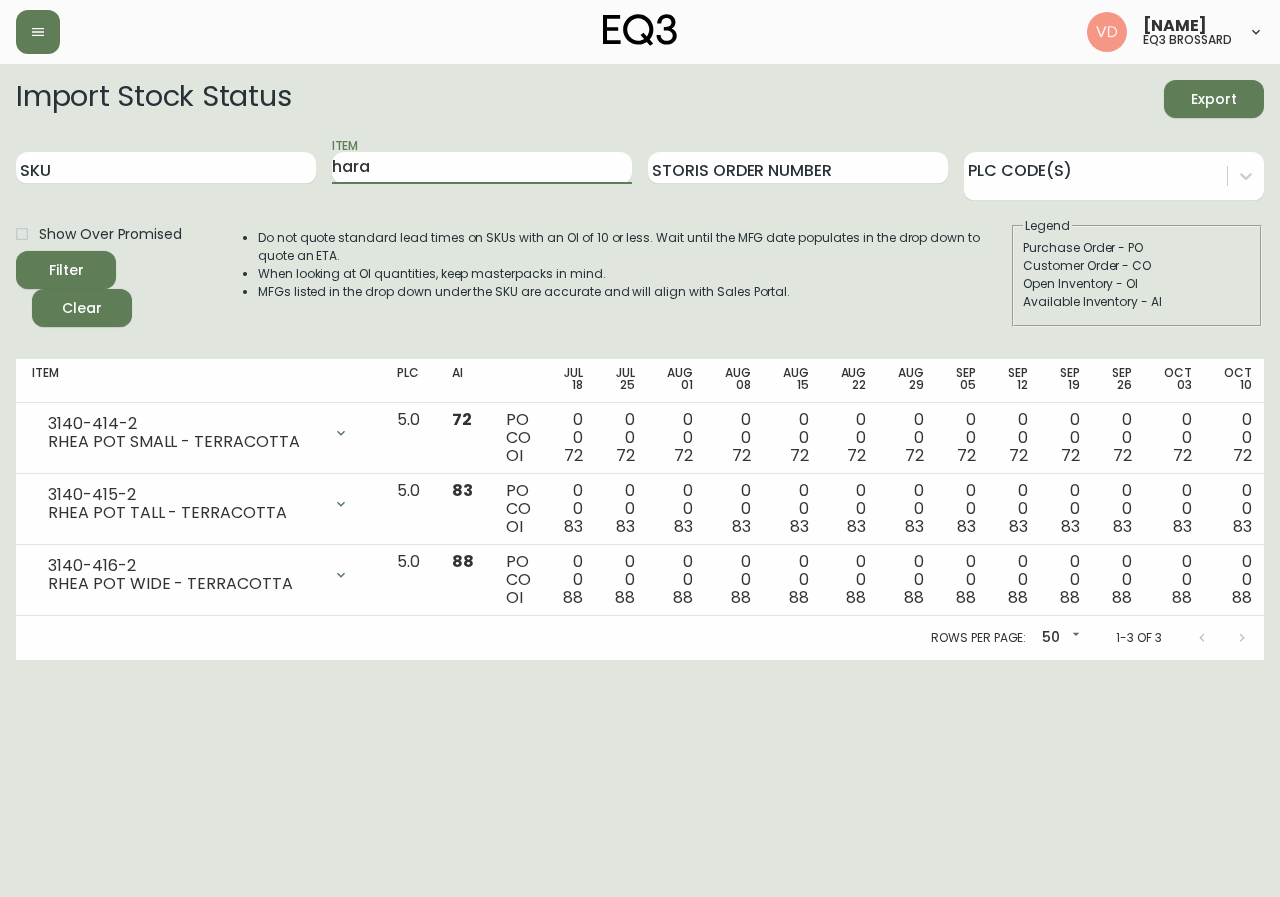 click on "Filter" at bounding box center [66, 270] 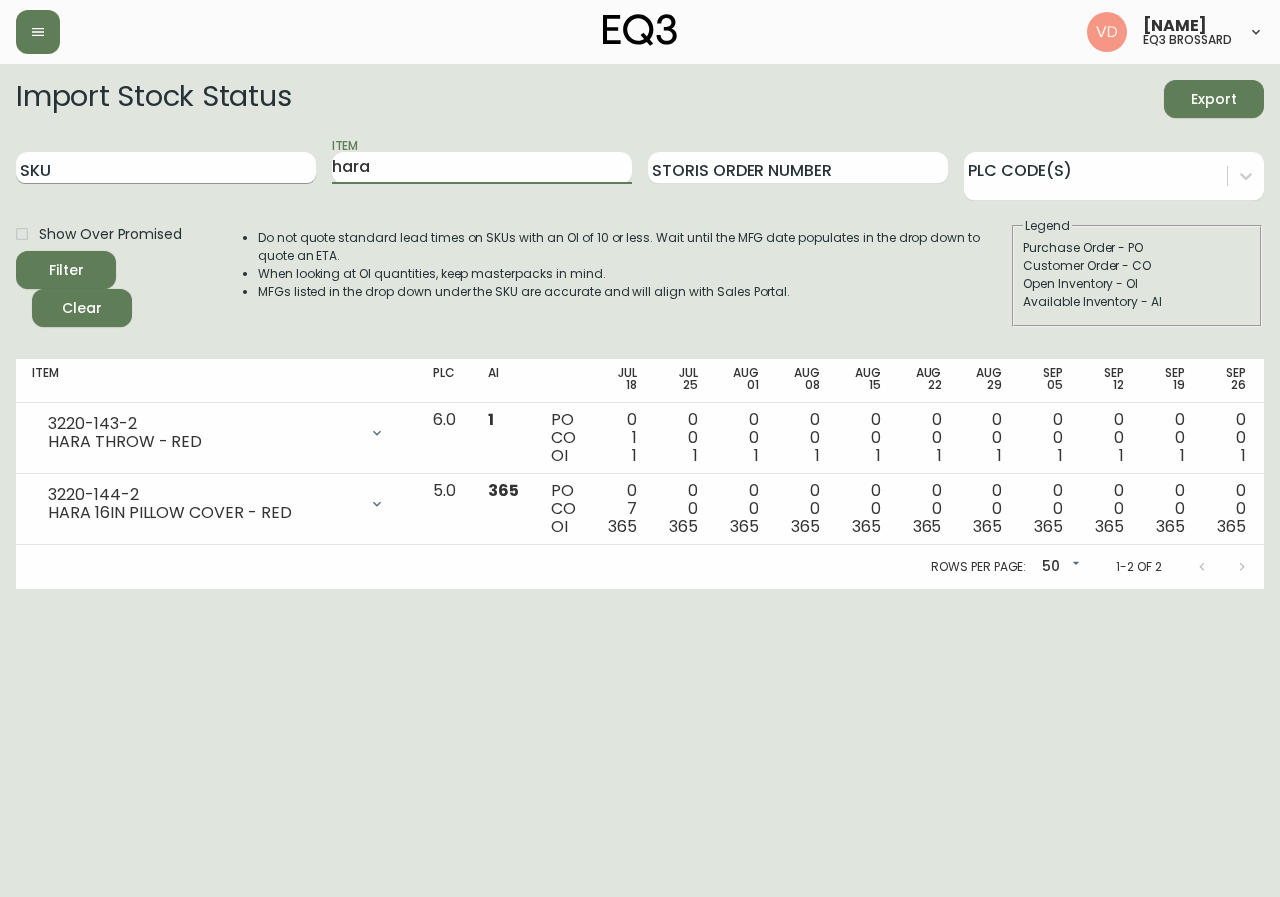drag, startPoint x: 380, startPoint y: 163, endPoint x: 261, endPoint y: 171, distance: 119.26861 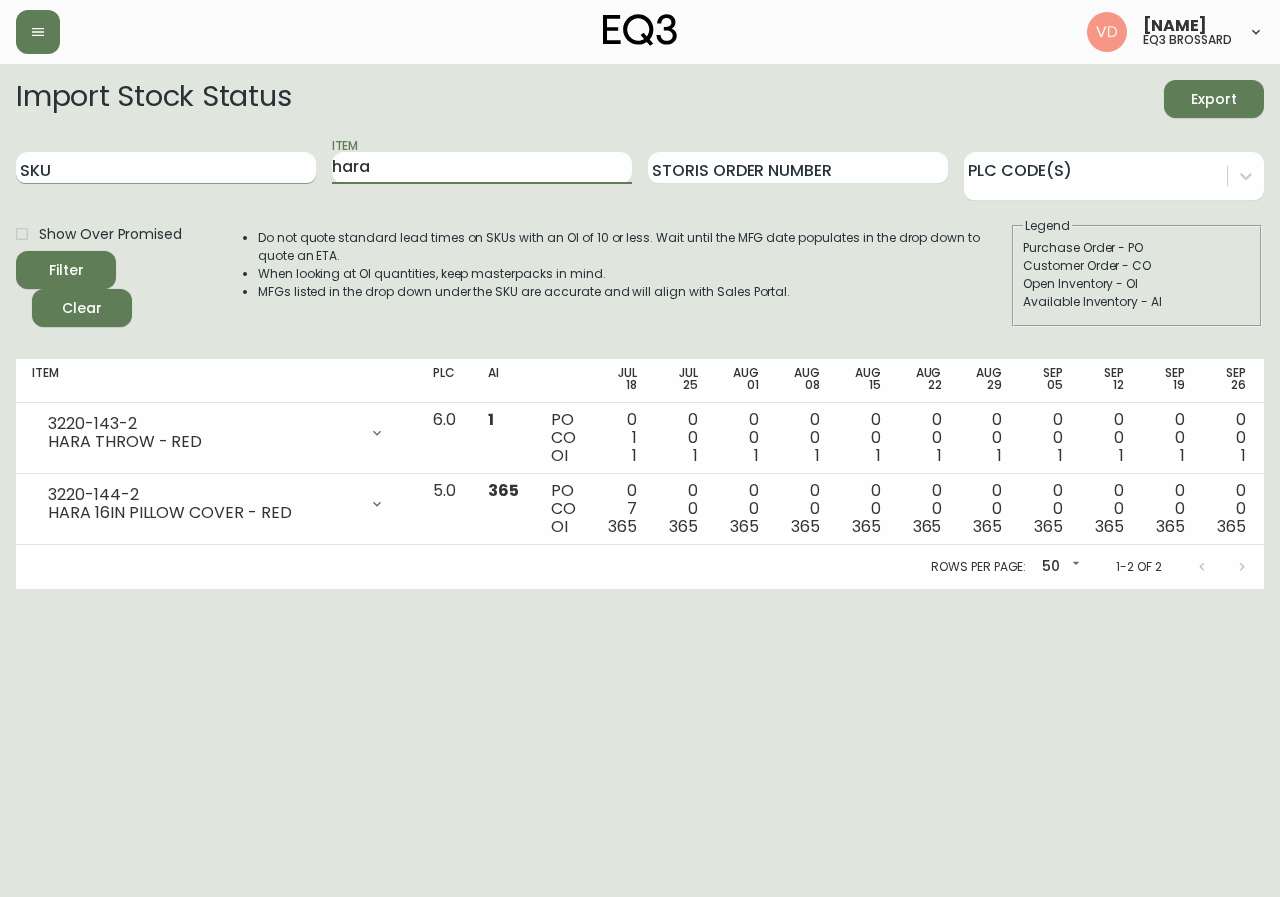 click on "SKU Item hara Storis Order Number PLC Code(s)" at bounding box center (640, 168) 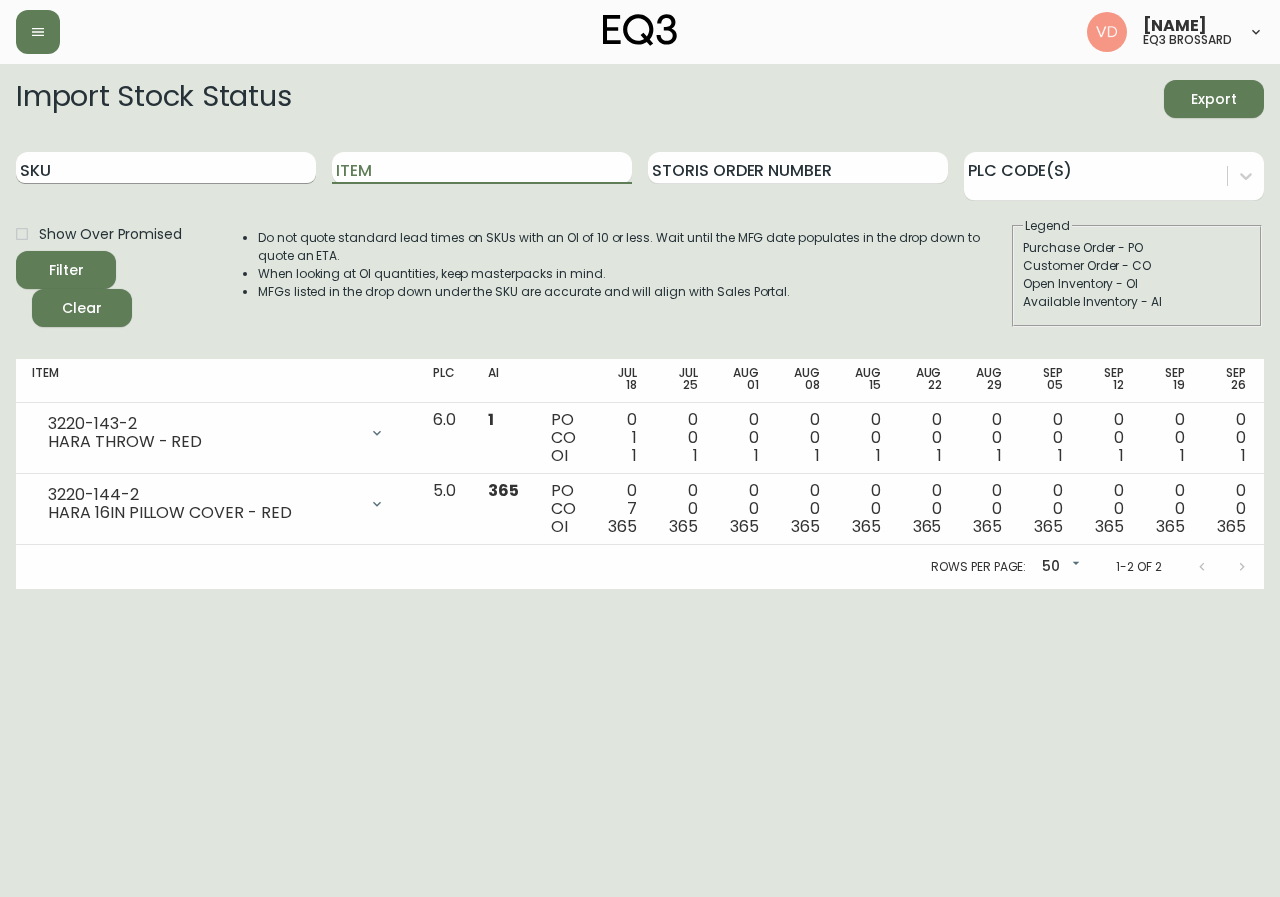 type 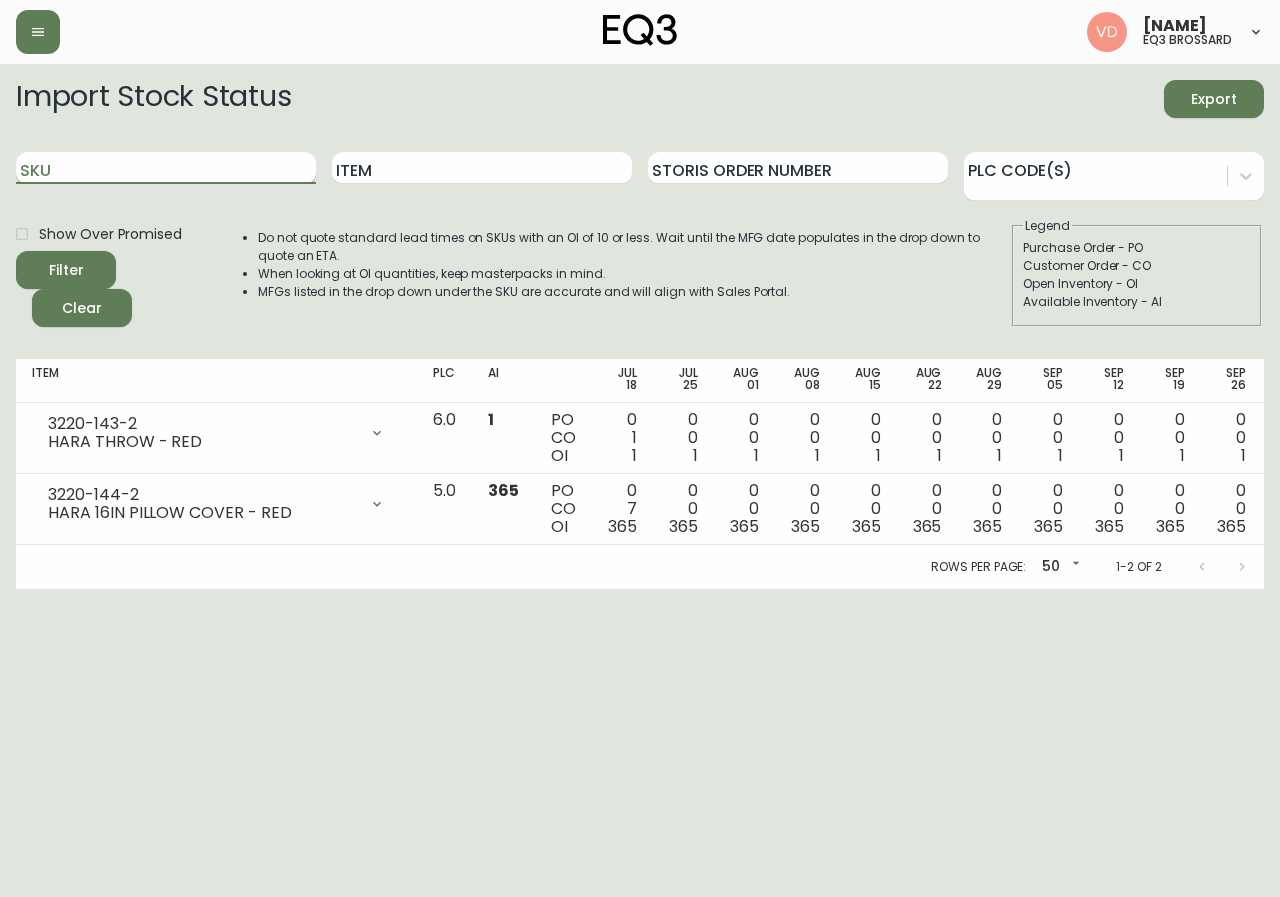 paste on "3170-382-7" 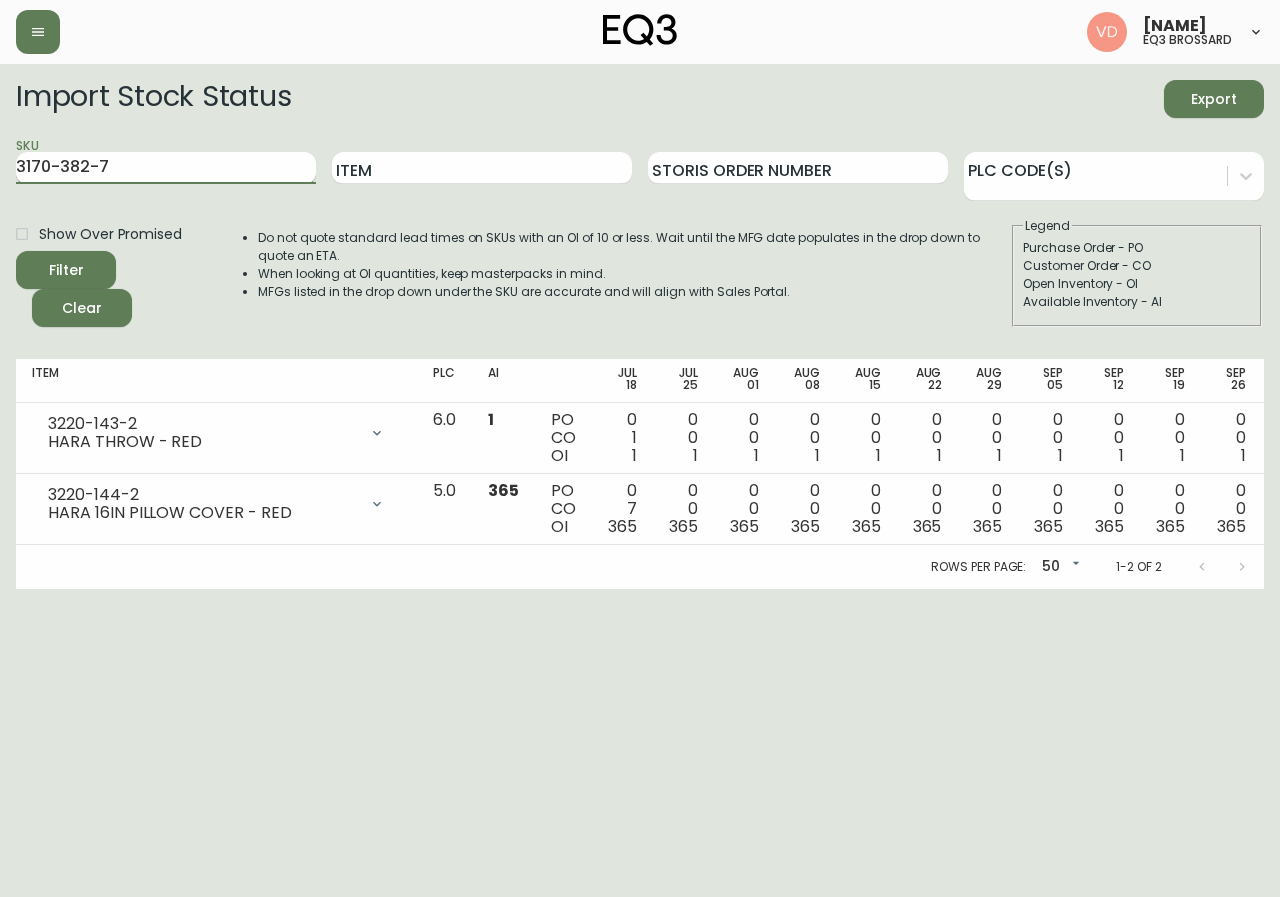 type on "3170-382-7" 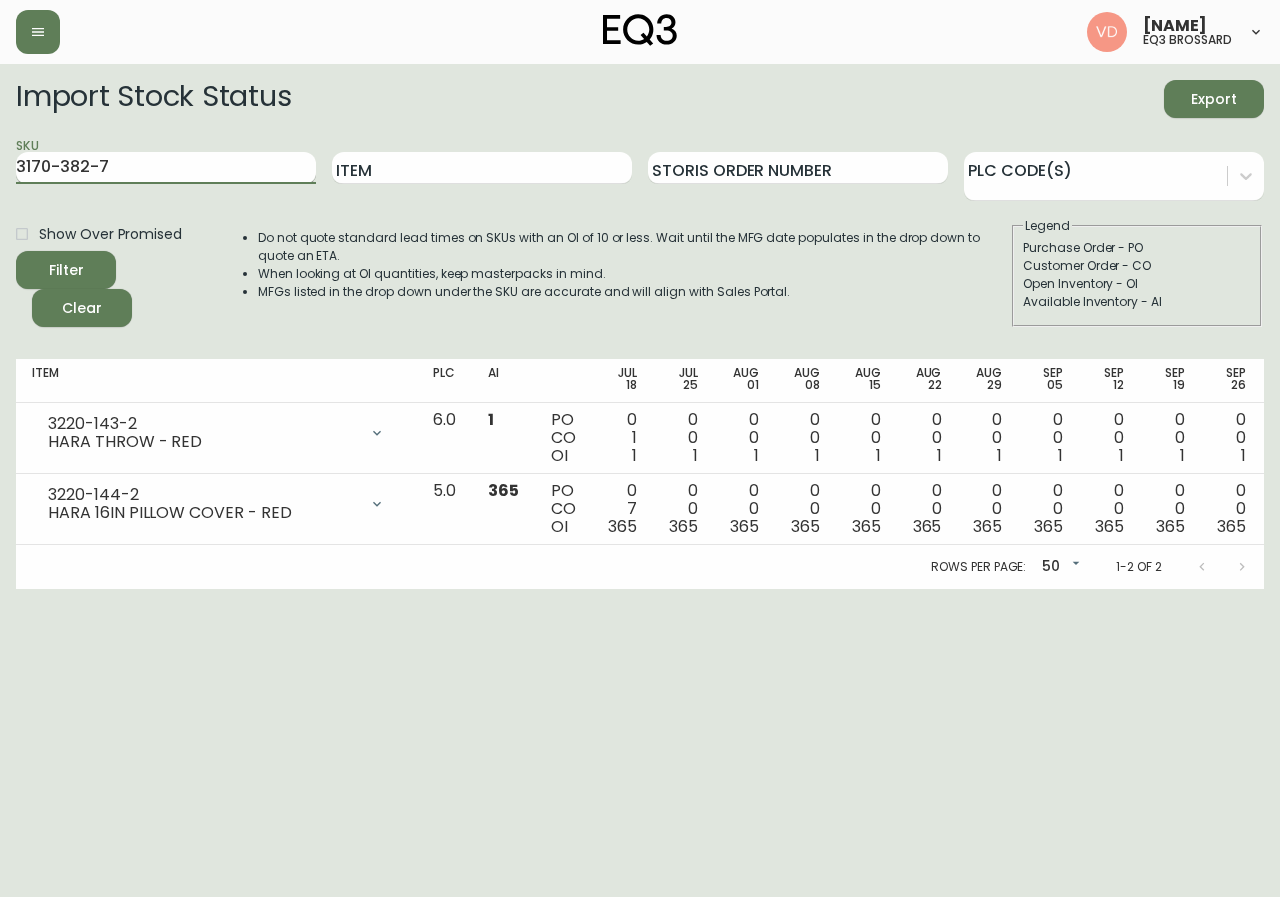 click on "Filter" at bounding box center [66, 270] 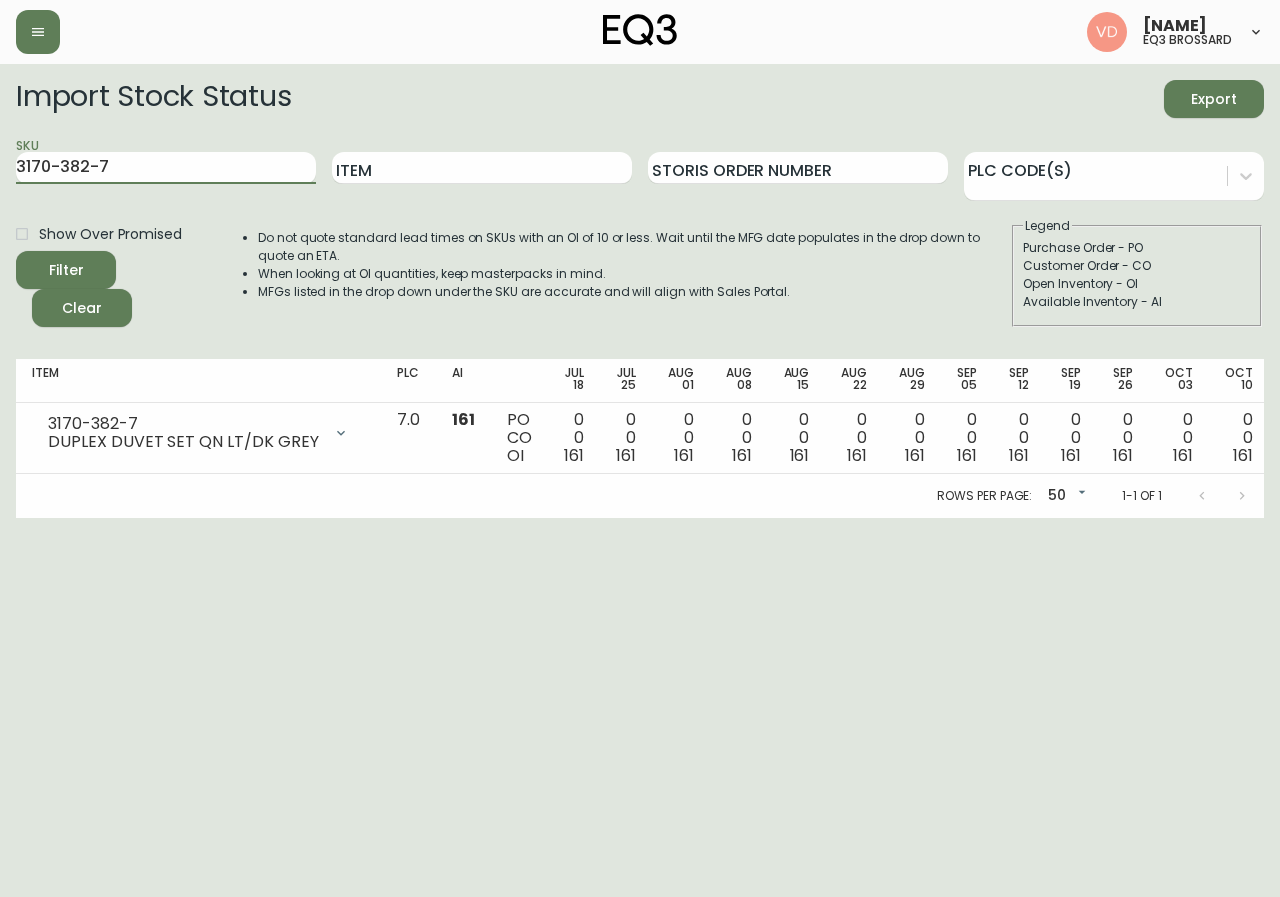 drag, startPoint x: 183, startPoint y: 162, endPoint x: 0, endPoint y: 235, distance: 197.02284 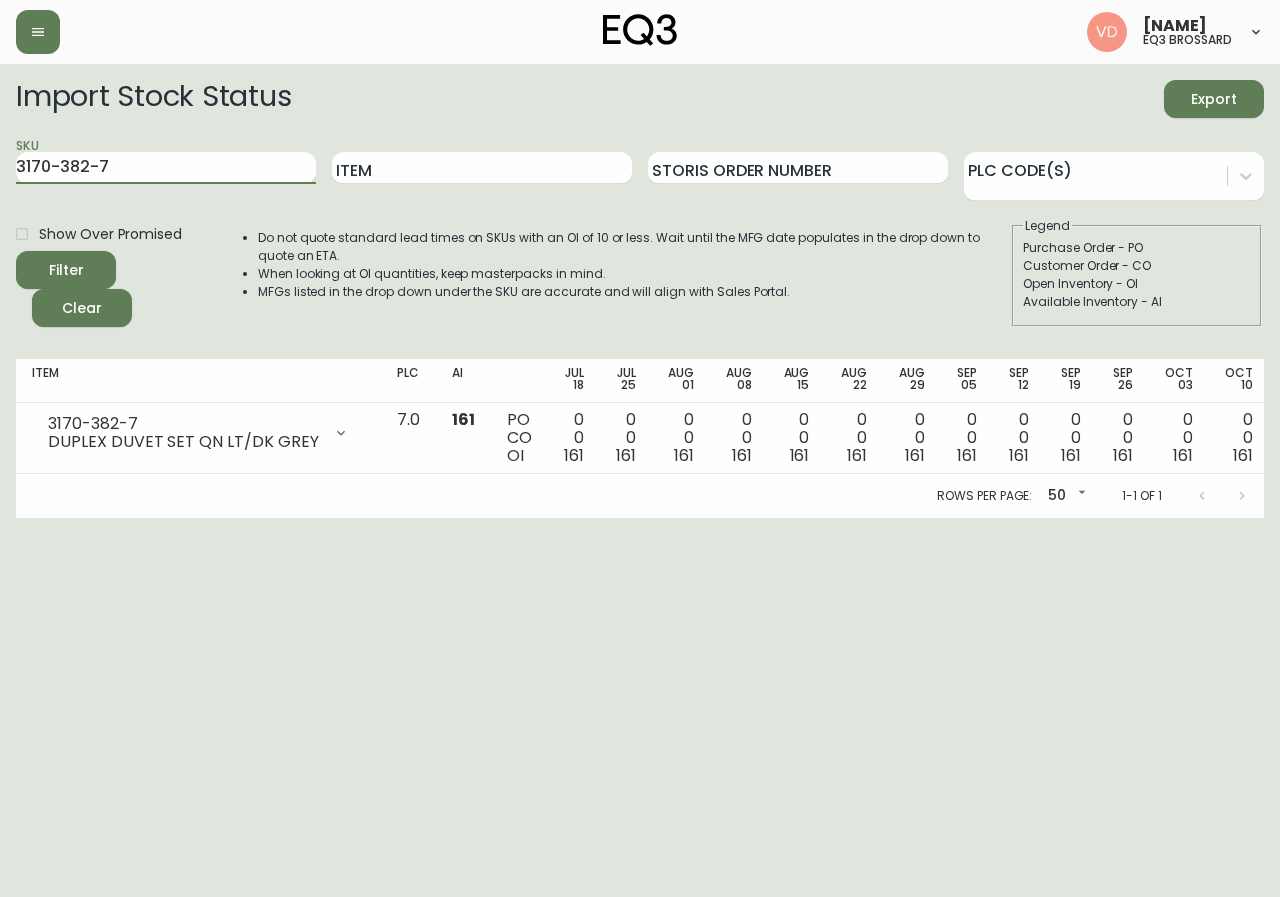 click on "Import Stock Status Export SKU 3170-382-7 Item Storis Order Number PLC Code(s) Show Over Promised Filter Clear Do not quote standard lead times on SKUs with an OI of 10 or less. Wait until the MFG date populates in the drop down to quote an ETA. When looking at OI quantities, keep masterpacks in mind. MFGs listed in the drop down under the SKU are accurate and will align with Sales Portal. Legend Purchase Order - PO Customer Order - CO Open Inventory - OI Available Inventory - AI Item PLC AI [DATE] [DATE] [DATE] [DATE] [DATE] [DATE] [DATE] [DATE] [DATE] [DATE] [DATE] [DATE] [DATE] Future 3170-382-7 DUPLEX DUVET SET QN LT/DK GREY Opening Balance 161 ( [DATE] ) Available Inventory 161 ( [DATE] ) 7.0 161 PO CO OI 0 0 161 0 0 161 0 0 161 0 0 161 0 0 161 0 0 161 0 0 161 0 0 161 0 0 161 0 0 161 0 0 161 0 0 161 0 0 161 Rows per page: 50 50 1-1 of 1" at bounding box center [640, 291] 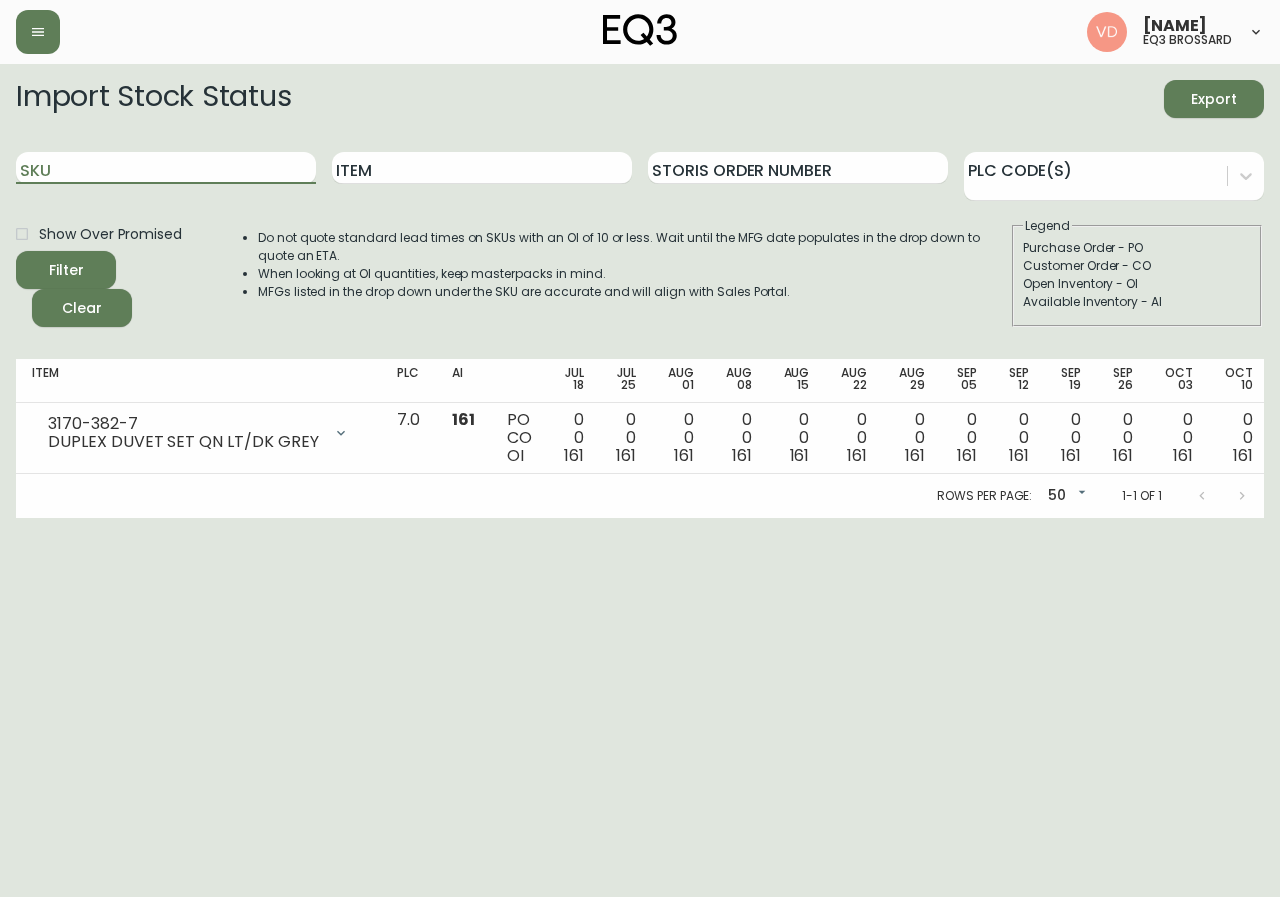 type 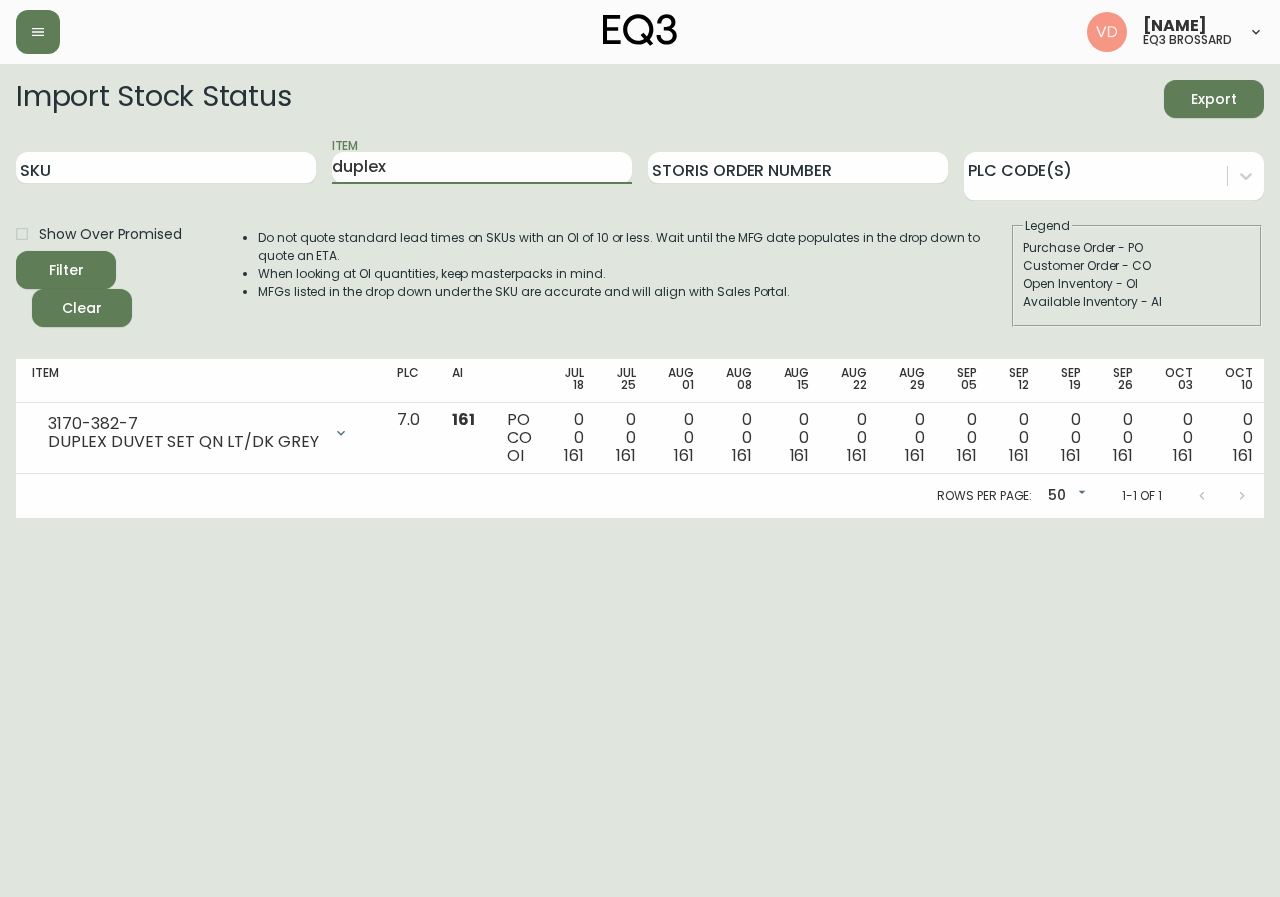 type on "duplex" 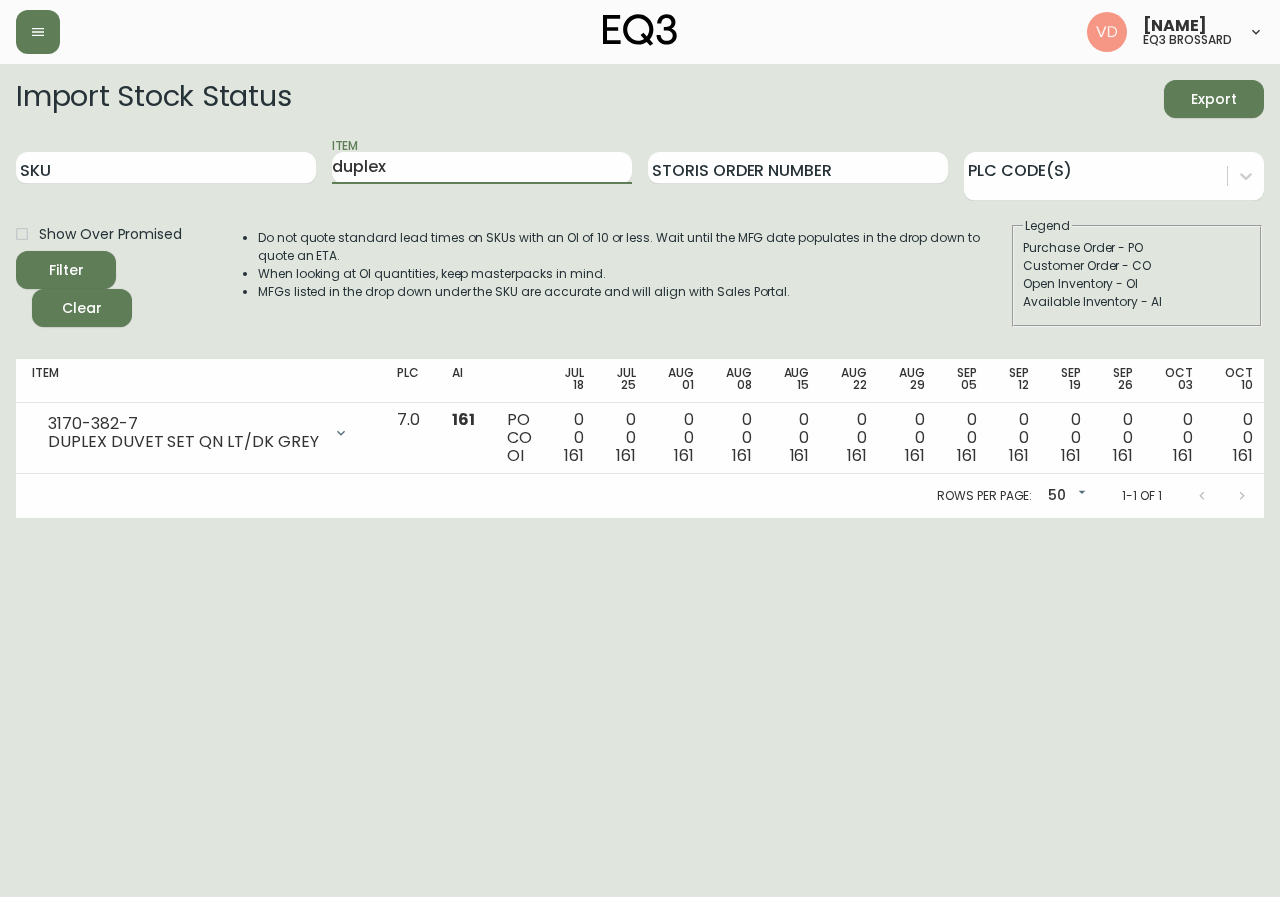 click on "Filter" at bounding box center [66, 270] 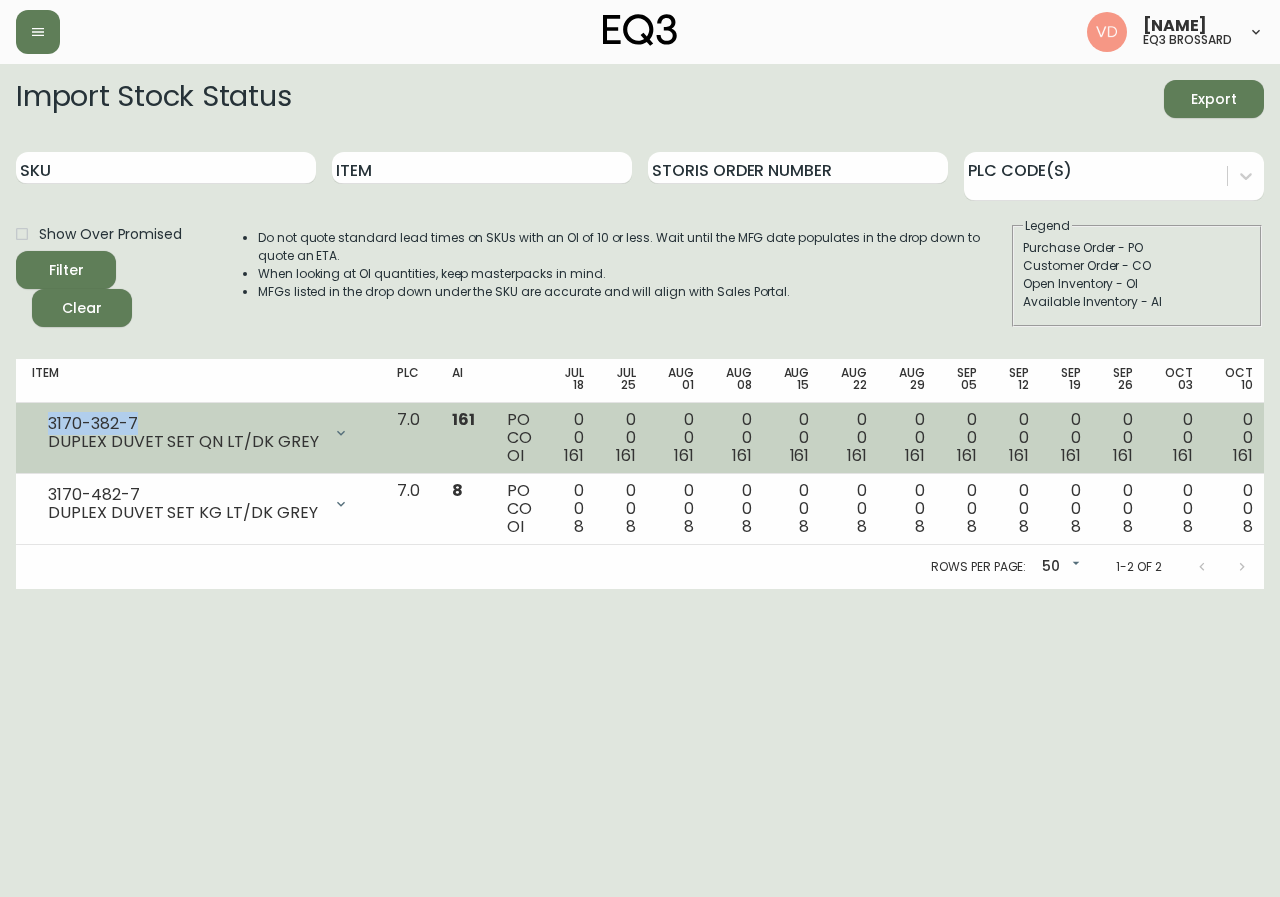 drag, startPoint x: 142, startPoint y: 410, endPoint x: 47, endPoint y: 415, distance: 95.131485 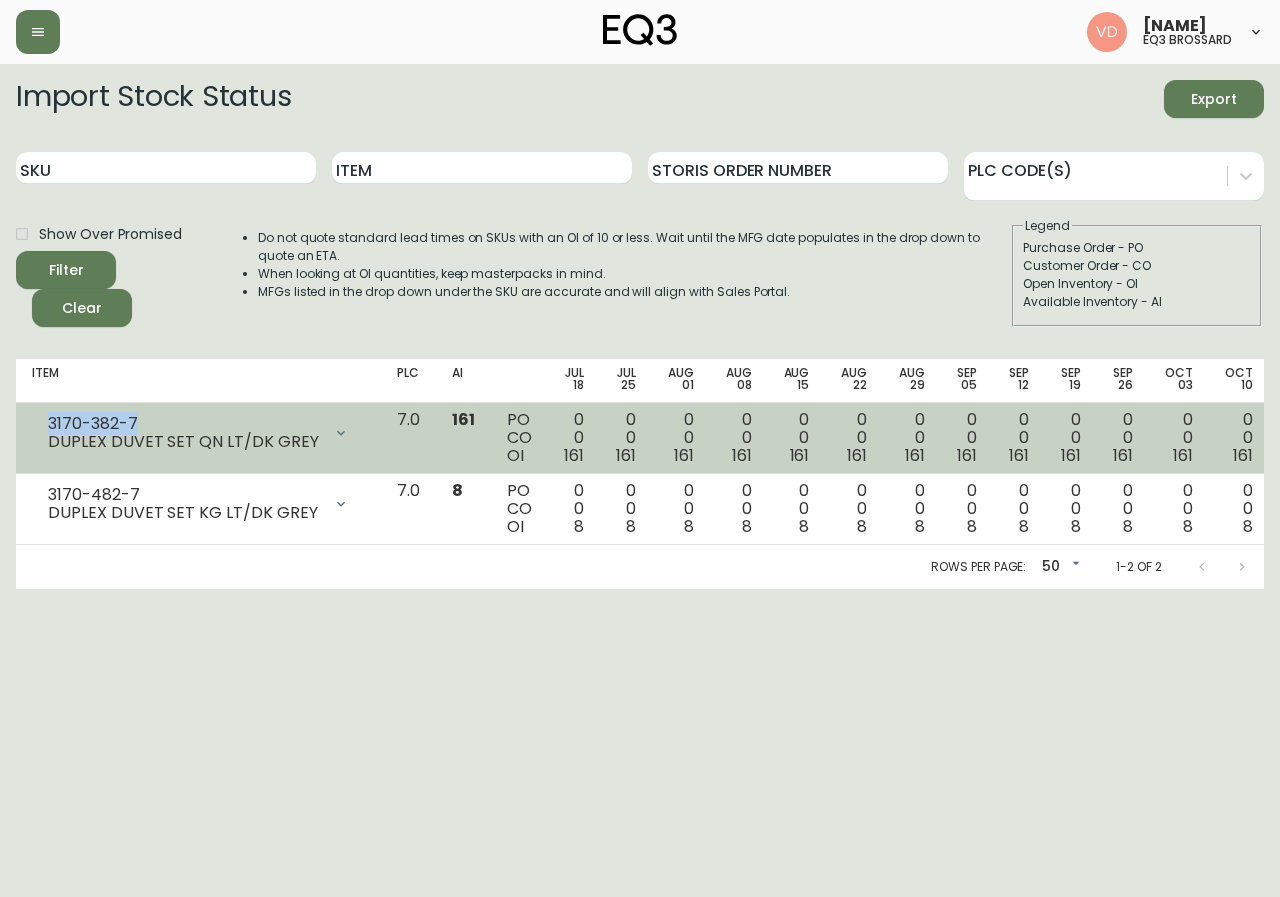 click on "3170-382-7 DUPLEX DUVET SET QN LT/DK GREY" at bounding box center (198, 433) 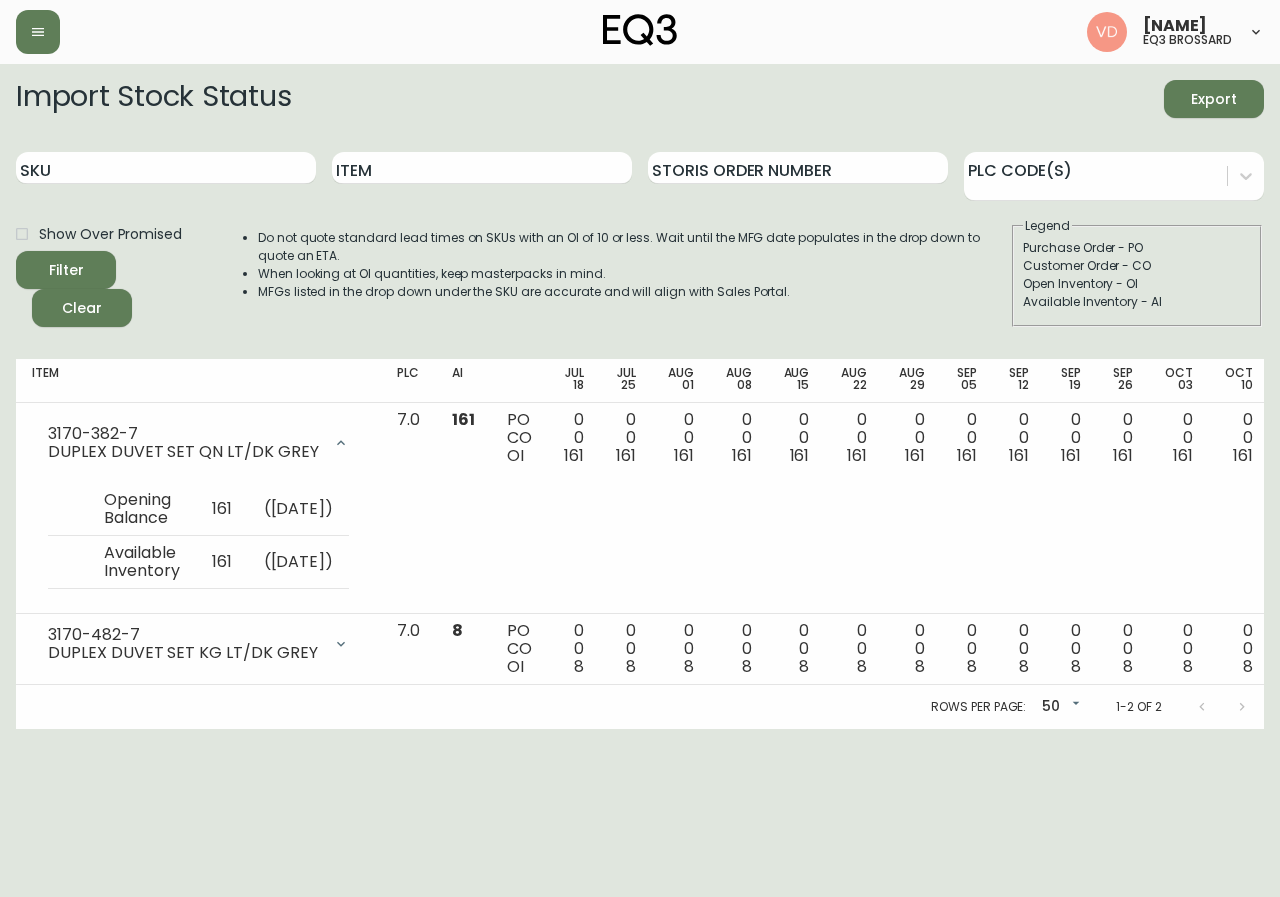 click on "Virginie De Montigny eq3 brossard   Import Stock Status Export SKU Item Storis Order Number PLC Code(s) Show Over Promised Filter Clear Do not quote standard lead times on SKUs with an OI of 10 or less. Wait until the MFG date populates in the drop down to quote an ETA. When looking at OI quantities, keep masterpacks in mind. MFGs listed in the drop down under the SKU are accurate and will align with Sales Portal. Legend Purchase Order - PO Customer Order - CO Open Inventory - OI Available Inventory - AI Item PLC AI [DATE] [DATE] [DATE] [DATE] [DATE] [DATE] [DATE] [DATE] [DATE] [DATE] [DATE] [DATE] [DATE] Future 3170-382-7 DUPLEX DUVET SET QN LT/DK GREY Opening Balance 161 ( [DATE] ) Available Inventory 161 ( [DATE] ) 7.0 161 PO CO OI 0 0 161 0 0 161 0 0 161 0 0 161 0 0 161 0 0 161 0 0 161 0 0 161 0 0 161 0 0 161 0 0 161 0 0 161 0 0 161 3170-482-7 DUPLEX DUVET SET KG LT/DK GREY Opening Balance 8 ( [DATE] ) Available Inventory 8 ( [DATE] ) 7.0 8 PO CO OI 0 0 8 0 0" at bounding box center (640, 364) 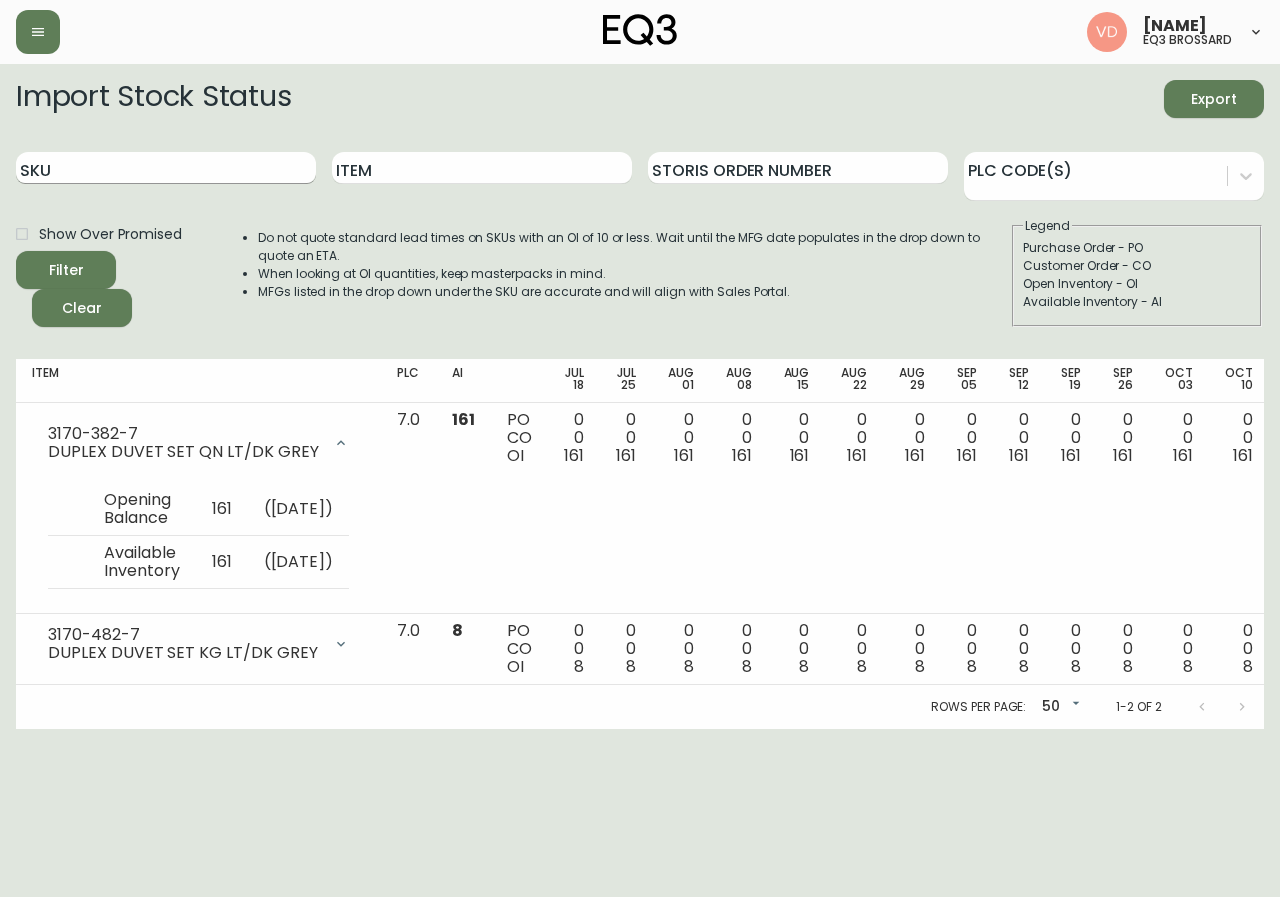 click on "SKU" at bounding box center (166, 168) 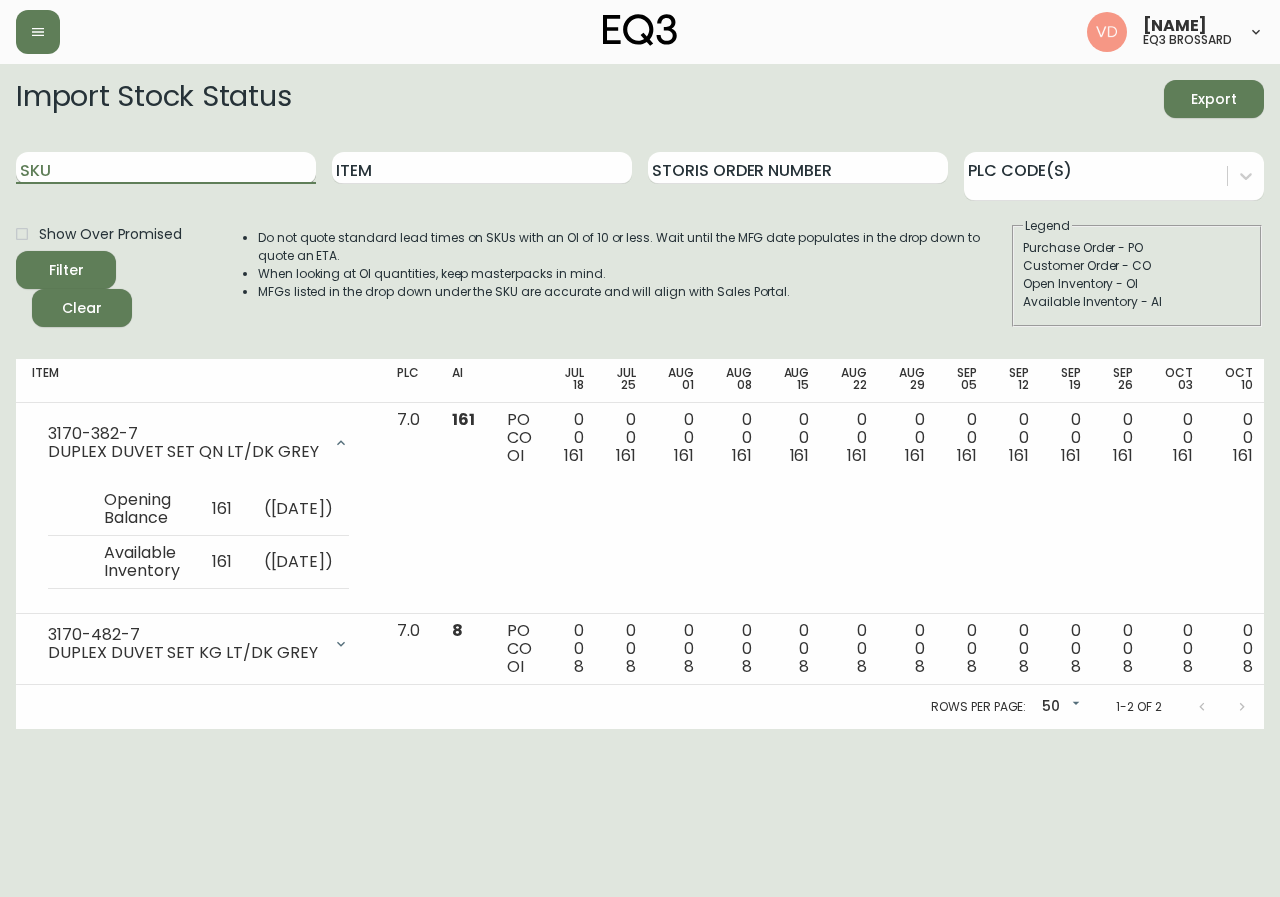 paste on "3110-043-2" 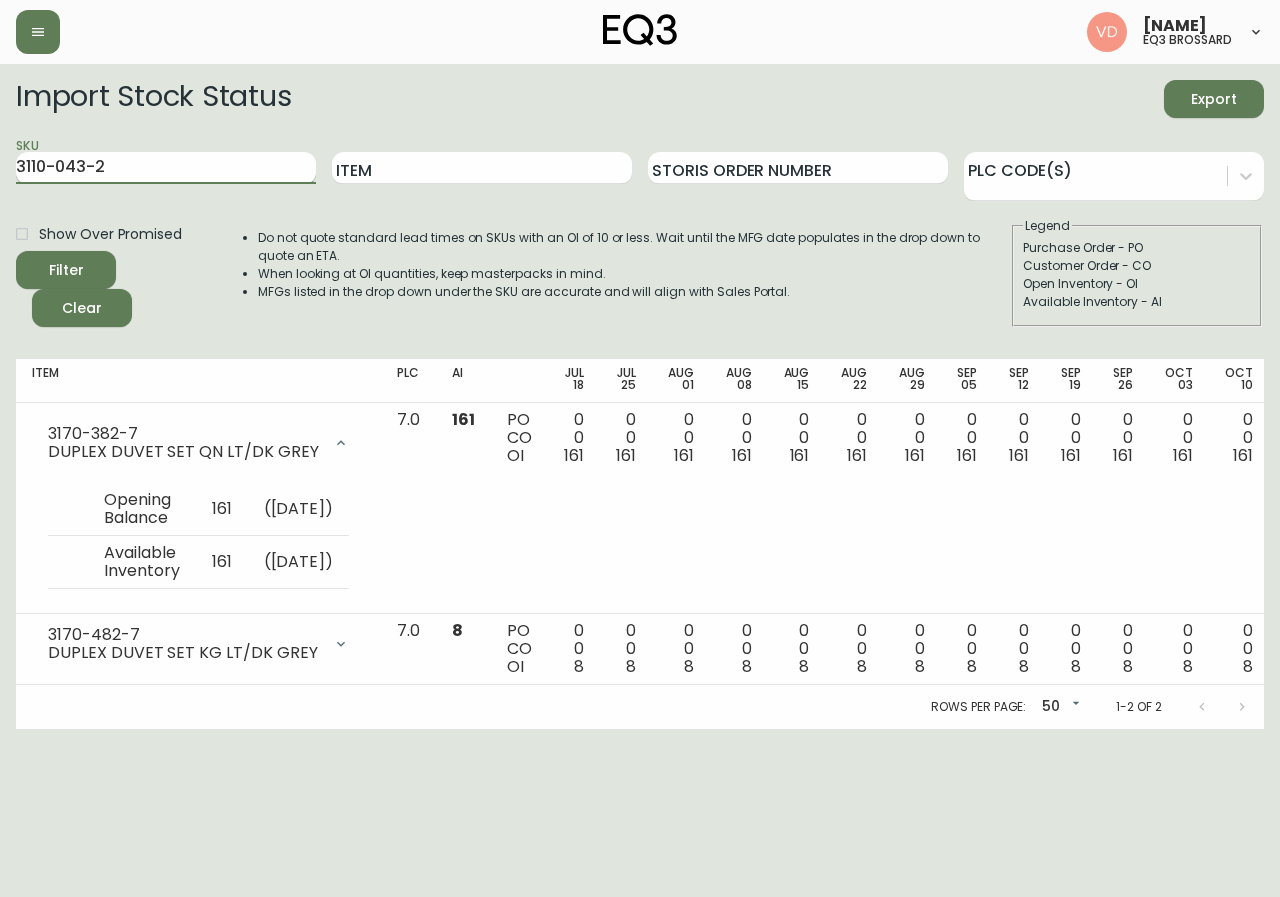 click on "Filter" at bounding box center [66, 270] 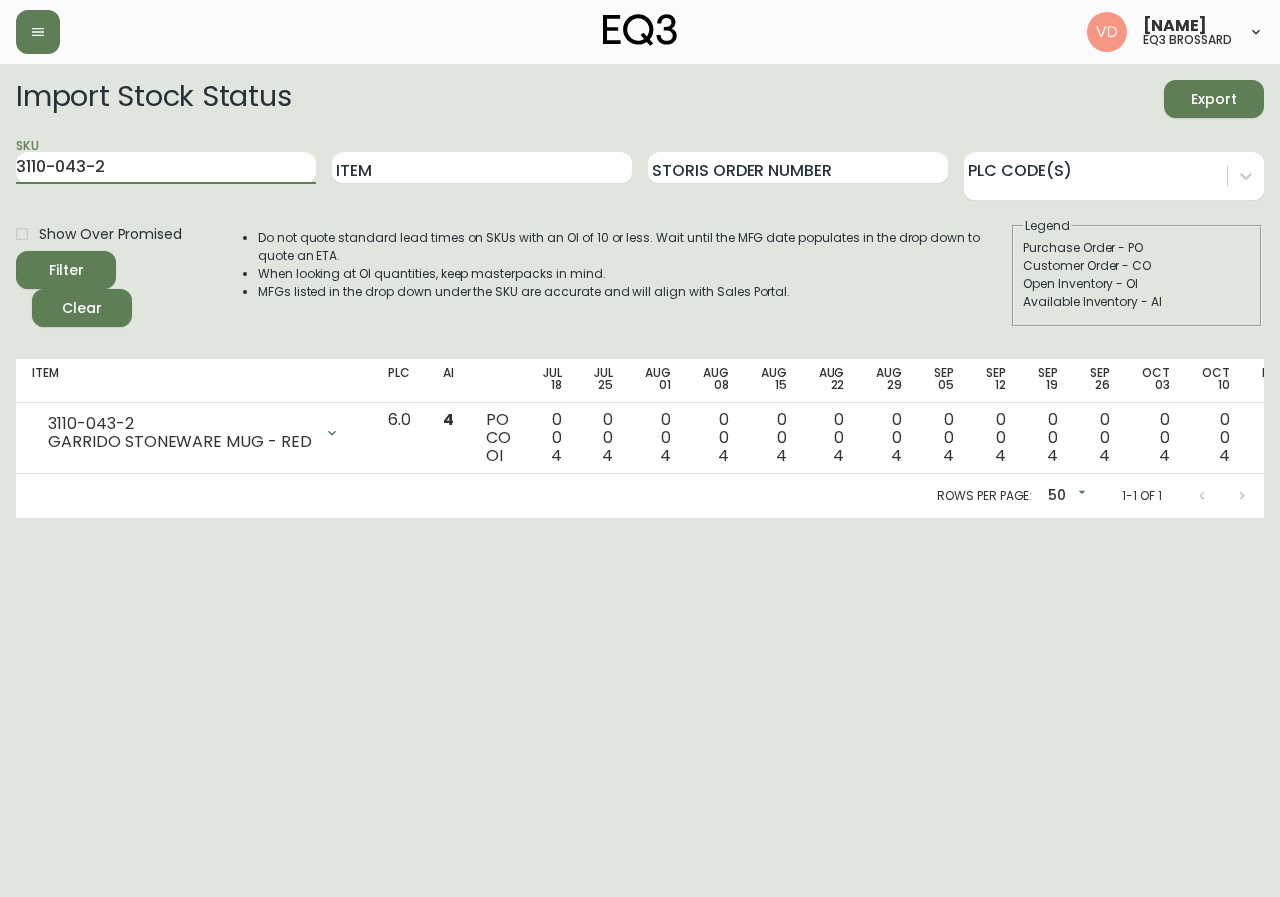 drag, startPoint x: 183, startPoint y: 155, endPoint x: 0, endPoint y: 163, distance: 183.17477 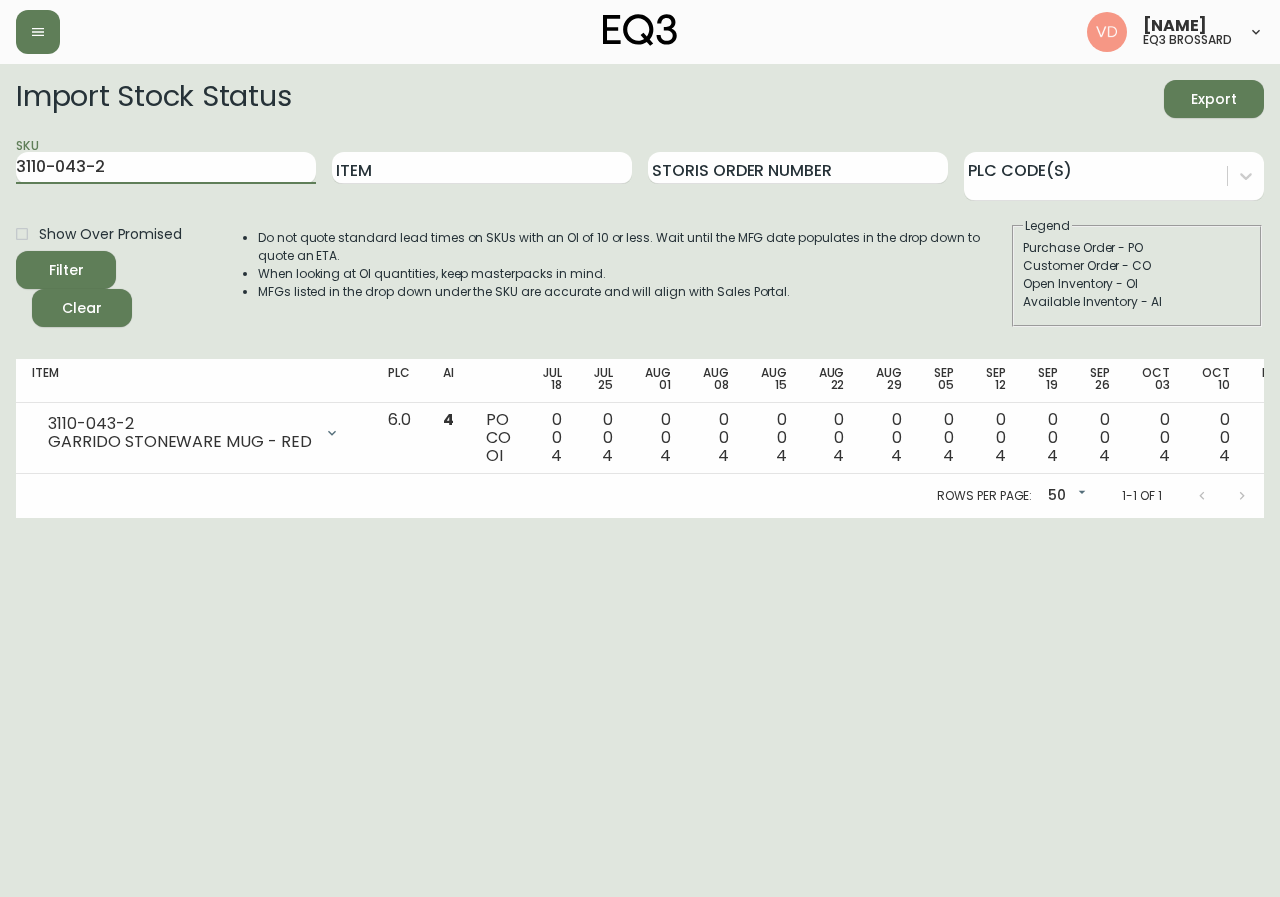 click on "Import Stock Status Export SKU 3110-043-2 Item Storis Order Number PLC Code(s) Show Over Promised Filter Clear Do not quote standard lead times on SKUs with an OI of 10 or less. Wait until the MFG date populates in the drop down to quote an ETA. When looking at OI quantities, keep masterpacks in mind. MFGs listed in the drop down under the SKU are accurate and will align with Sales Portal. Legend Purchase Order - PO Customer Order - CO Open Inventory - OI Available Inventory - AI Item PLC AI [DATE] [DATE] [DATE] [DATE] [DATE] [DATE] [DATE] [DATE] [DATE] [DATE] [DATE] [DATE] [DATE] Future 3110-043-2 GARRIDO STONEWARE MUG - RED Opening Balance 4 ( [DATE] ) Available Inventory 4 ( [DATE] ) 6.0 4 PO CO OI 0 0 4 0 0 4 0 0 4 0 0 4 0 0 4 0 0 4 0 0 4 0 0 4 0 0 4 0 0 4 0 0 4 0 0 4 0 0 4 Rows per page: 50 50 1-1 of 1" at bounding box center (640, 291) 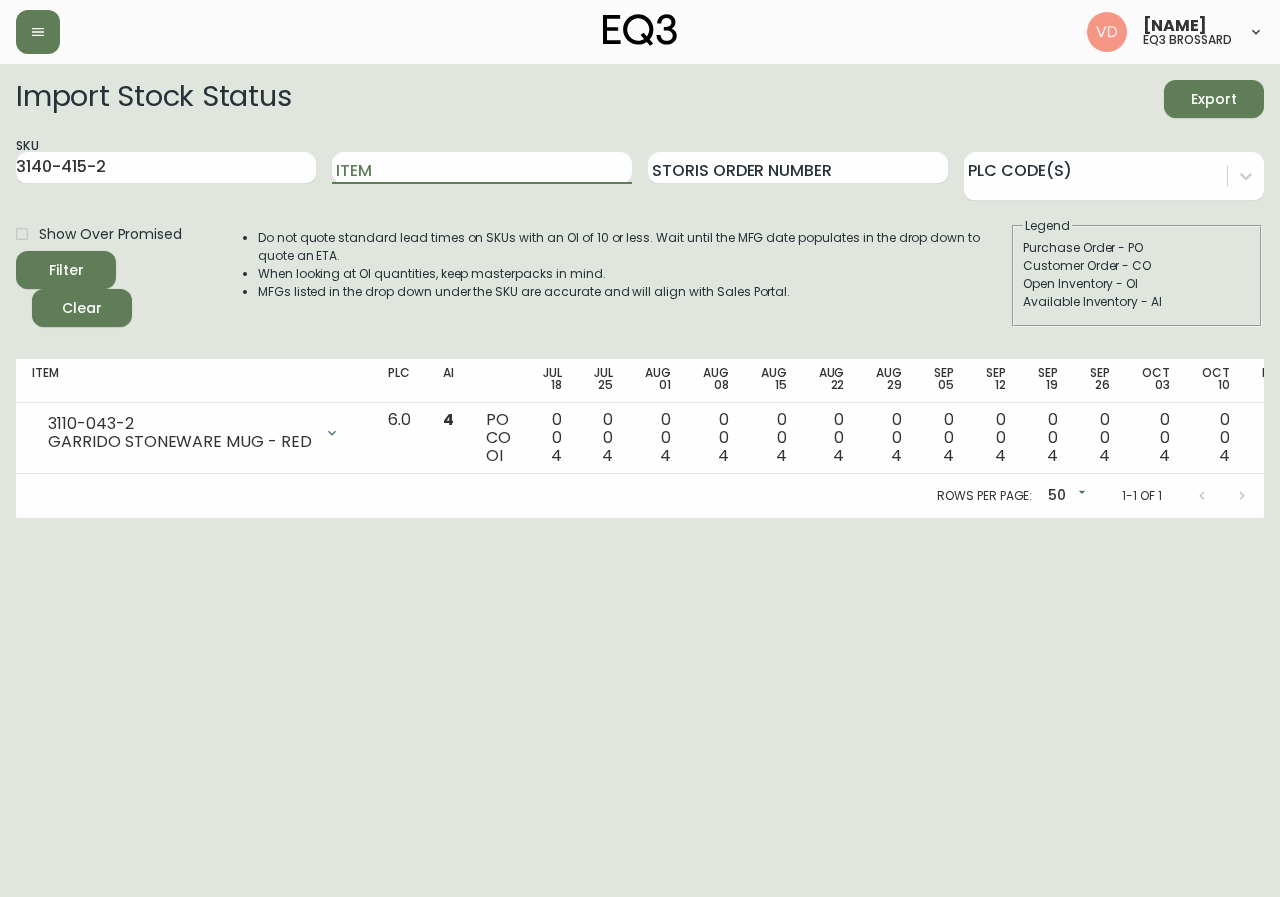 click on "Filter" at bounding box center (66, 270) 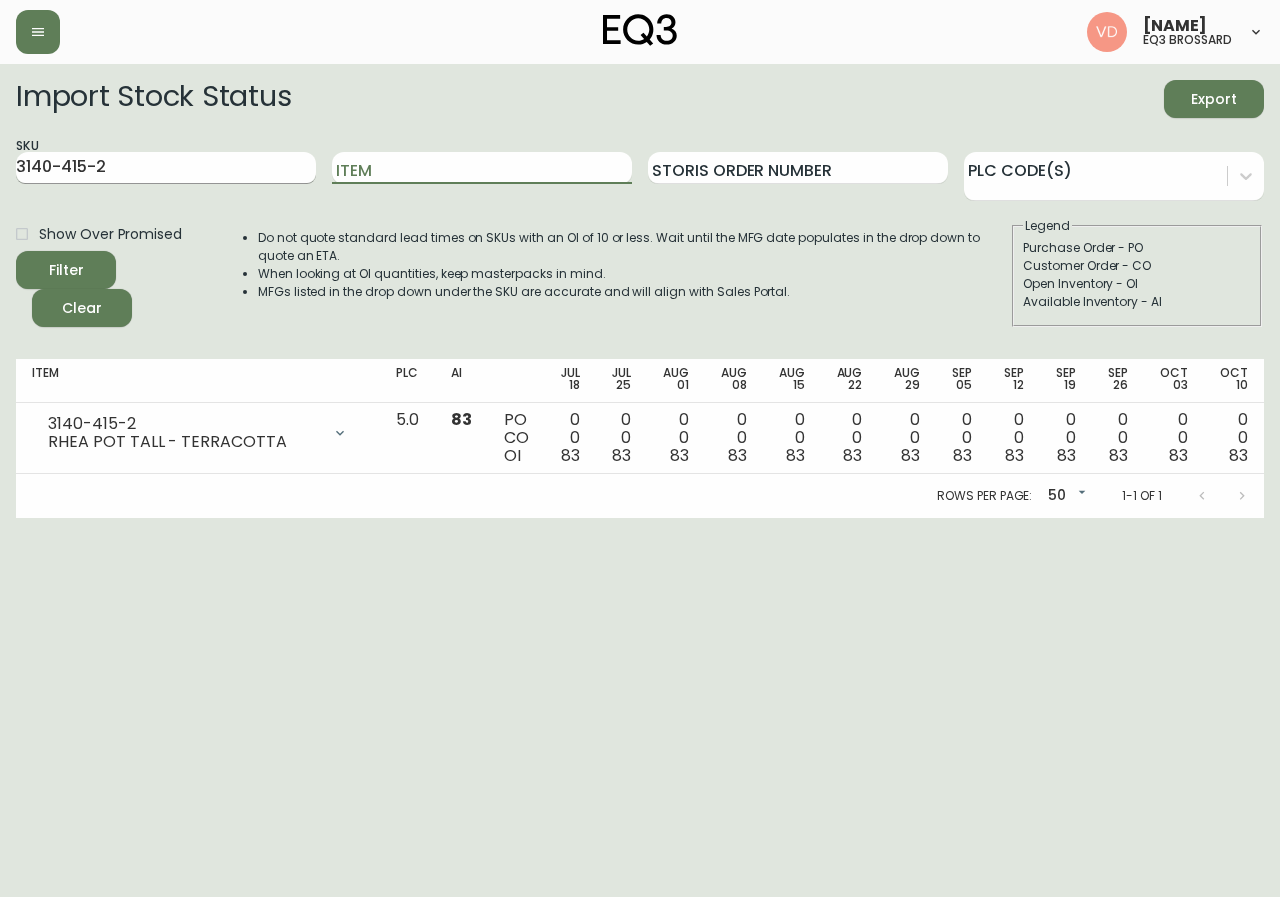 click on "3140-415-2" at bounding box center [166, 168] 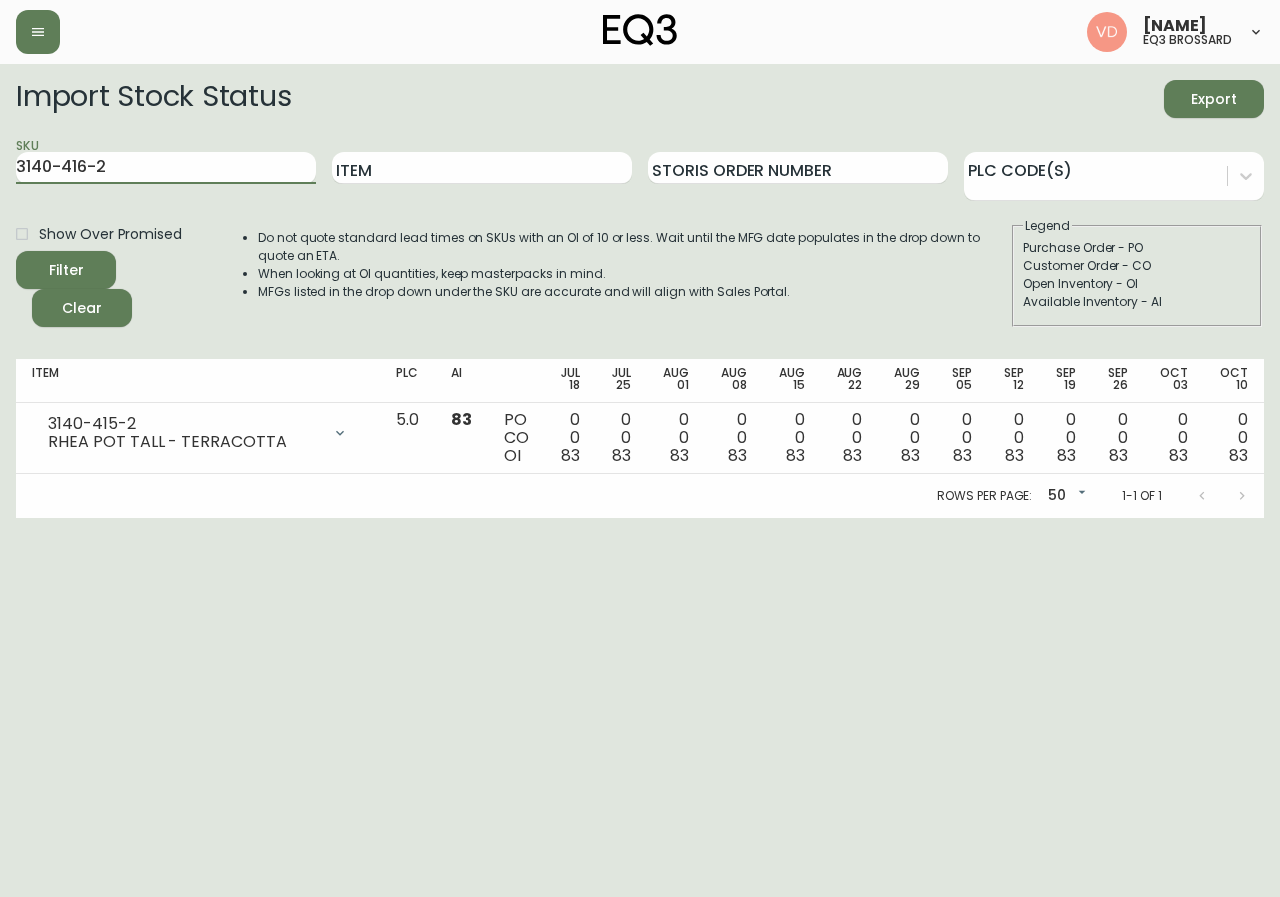 click on "Filter" at bounding box center (66, 270) 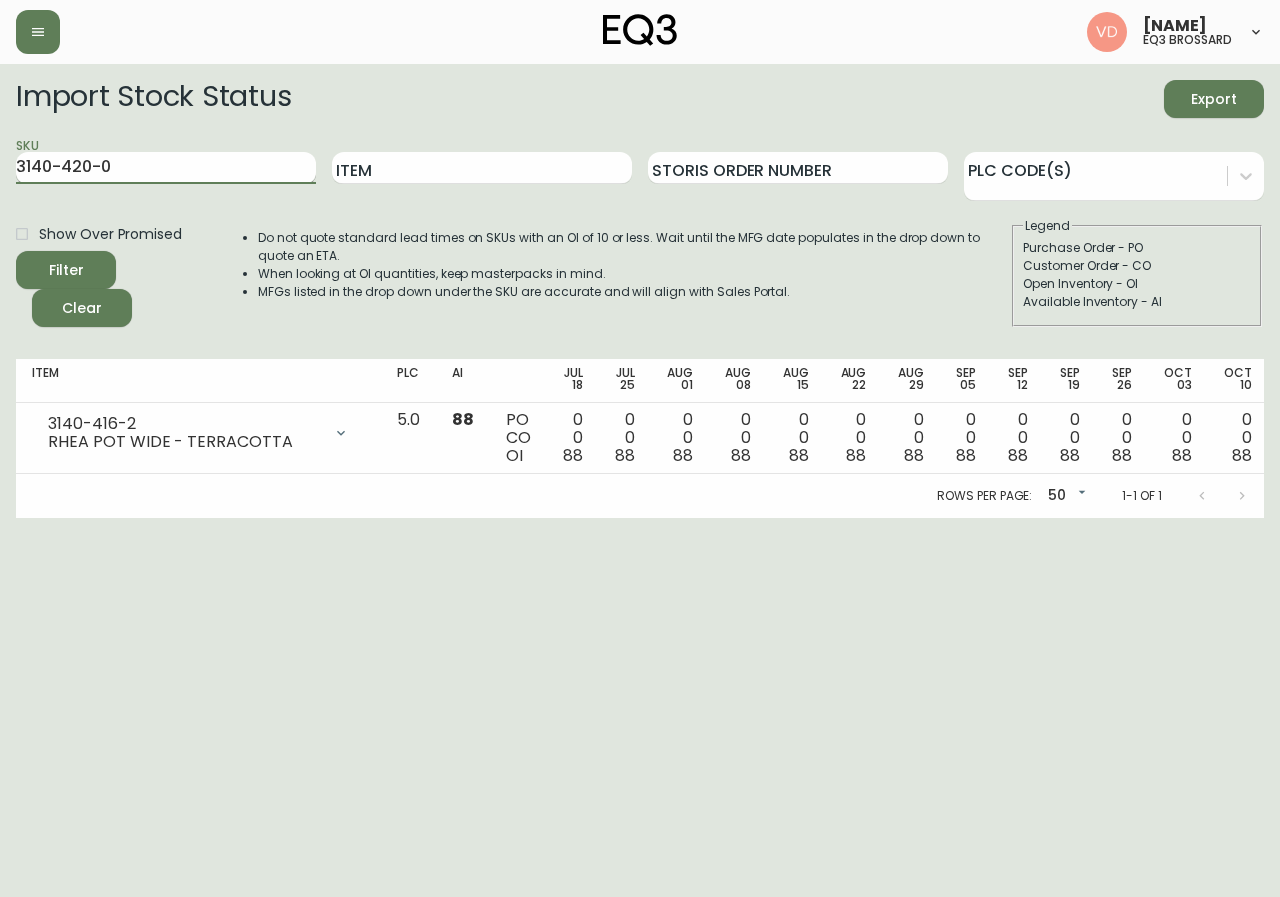 click on "Filter" at bounding box center [66, 270] 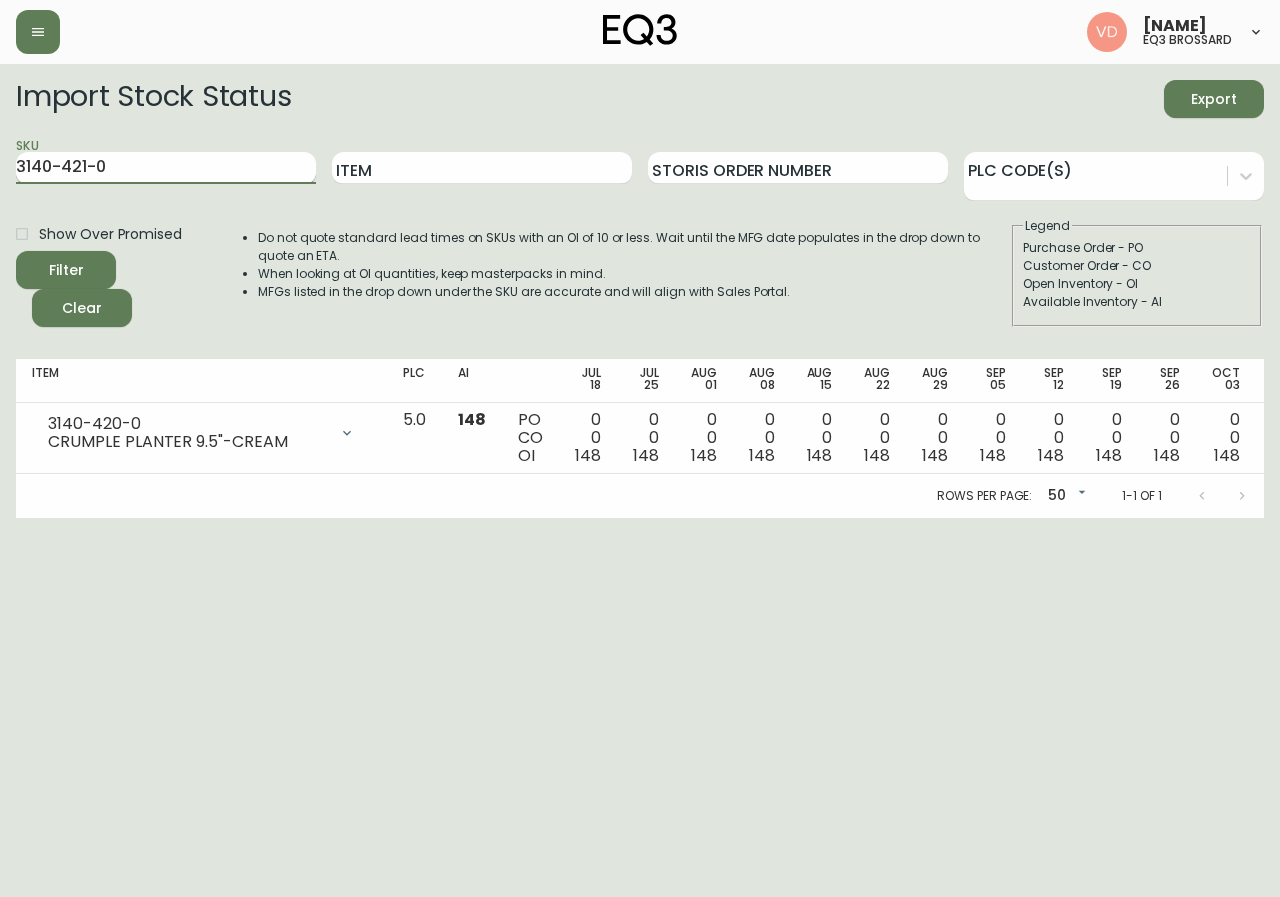 click on "Filter" at bounding box center [66, 270] 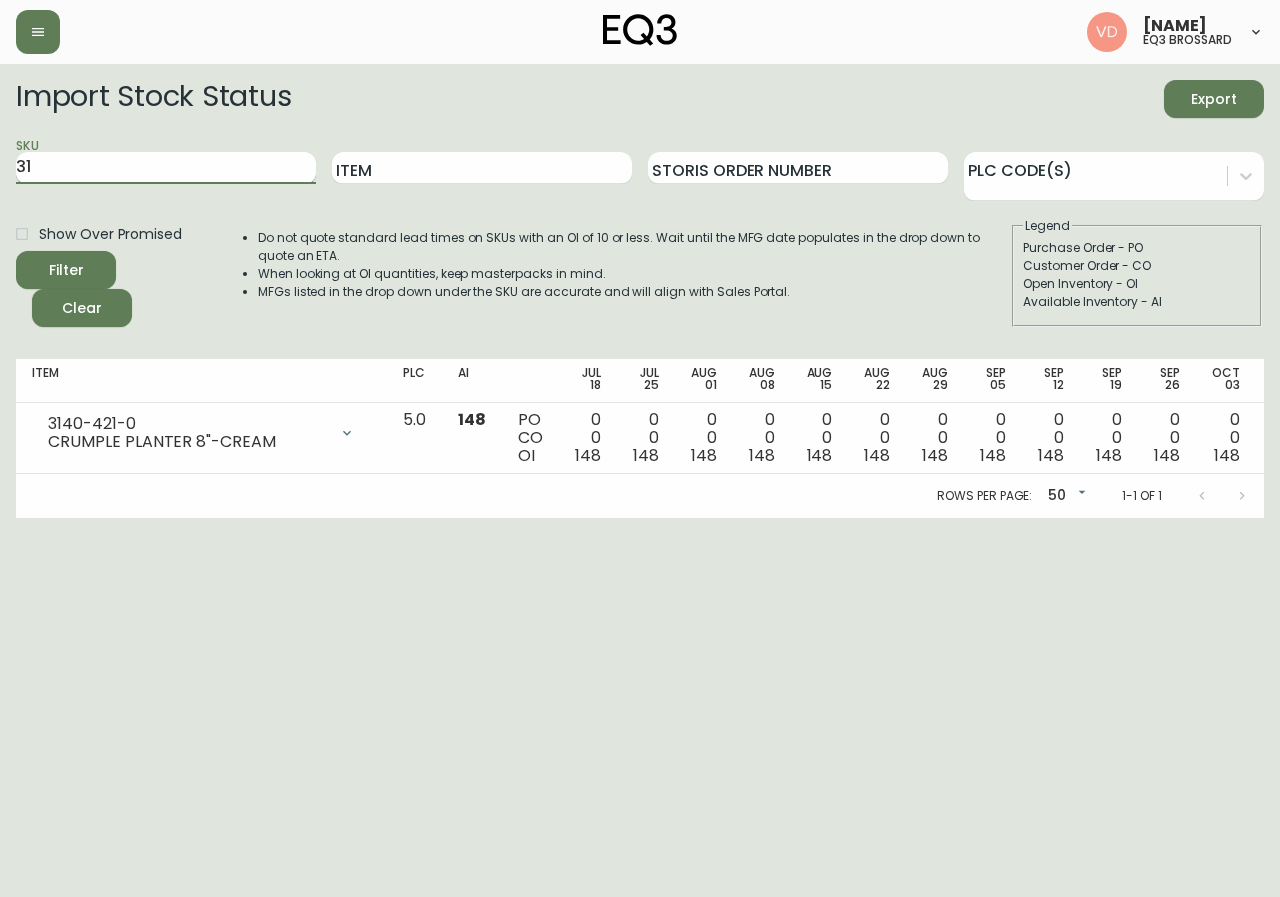 type on "3" 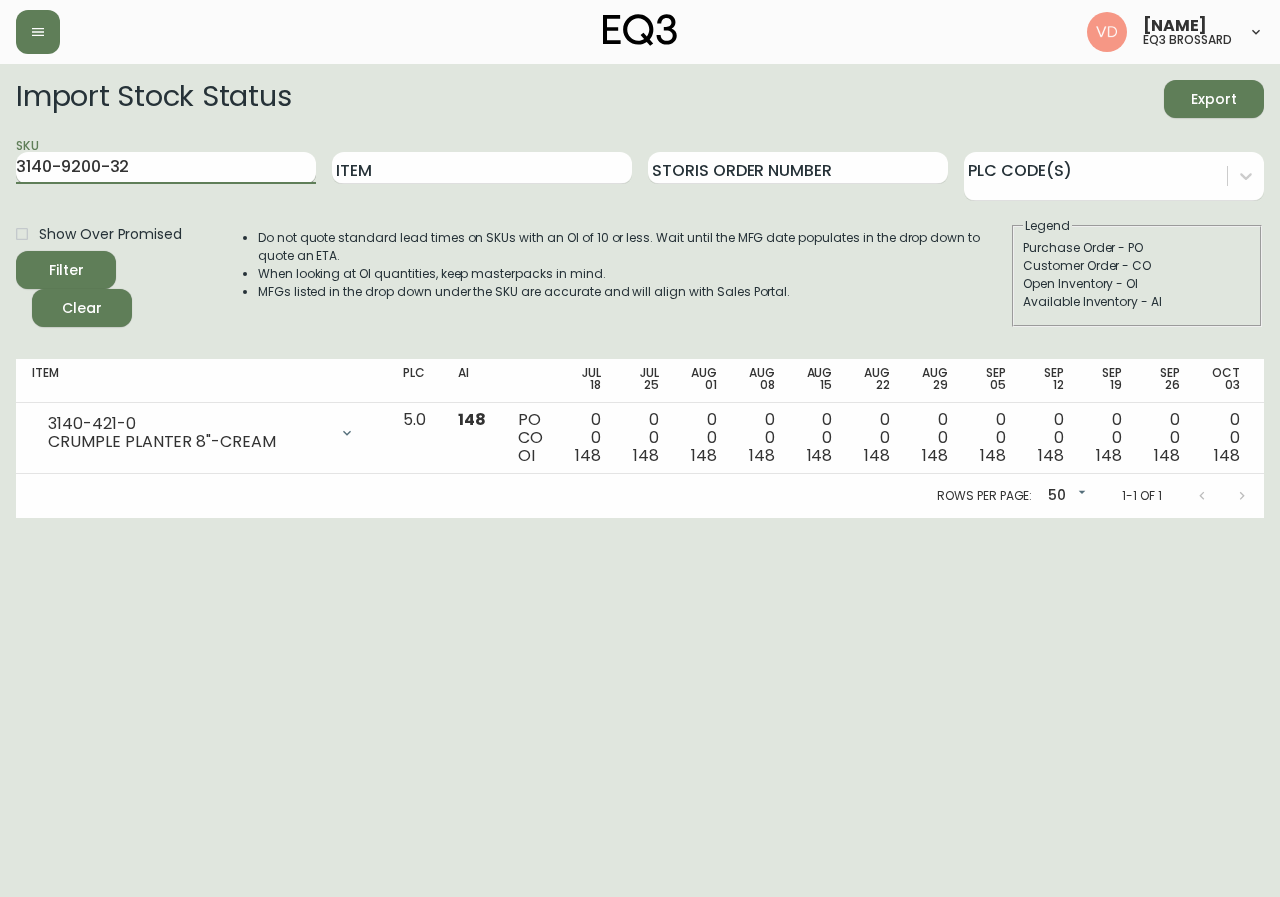 click on "Filter" at bounding box center (66, 270) 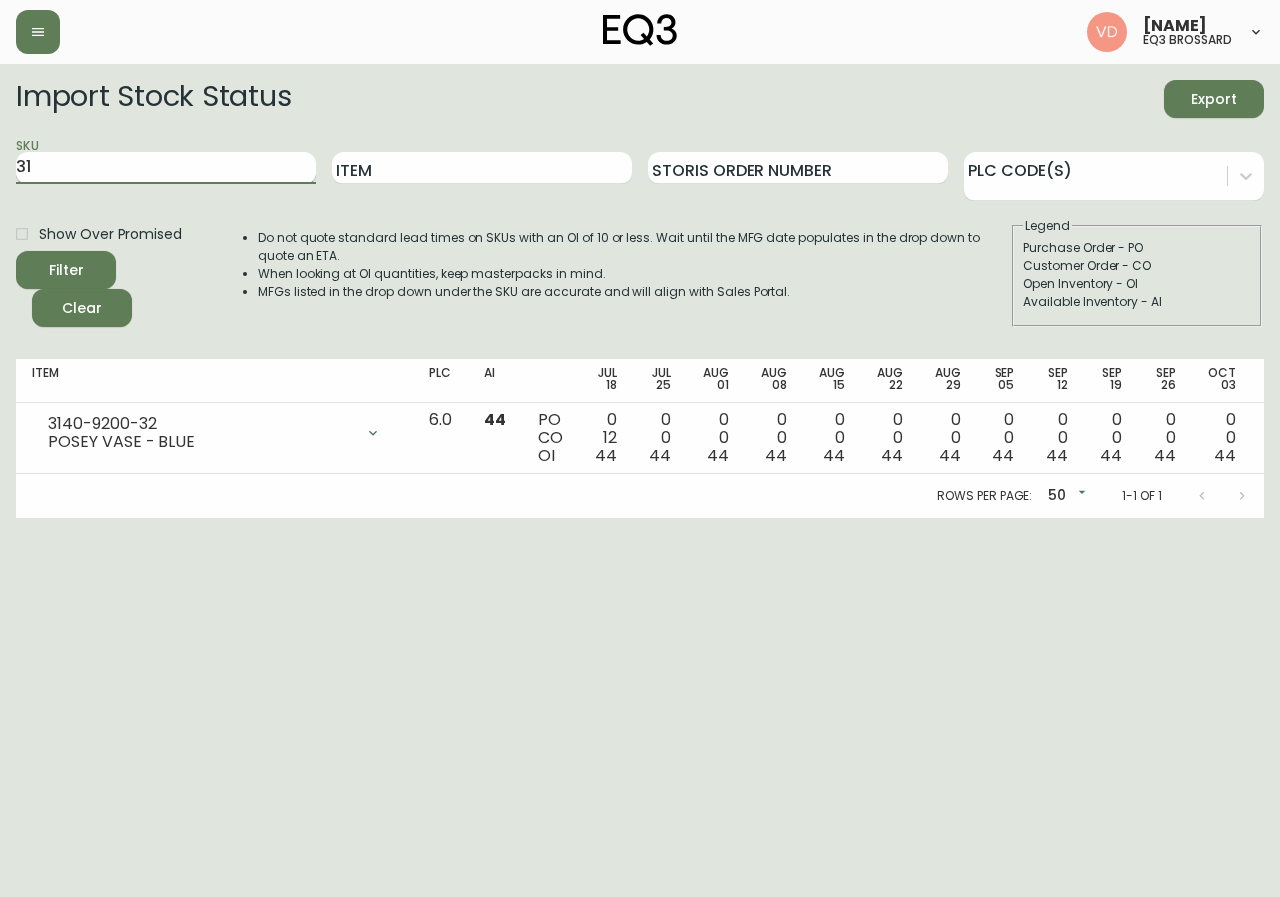 type on "3" 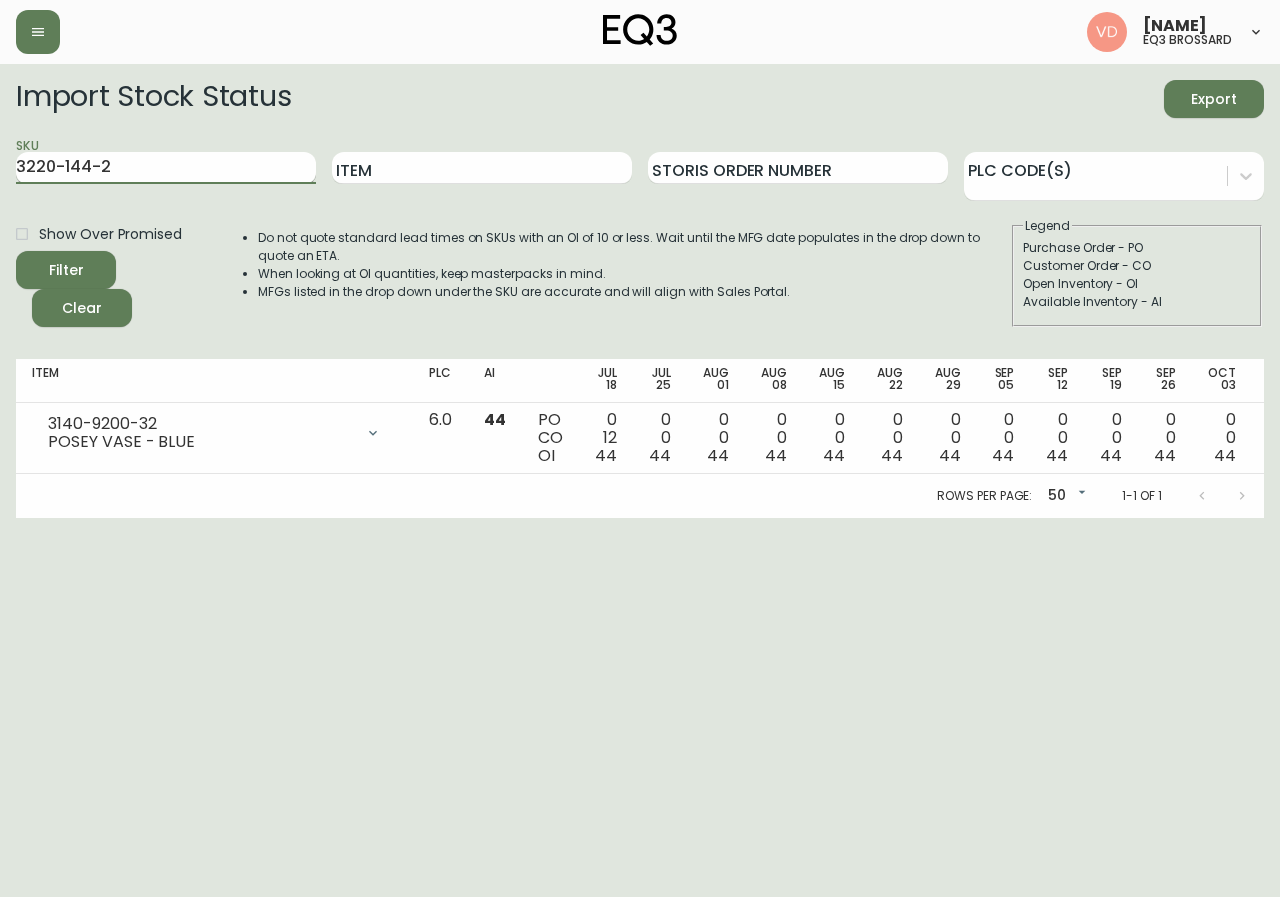 click on "Filter" at bounding box center (66, 270) 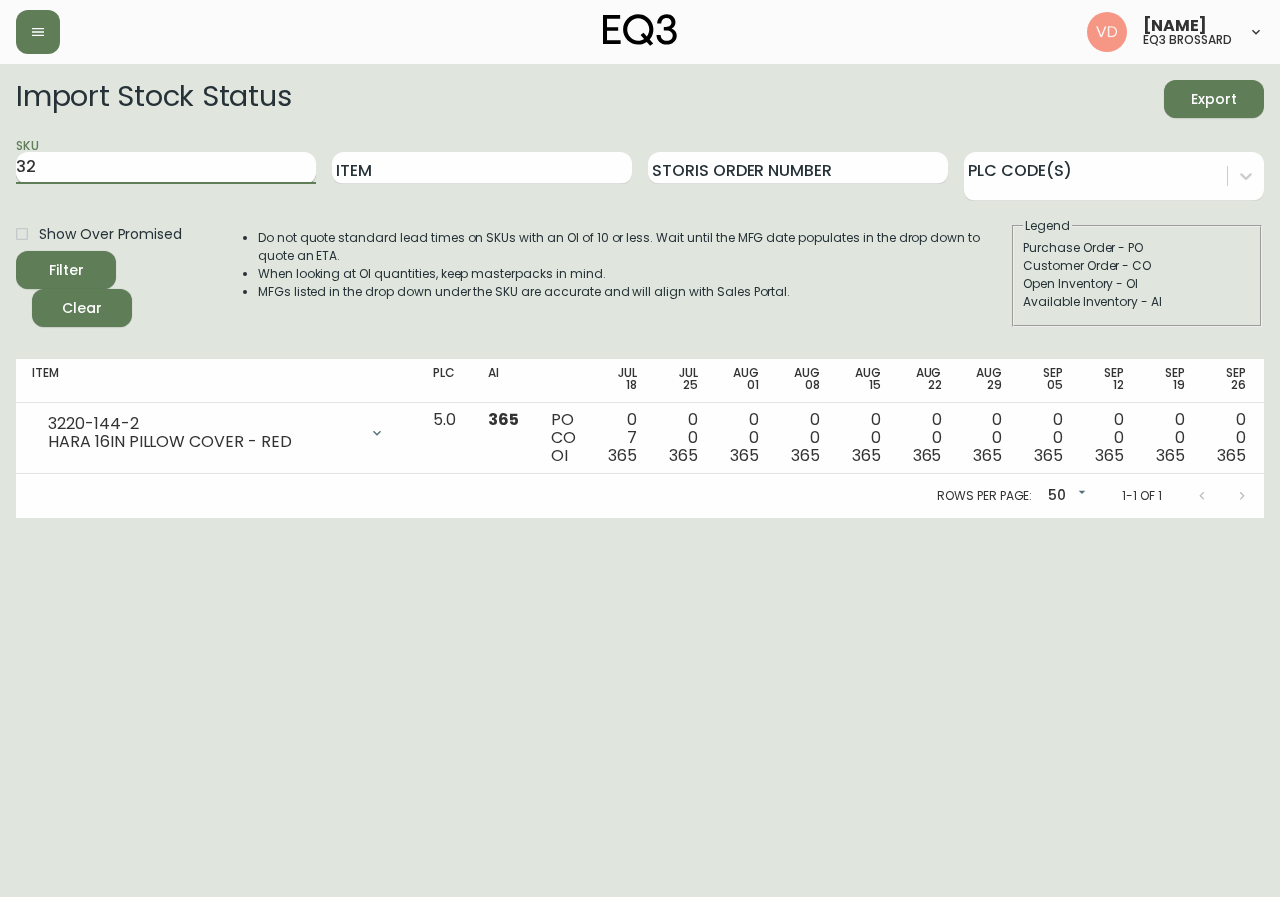 type on "3" 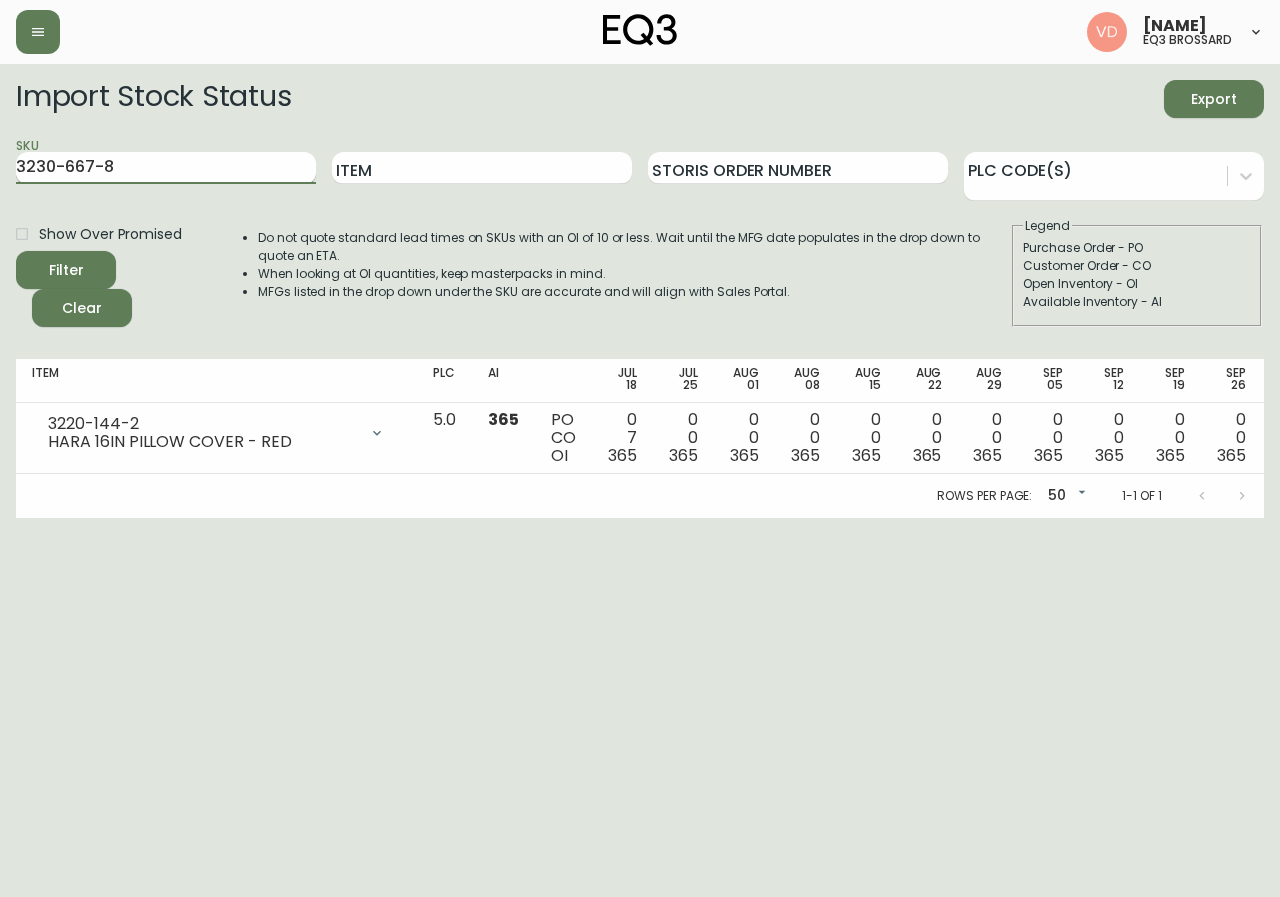 click on "Filter" at bounding box center [66, 270] 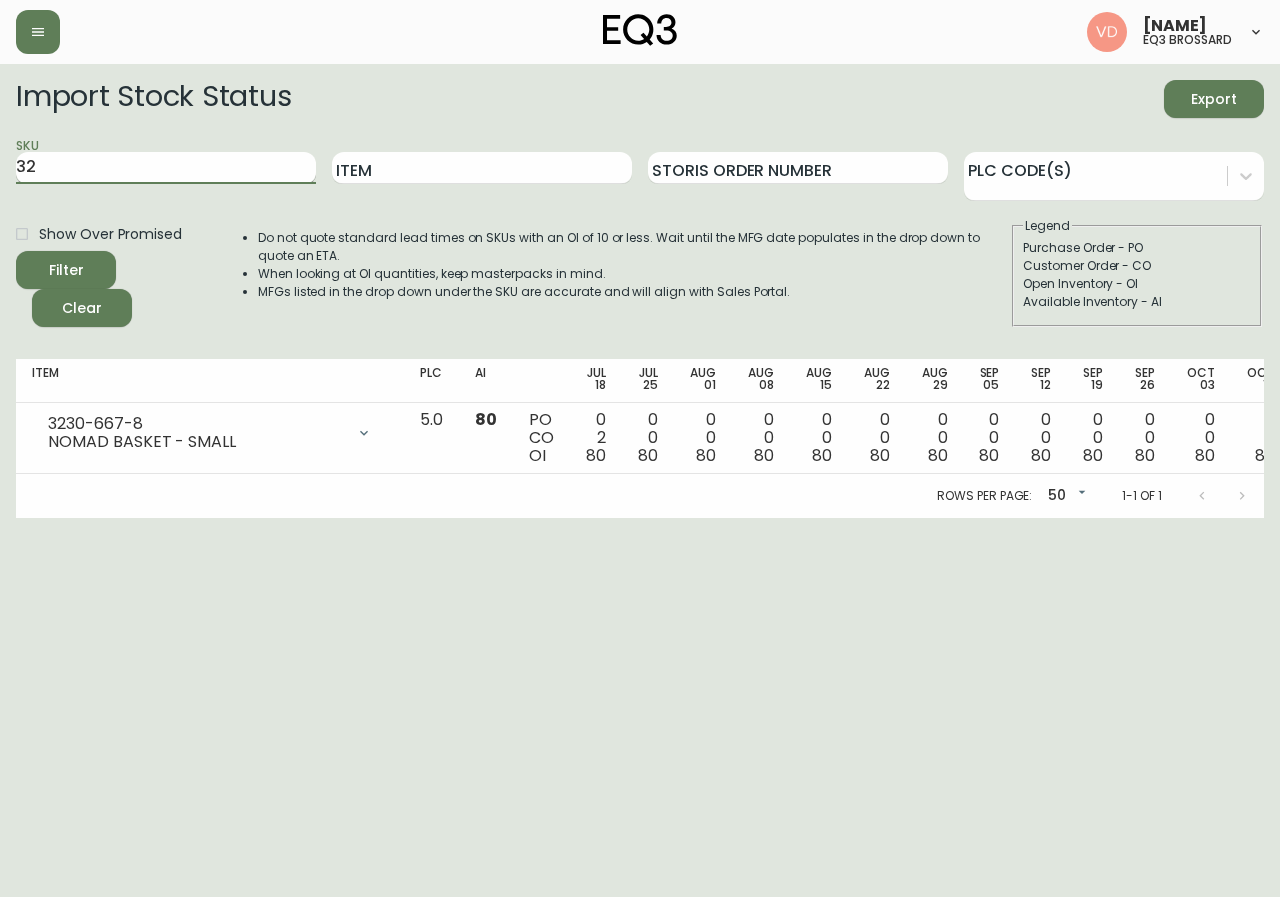 type on "3" 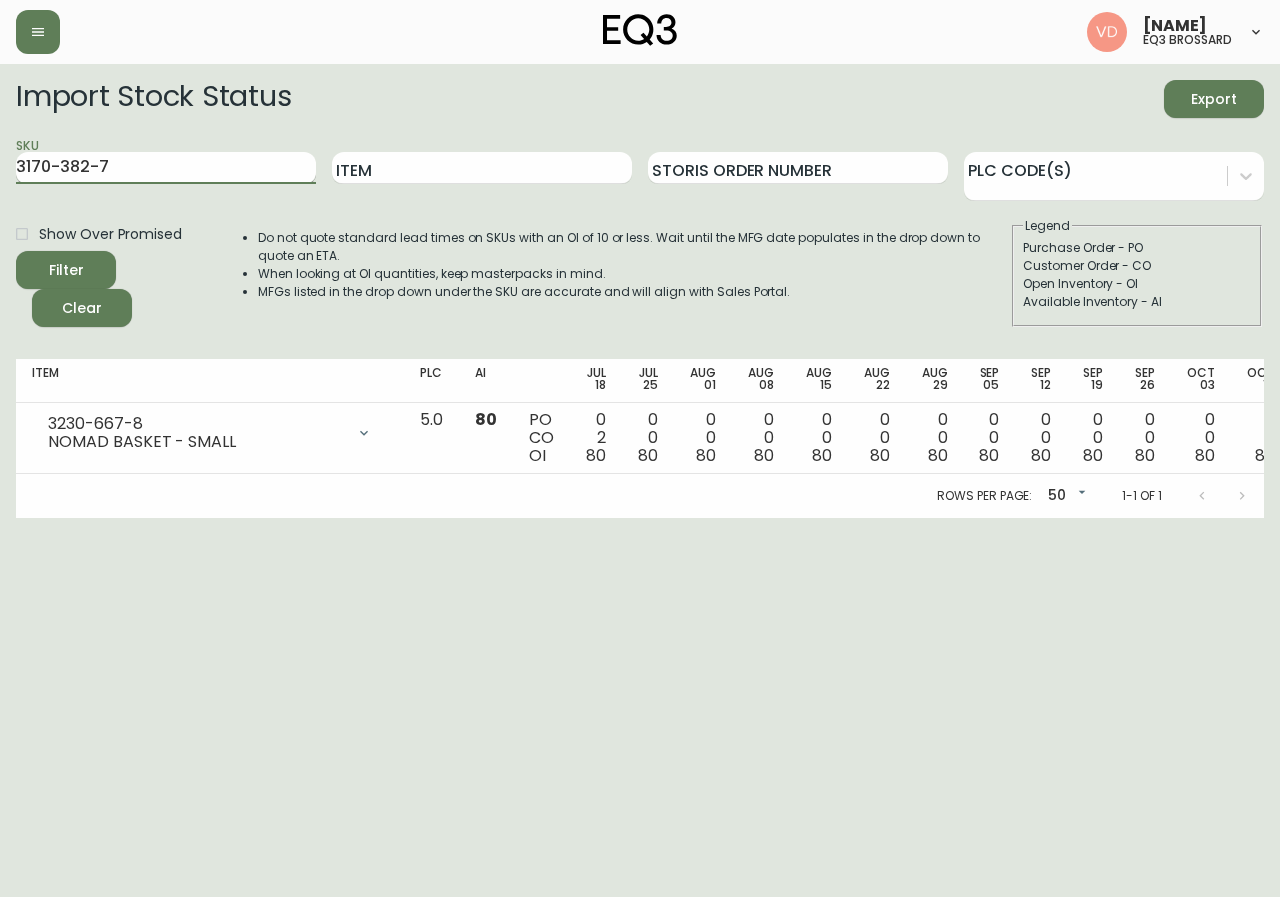 click on "Filter" at bounding box center [66, 270] 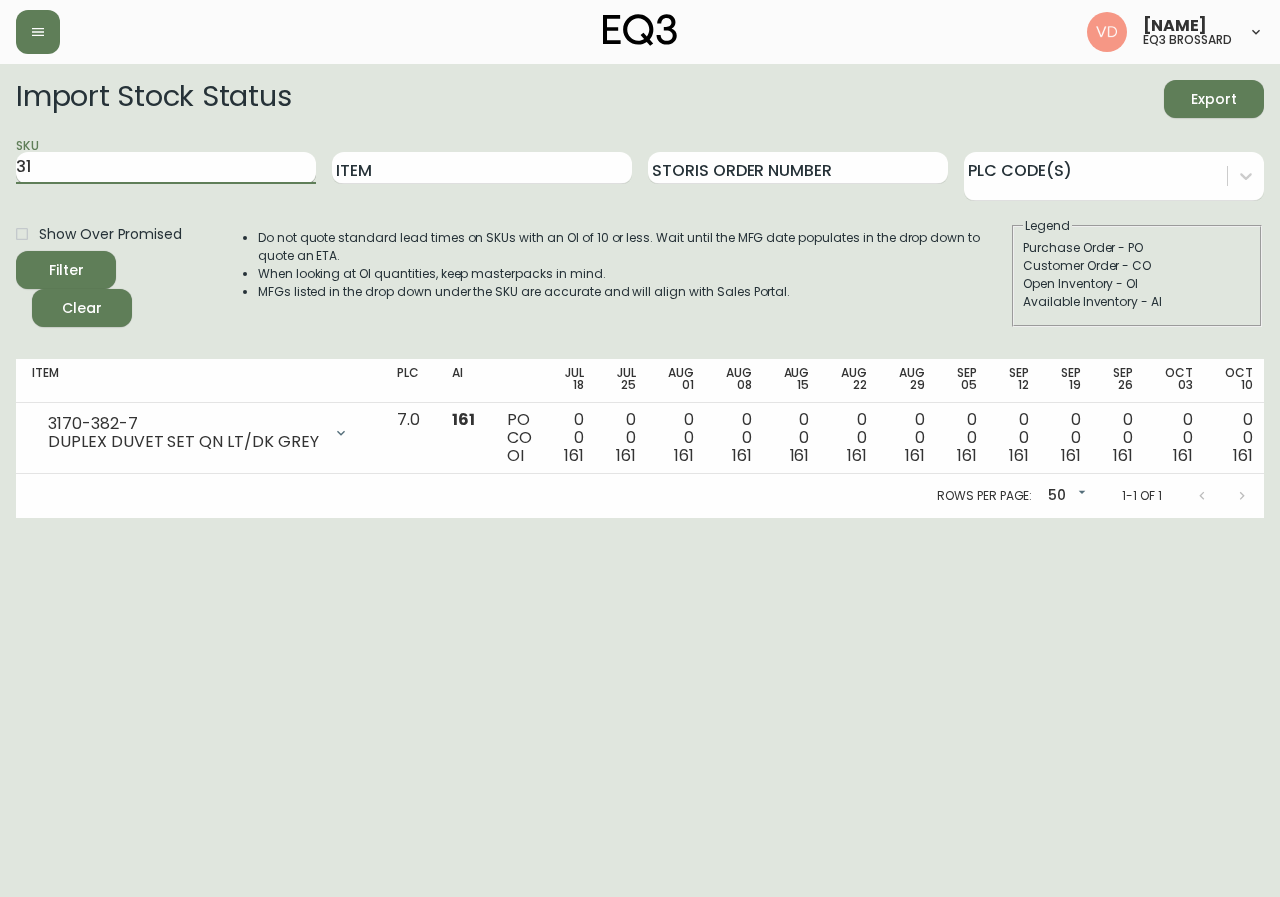 type on "3" 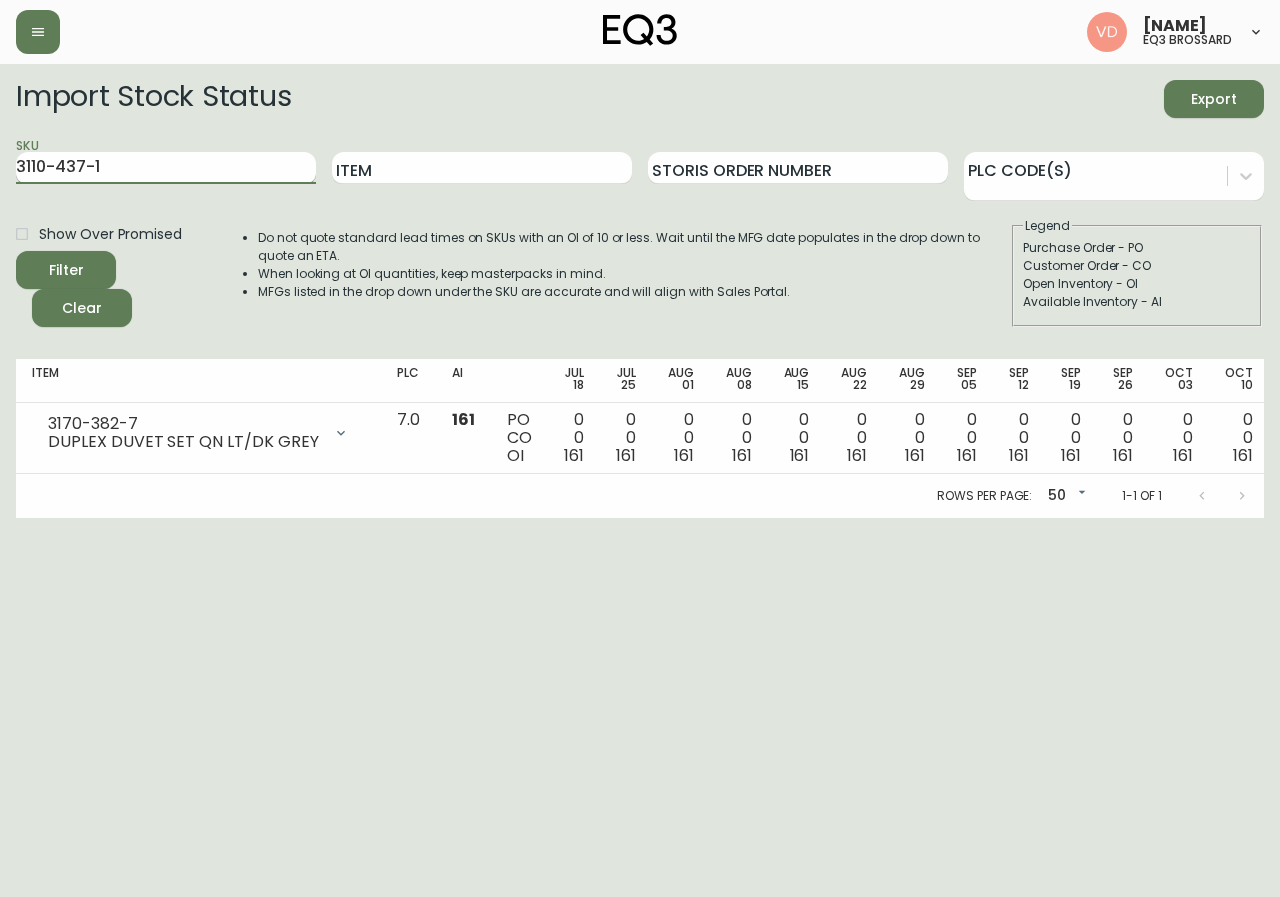 click on "Filter" at bounding box center [66, 270] 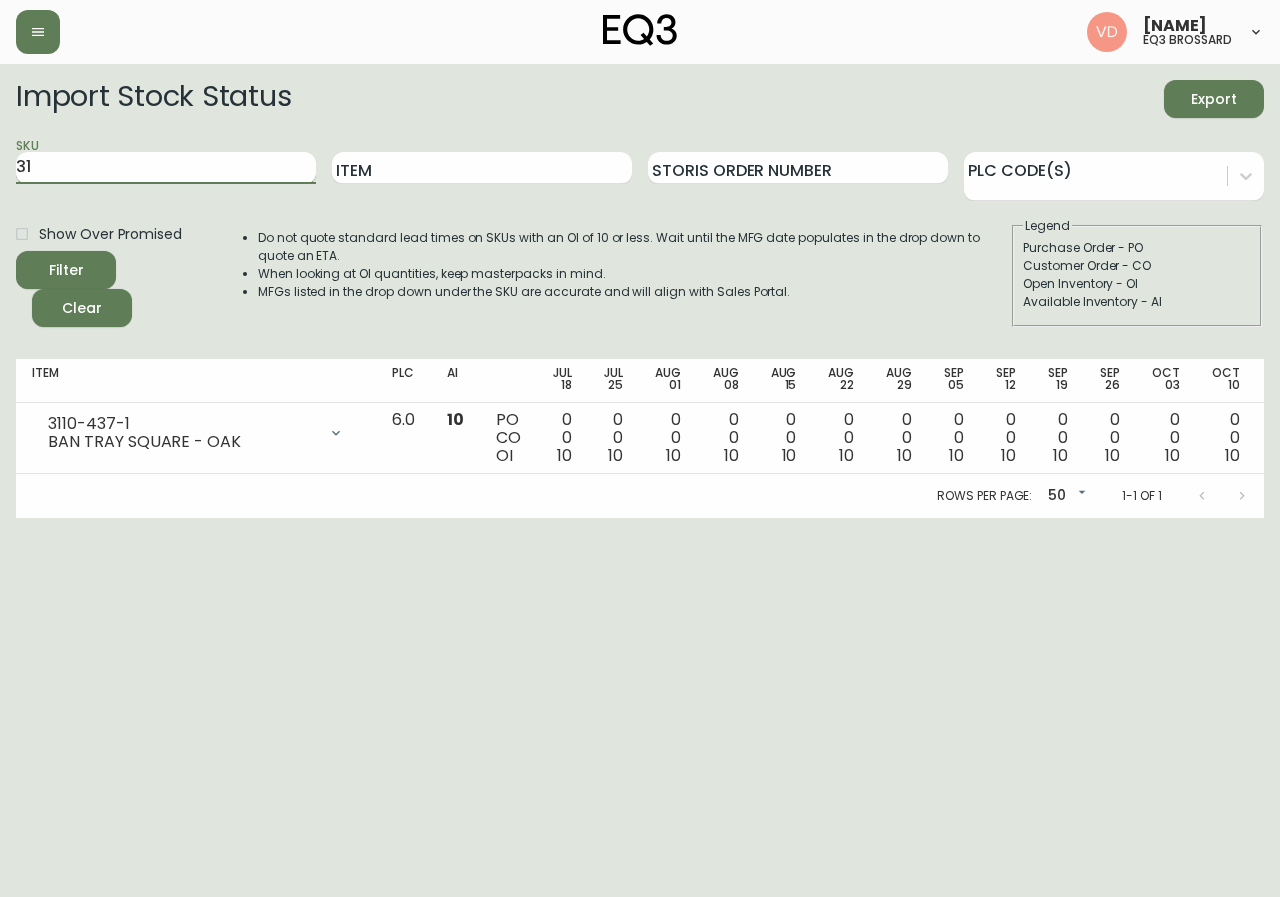 type on "3" 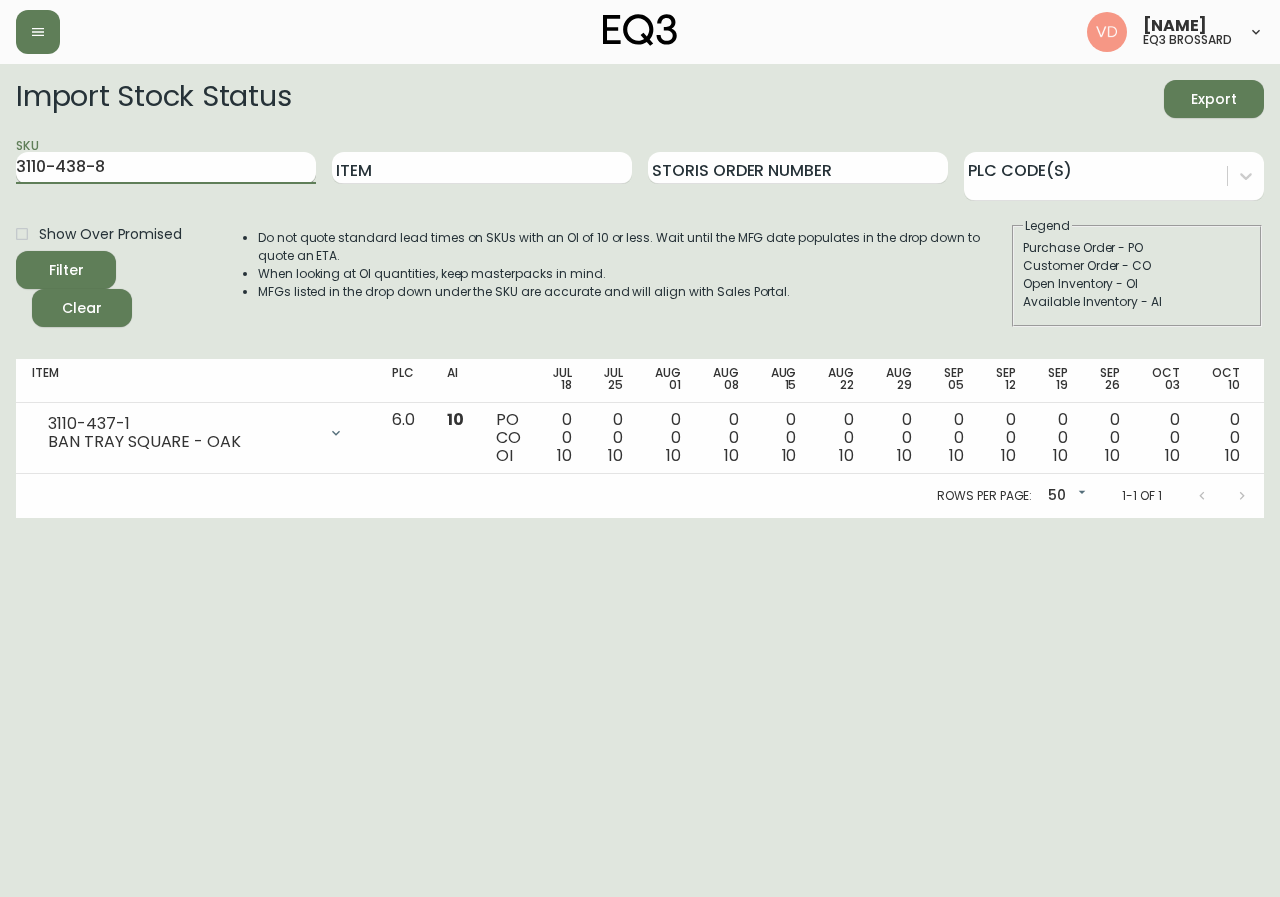 type on "3110-438-8" 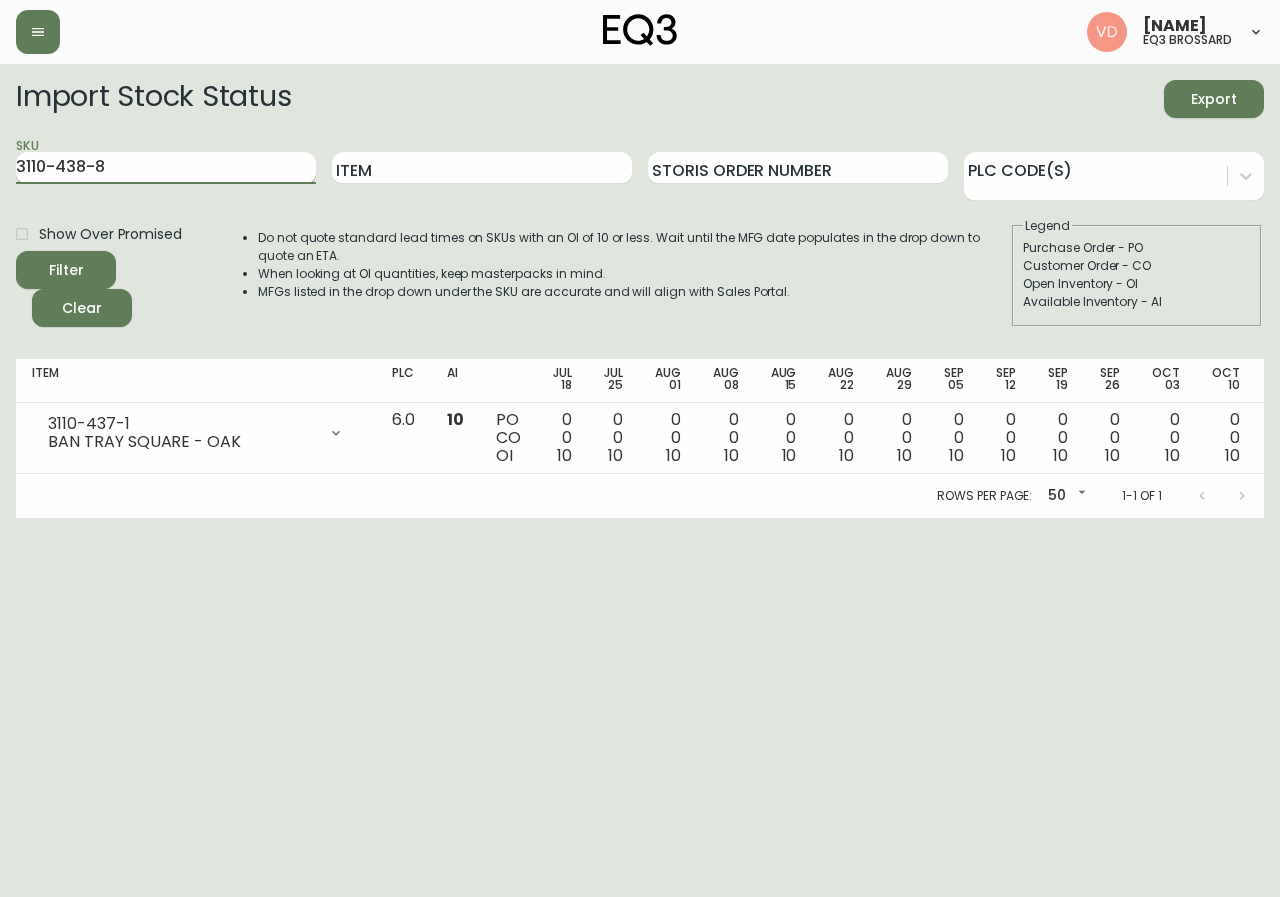 click on "Filter" at bounding box center (66, 270) 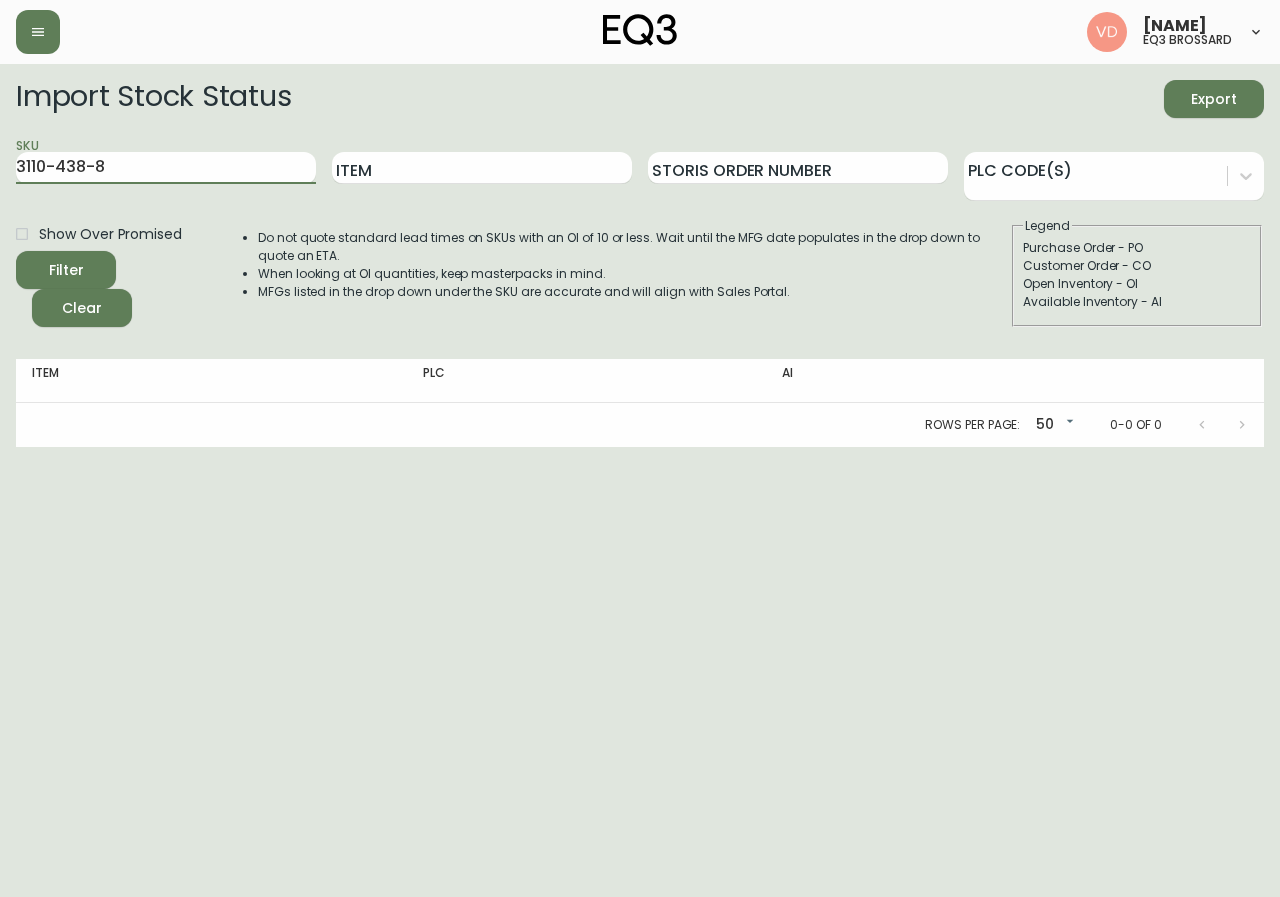 drag, startPoint x: 143, startPoint y: 166, endPoint x: 0, endPoint y: 187, distance: 144.53374 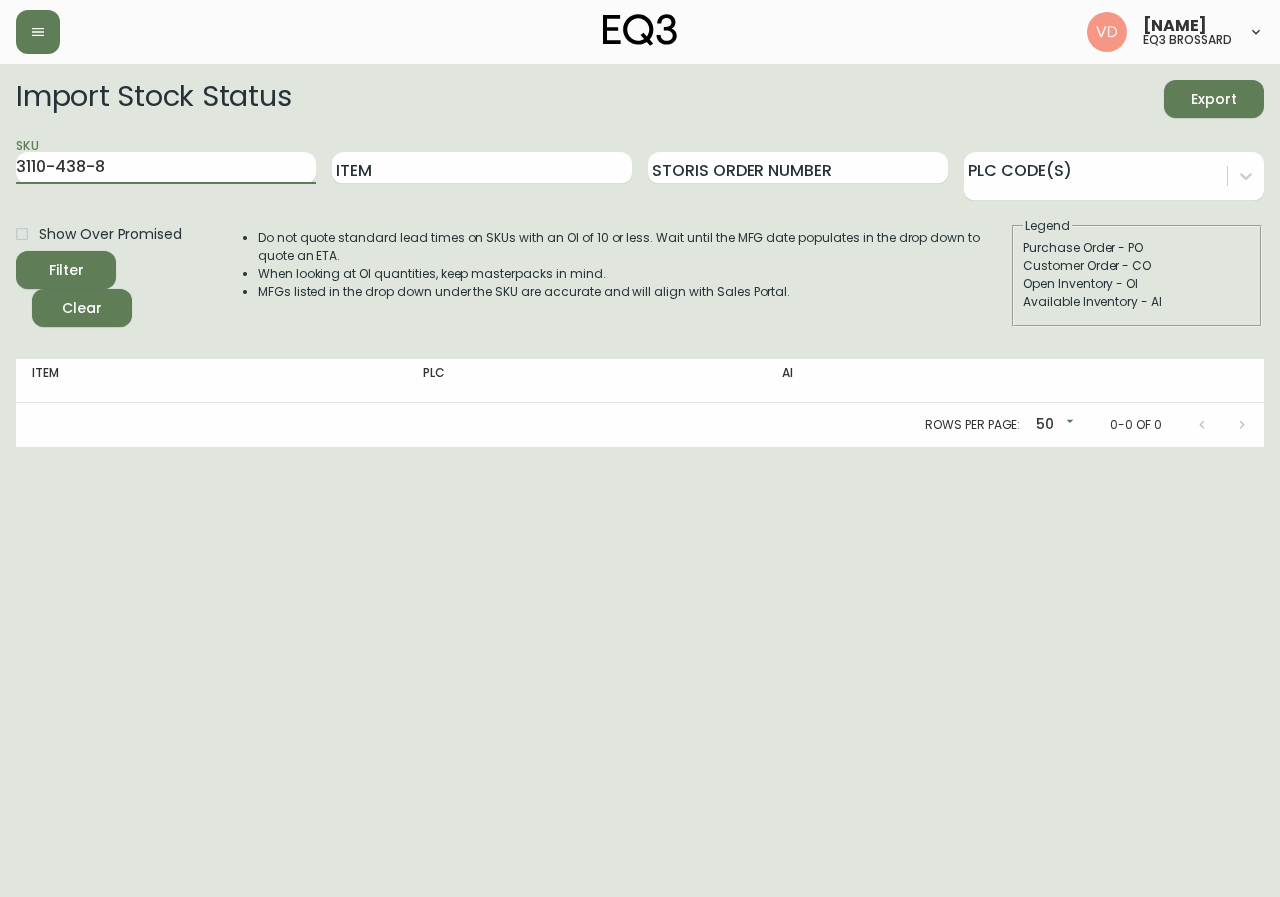 click on "Import Stock Status Export SKU 3110-438-8 Item Storis Order Number PLC Code(s) Show Over Promised Filter Clear Do not quote standard lead times on SKUs with an OI of 10 or less. Wait until the MFG date populates in the drop down to quote an ETA. When looking at OI quantities, keep masterpacks in mind. MFGs listed in the drop down under the SKU are accurate and will align with Sales Portal. Legend Purchase Order - PO Customer Order - CO Open Inventory - OI Available Inventory - AI Item PLC AI Rows per page: 50 50 0-0 of 0" at bounding box center [640, 255] 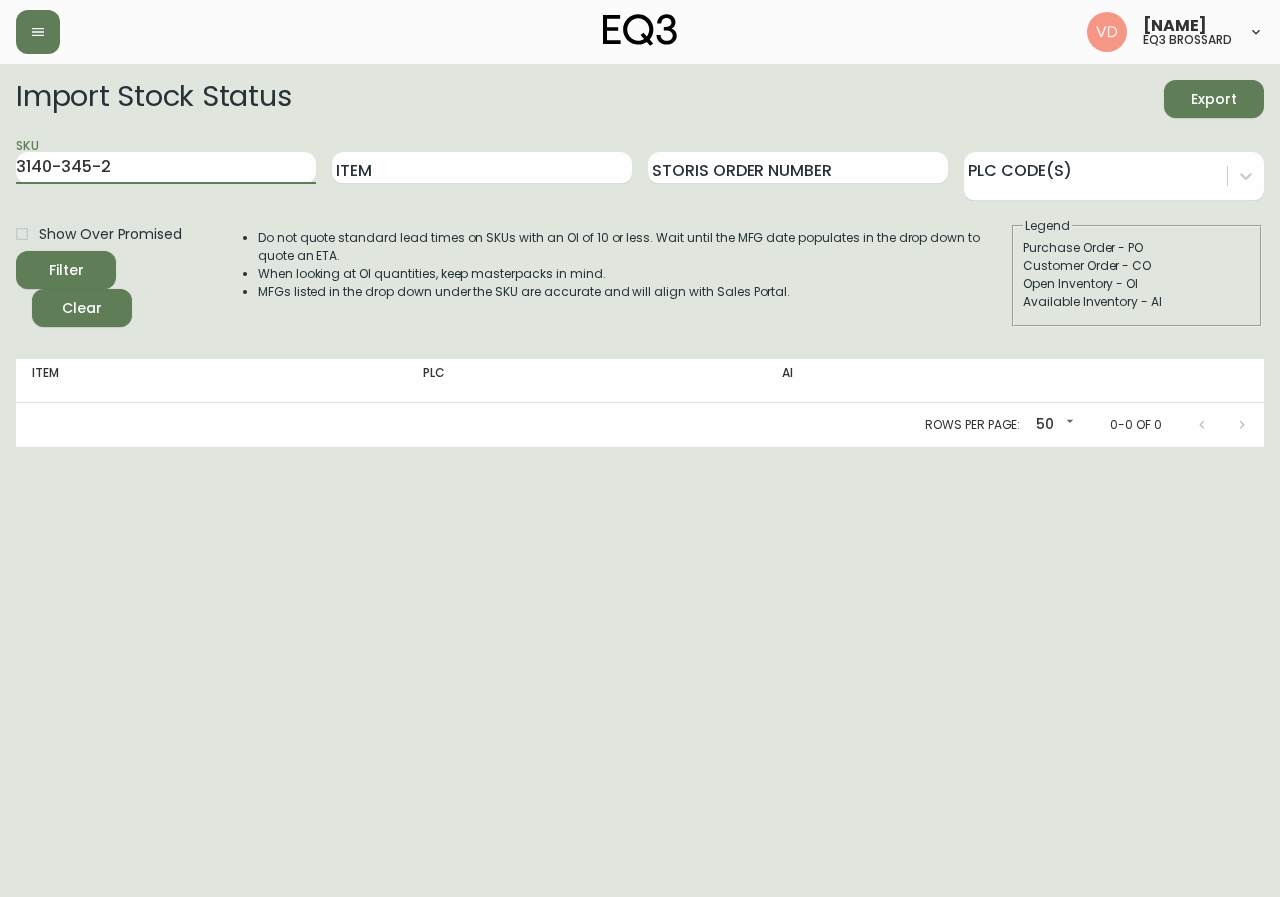 click on "Filter" at bounding box center (66, 270) 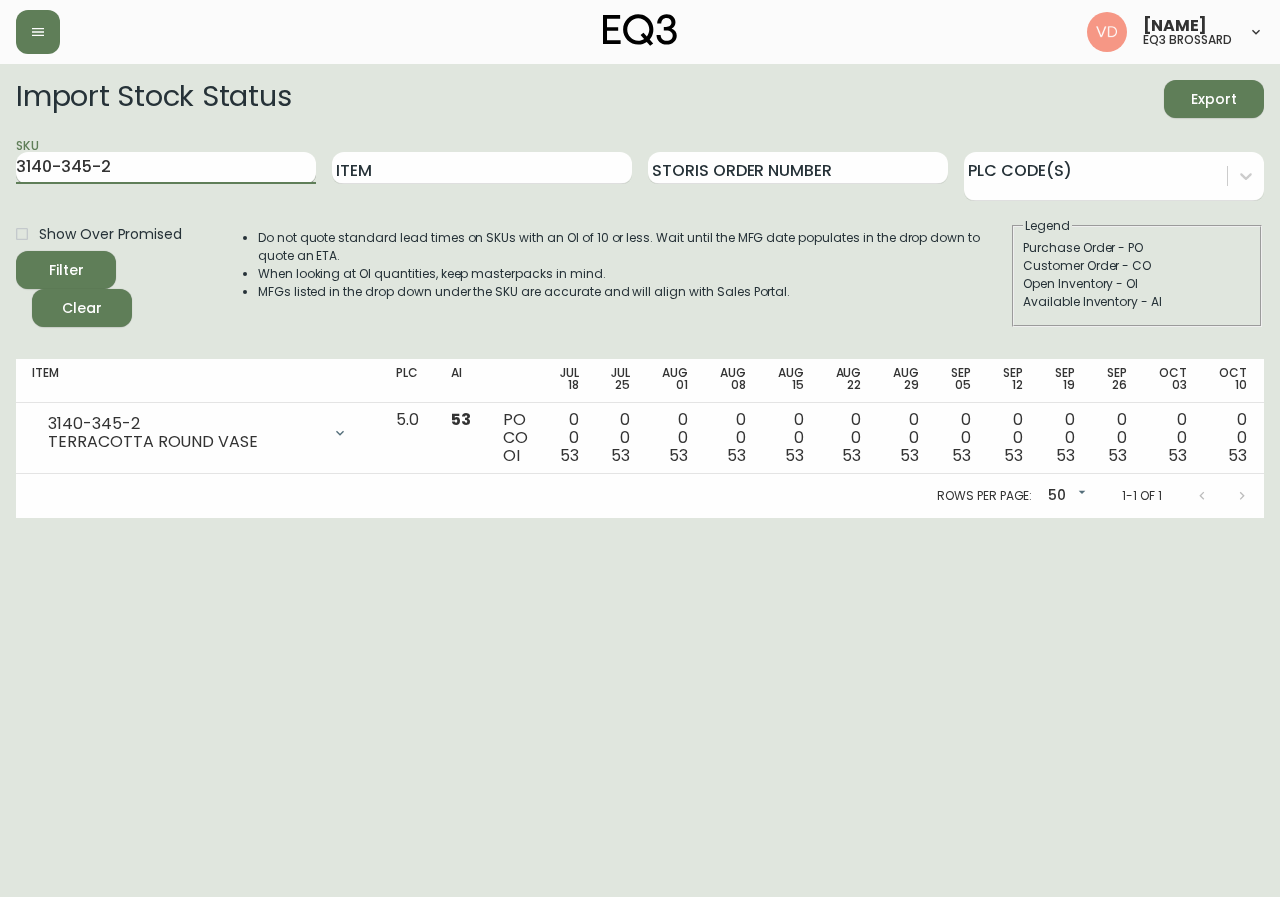 click on "3140-345-2" at bounding box center [166, 168] 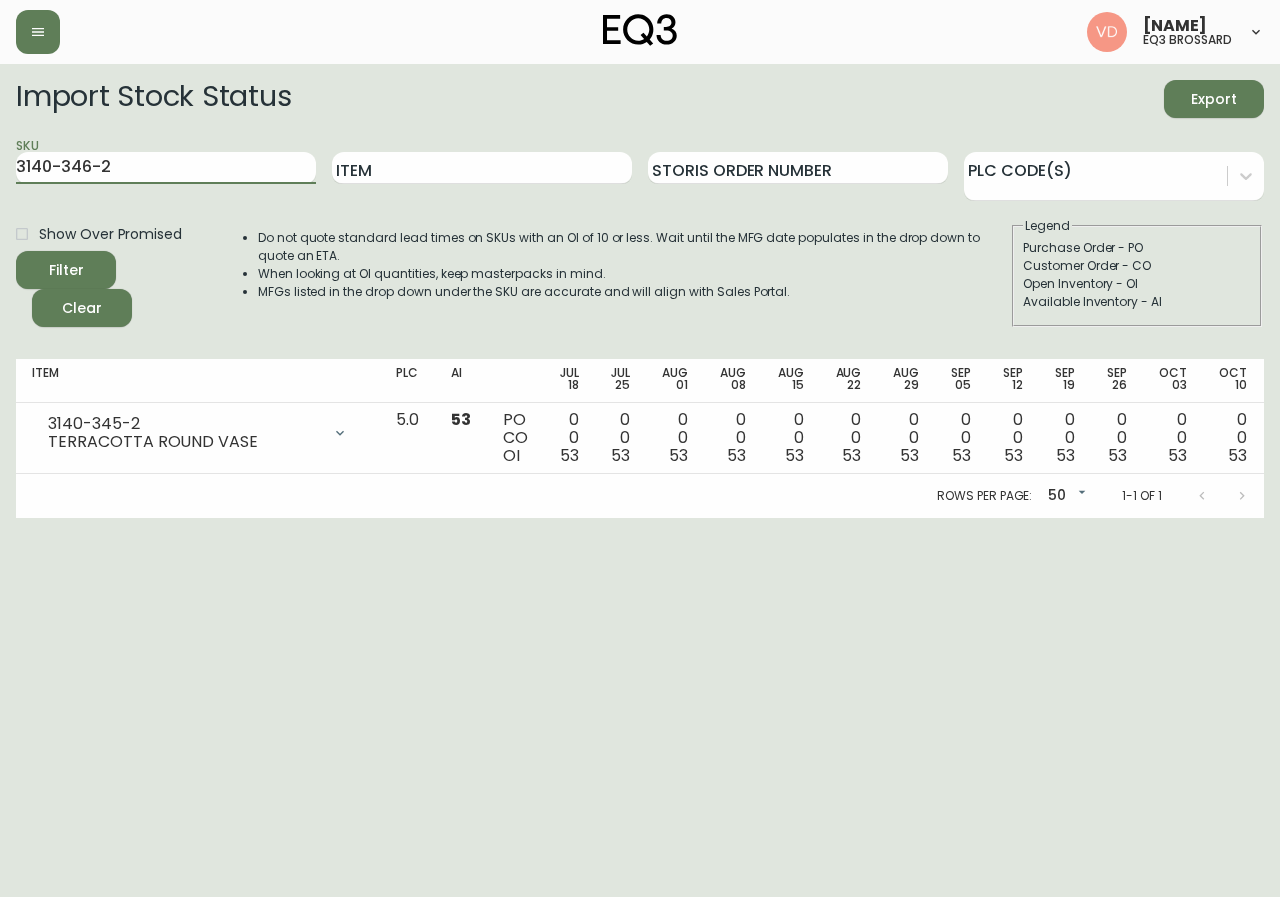 click on "Filter" at bounding box center (66, 270) 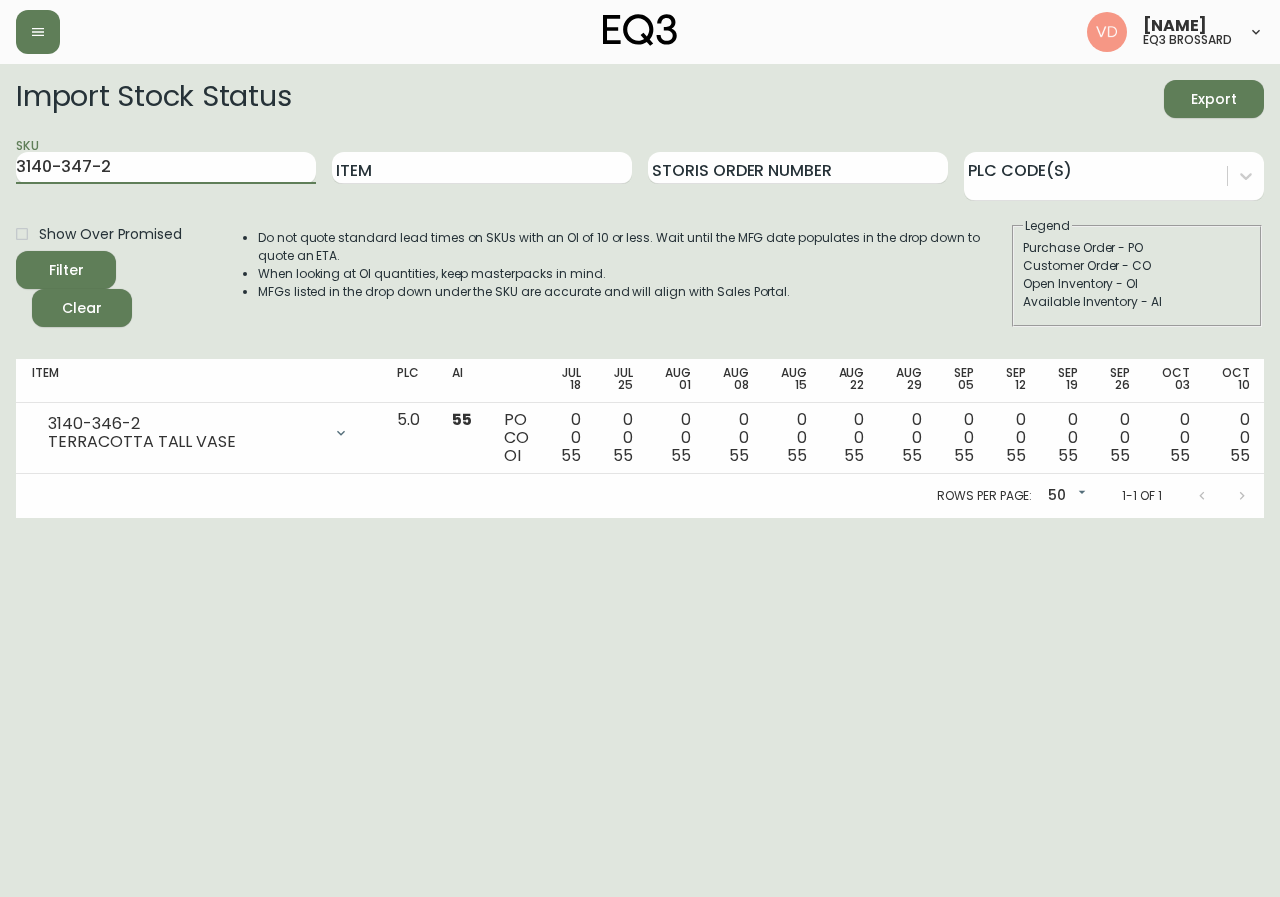 type on "3140-347-2" 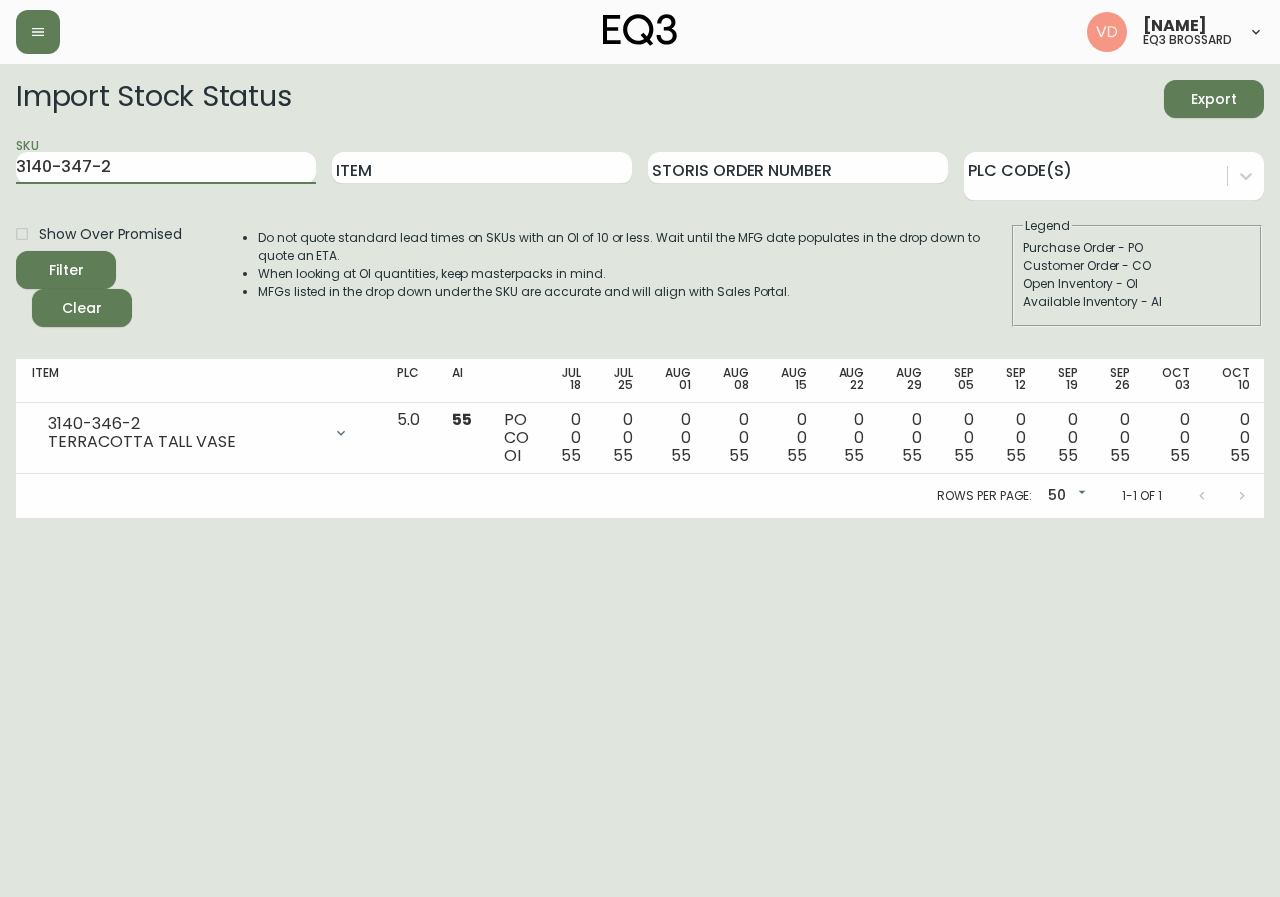 click on "Filter" at bounding box center [66, 270] 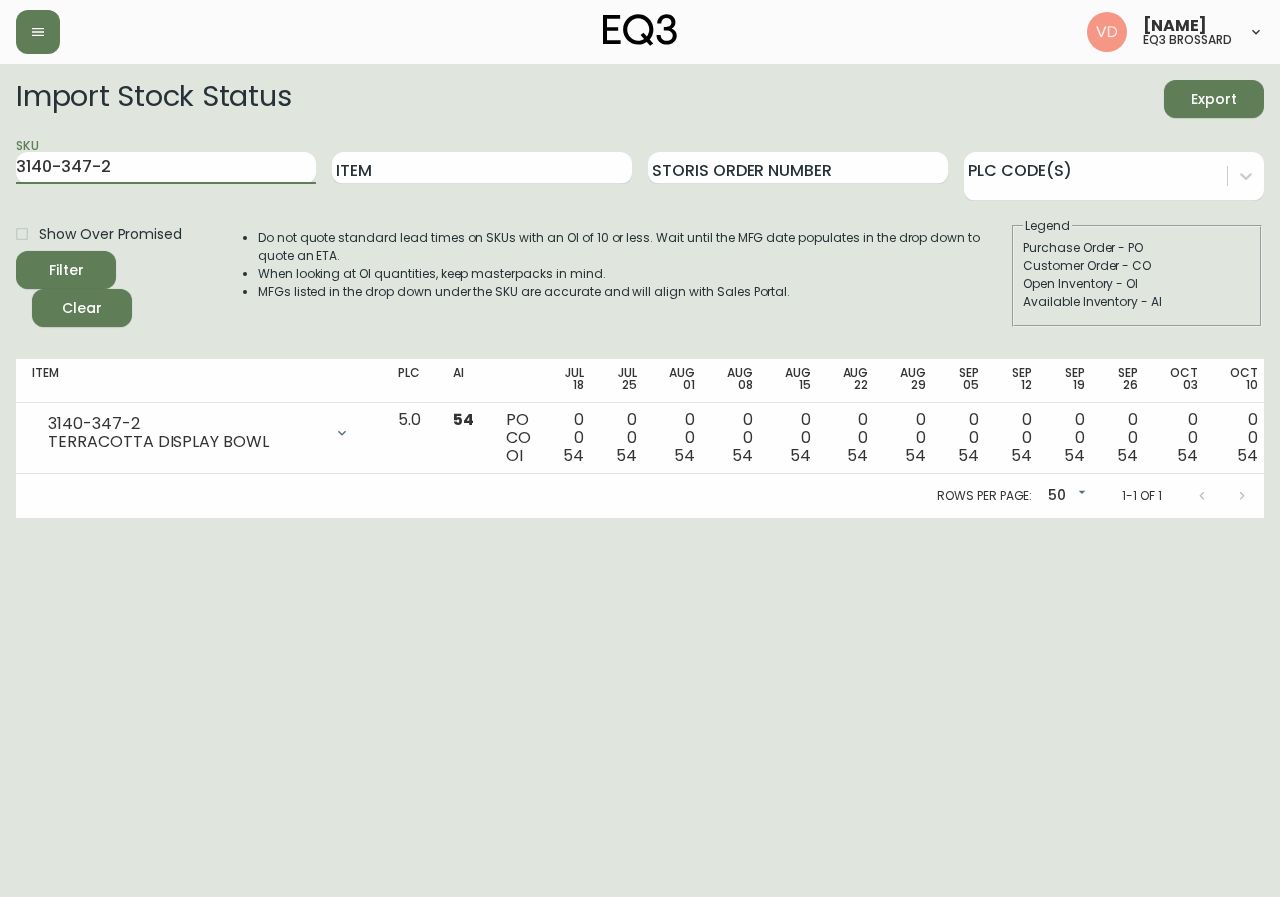 drag, startPoint x: 191, startPoint y: 182, endPoint x: 7, endPoint y: 282, distance: 209.41824 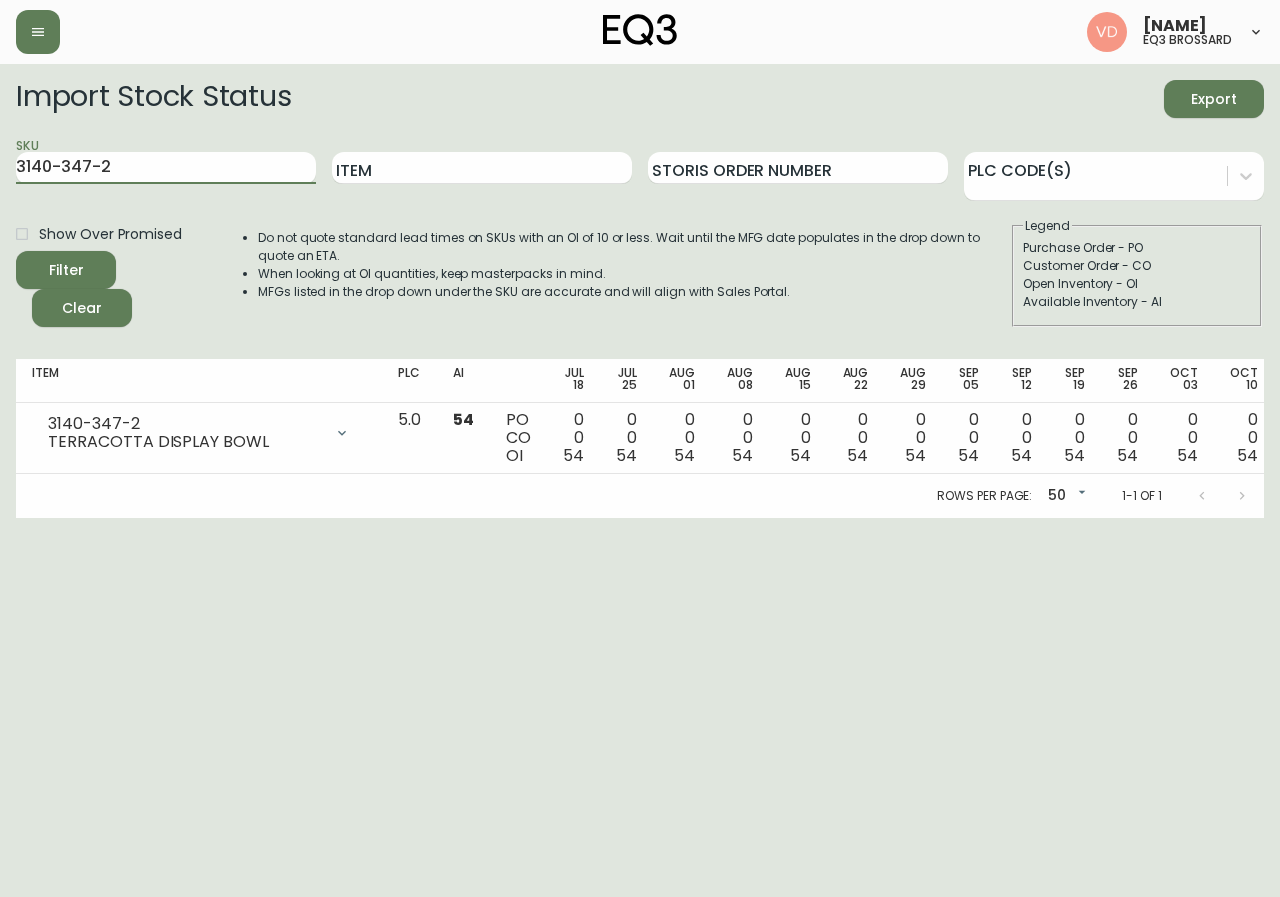 click on "Import Stock Status Export SKU 3140-347-2 Item Storis Order Number PLC Code(s) Show Over Promised Filter Clear Do not quote standard lead times on SKUs with an OI of 10 or less. Wait until the MFG date populates in the drop down to quote an ETA. When looking at OI quantities, keep masterpacks in mind. MFGs listed in the drop down under the SKU are accurate and will align with Sales Portal. Legend Purchase Order - PO Customer Order - CO Open Inventory - OI Available Inventory - AI Item PLC AI [DATE] [DATE] [DATE] [DATE] [DATE] [DATE] [DATE] [DATE] [DATE] [DATE] [DATE] [DATE] [DATE] Future 3140-347-2 TERRACOTTA DISPLAY BOWL Opening Balance 54 ( [DATE] ) Available Inventory 54 ( [DATE] ) 5.0 54 PO CO OI 0 0 54 0 0 54 0 0 54 0 0 54 0 0 54 0 0 54 0 0 54 0 0 54 0 0 54 0 0 54 0 0 54 0 0 54 0 0 54 0 0 54 0 0 54 Rows per page: 50 50 1-1 of 1" at bounding box center [640, 291] 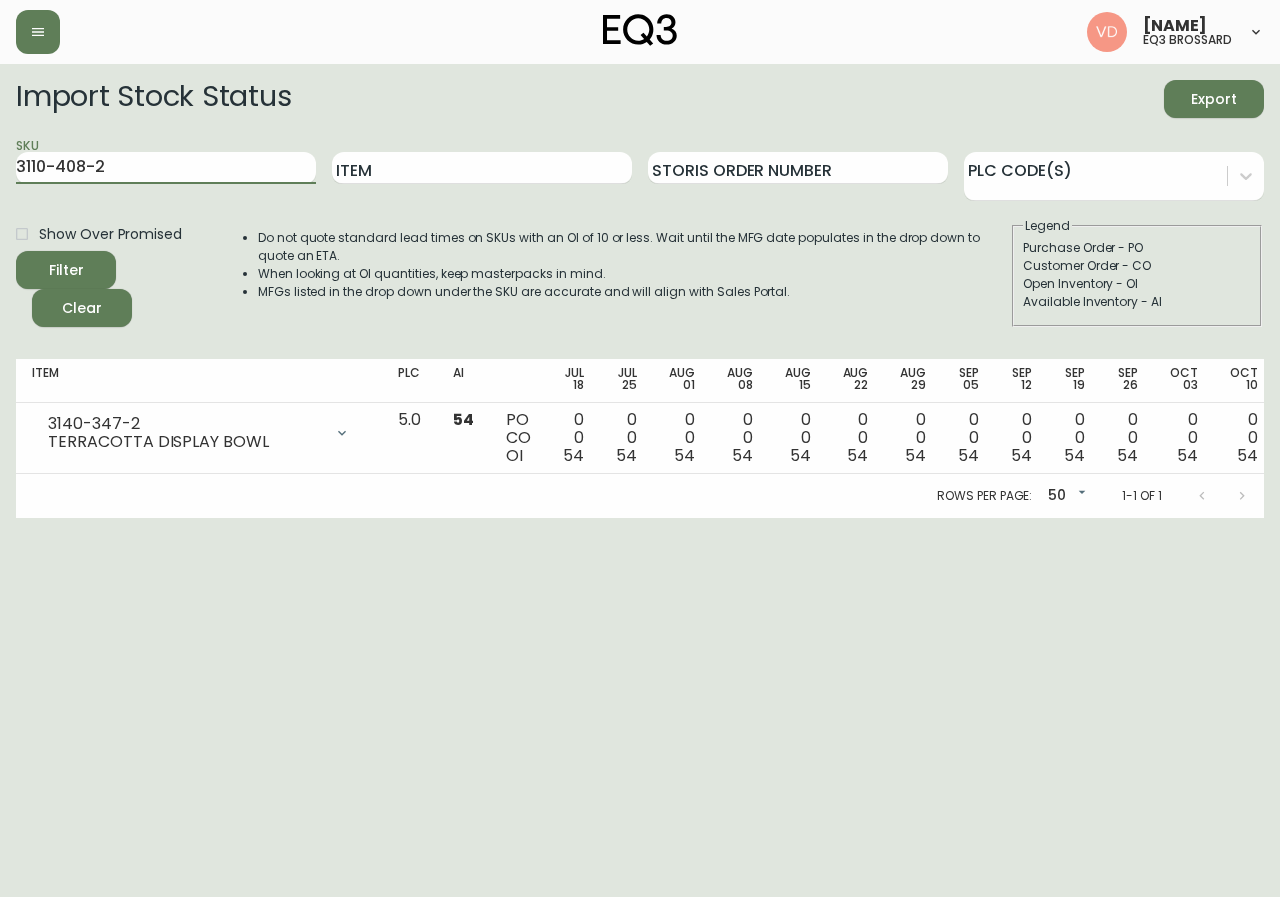 click on "Filter" at bounding box center [66, 270] 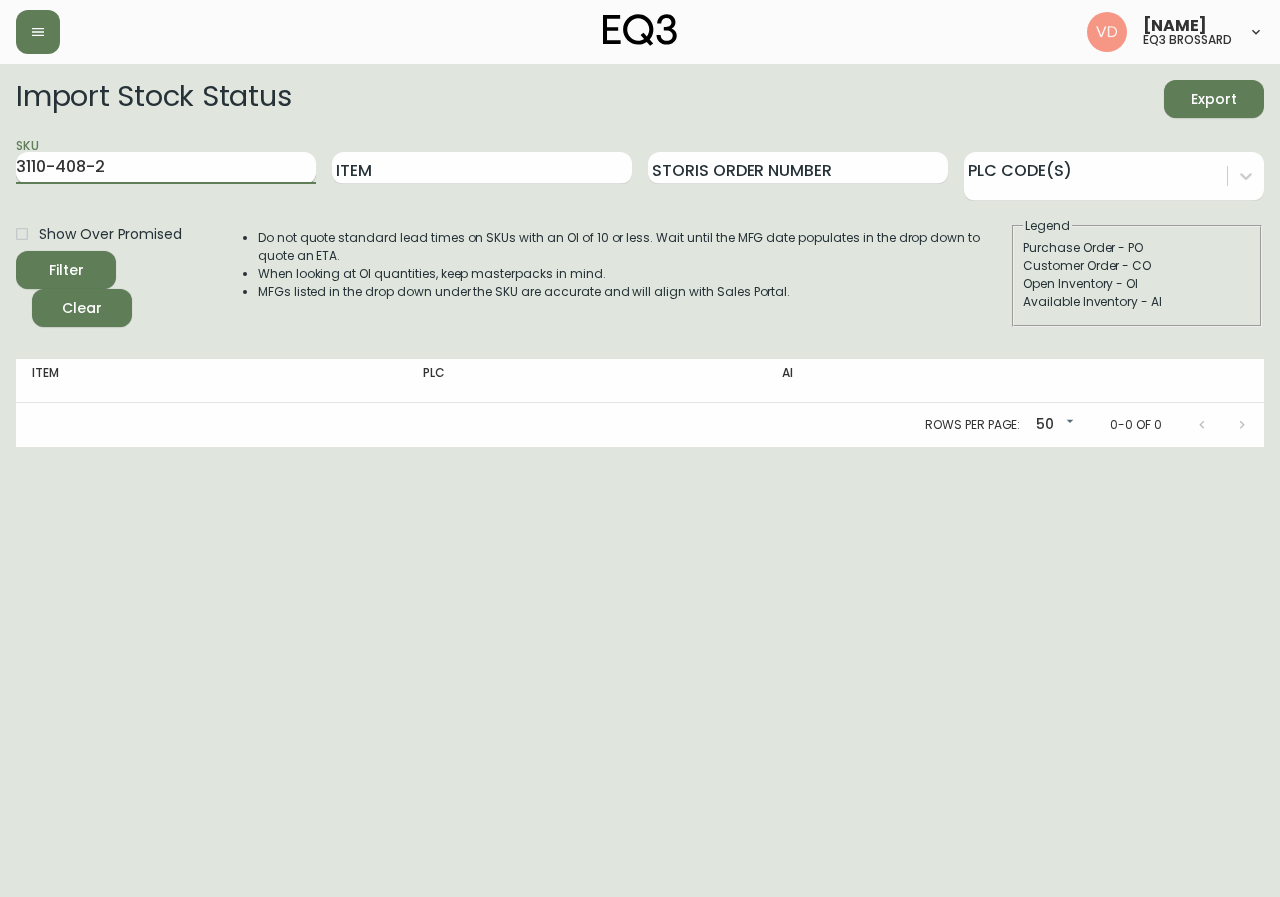 click on "3110-408-2" at bounding box center (166, 168) 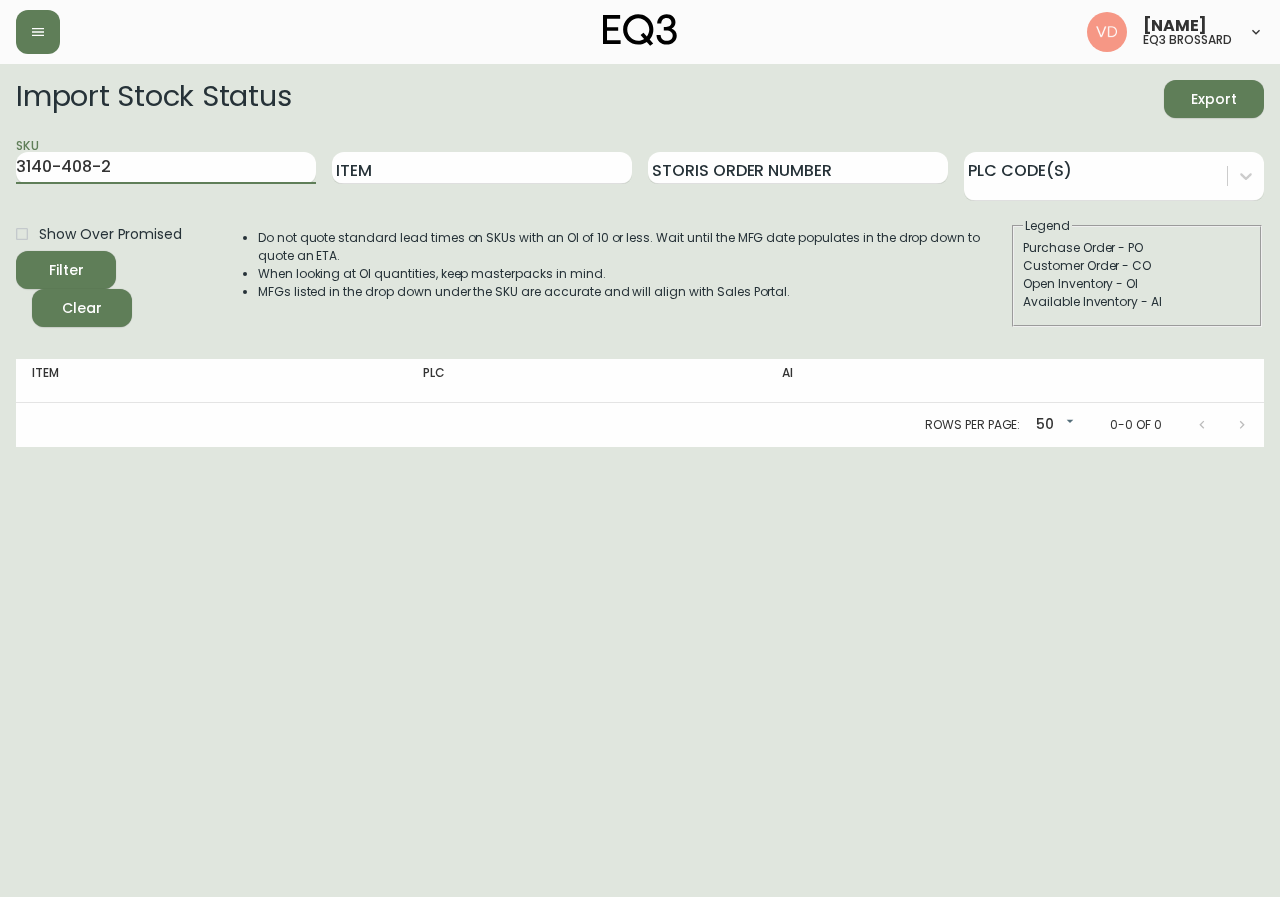 click on "Filter" at bounding box center (66, 270) 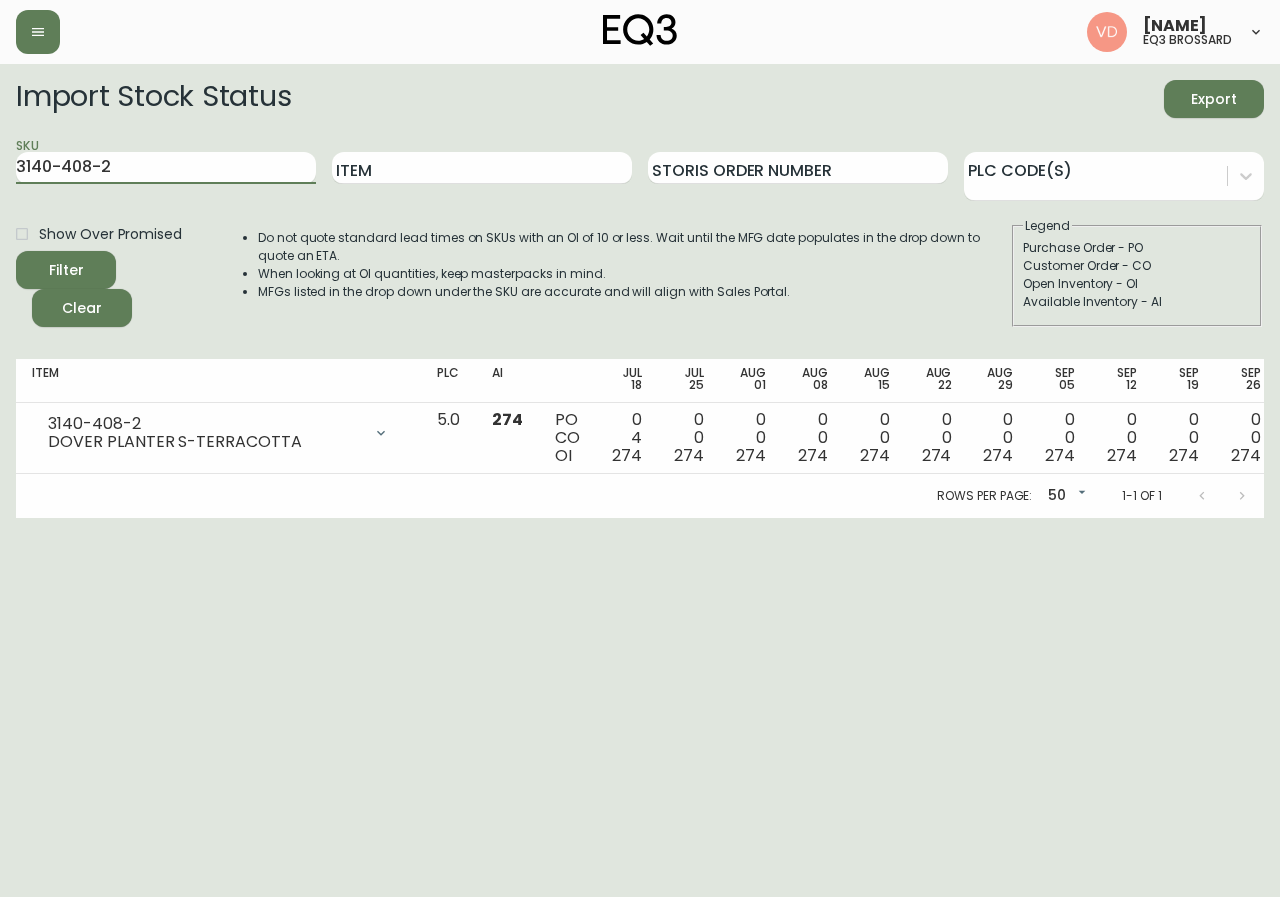 drag, startPoint x: 237, startPoint y: 166, endPoint x: 0, endPoint y: 190, distance: 238.2121 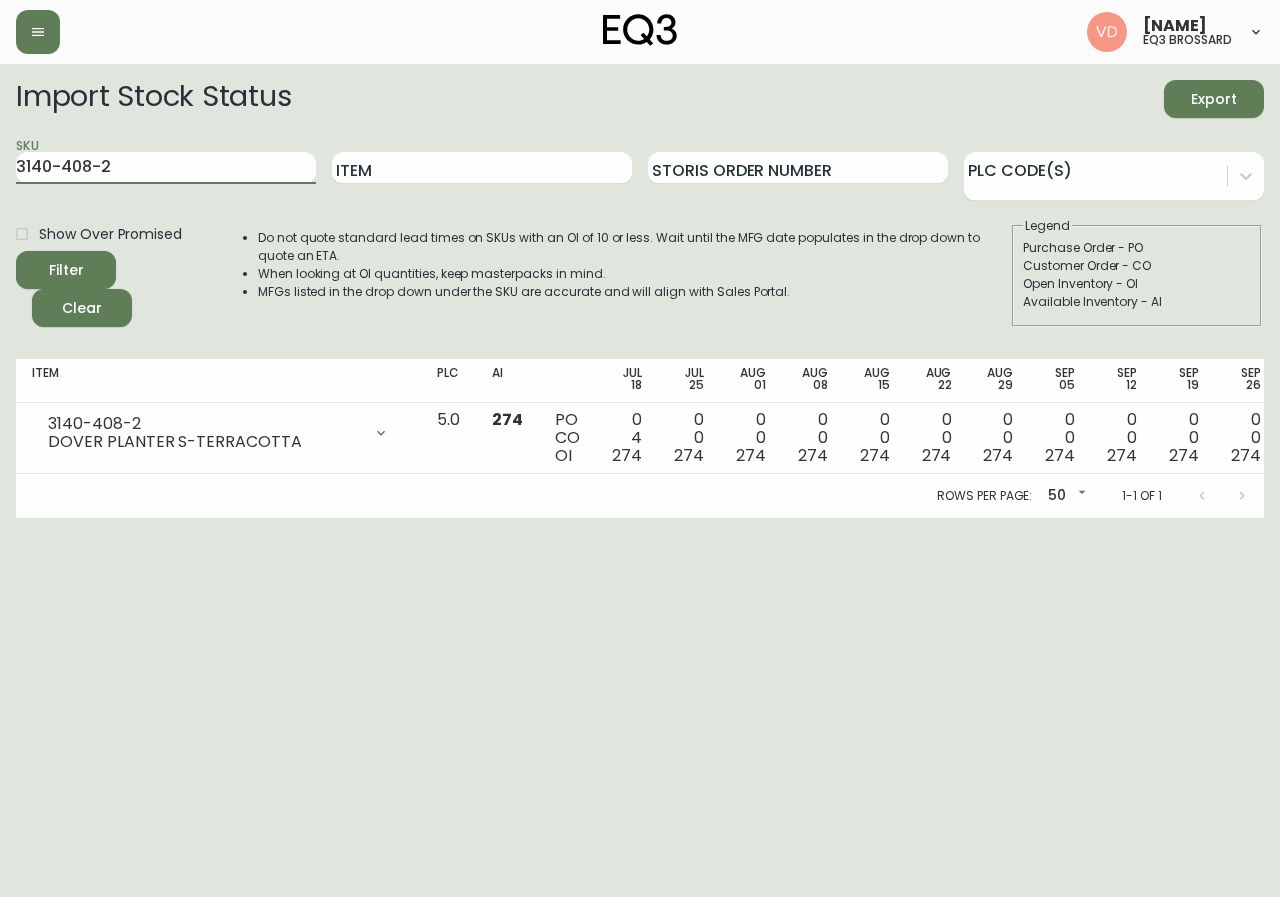 click on "Import Stock Status Export SKU 3140-408-2 Item Storis Order Number PLC Code(s) Show Over Promised Filter Clear Do not quote standard lead times on SKUs with an OI of 10 or less. Wait until the MFG date populates in the drop down to quote an ETA. When looking at OI quantities, keep masterpacks in mind. MFGs listed in the drop down under the SKU are accurate and will align with Sales Portal. Legend Purchase Order - PO Customer Order - CO Open Inventory - OI Available Inventory - AI Item PLC AI [DATE] [DATE] [DATE] [DATE] [DATE] [DATE] [DATE] [DATE] [DATE] [DATE] [DATE] [DATE] [DATE] Future 3140-408-2 DOVER PLANTER S-TERRACOTTA Opening Balance 278 ( [DATE] ) Customer Order (8544340) 4 ( [DATE] ) Available Inventory 274 ( [DATE] ) 5.0 274 PO CO OI 0 4 274 0 0 274 0 0 274 0 0 274 0 0 274 0 0 274 0 0 274 0 0 274 0 0 274 0 0 274 0 0 274 0 0 274 0 0 274 0 0 274 0 0 274 0 0 274 Rows per page: 50 50 1-1 of 1" at bounding box center [640, 291] 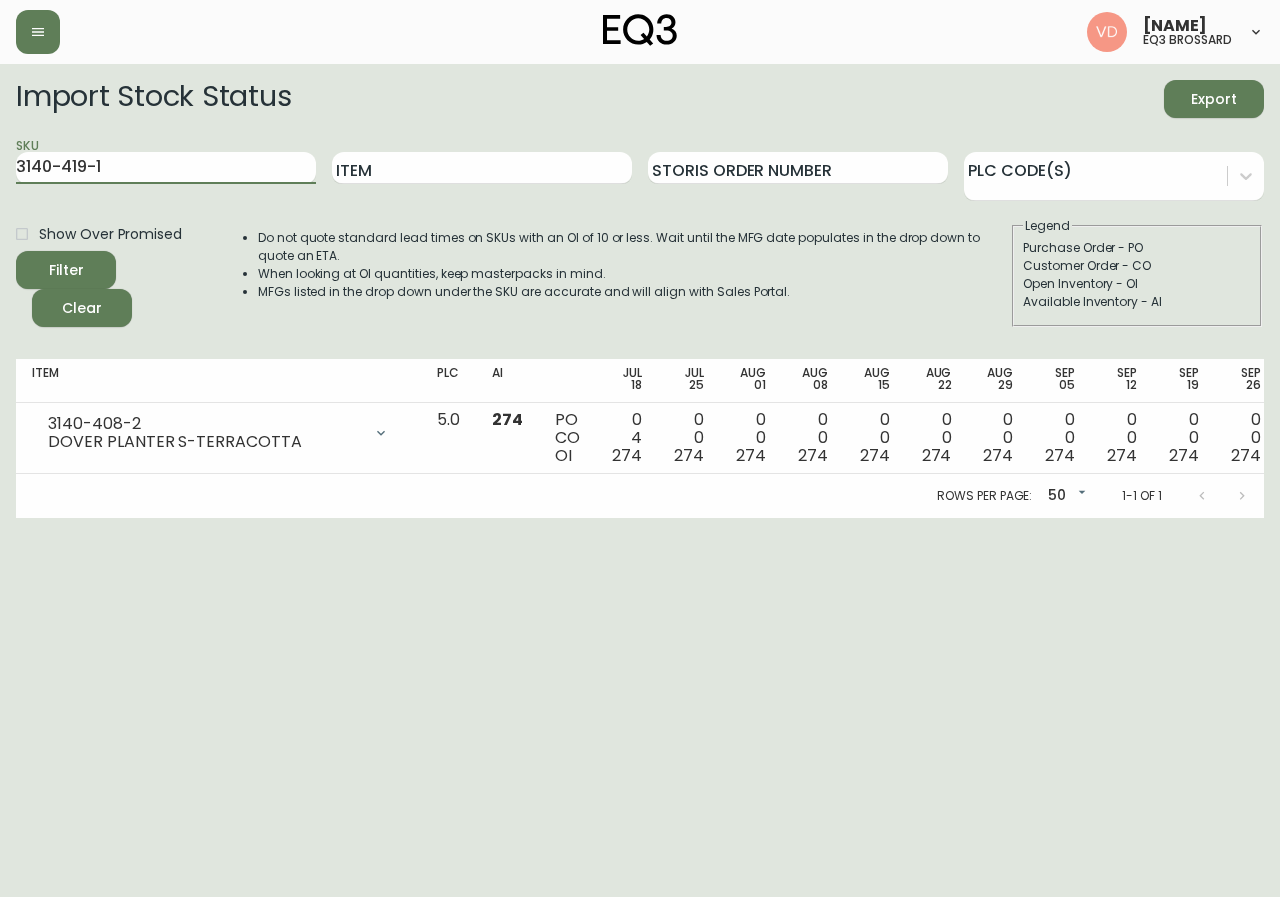 click on "Filter" at bounding box center [66, 270] 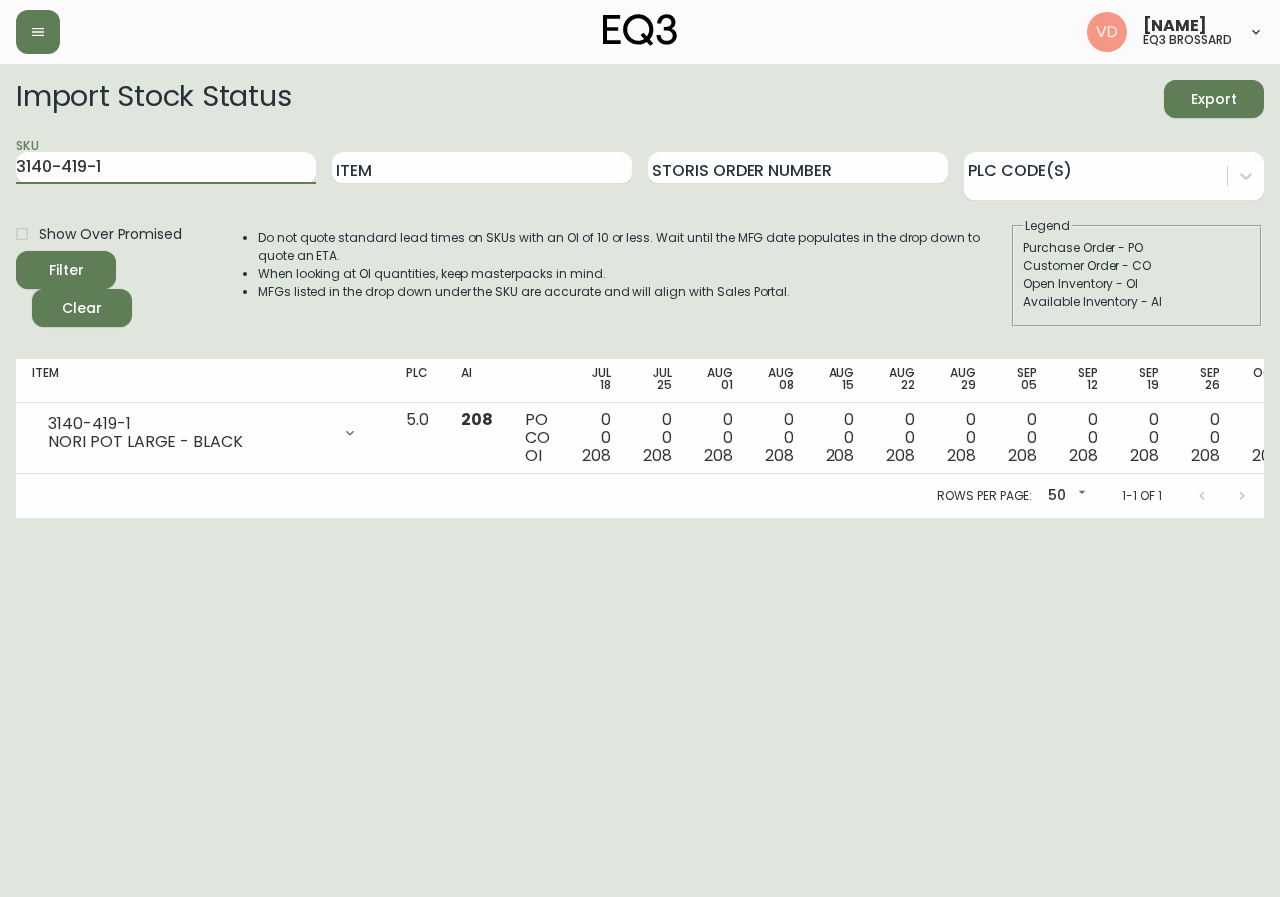 drag, startPoint x: 123, startPoint y: 162, endPoint x: 0, endPoint y: 236, distance: 143.54442 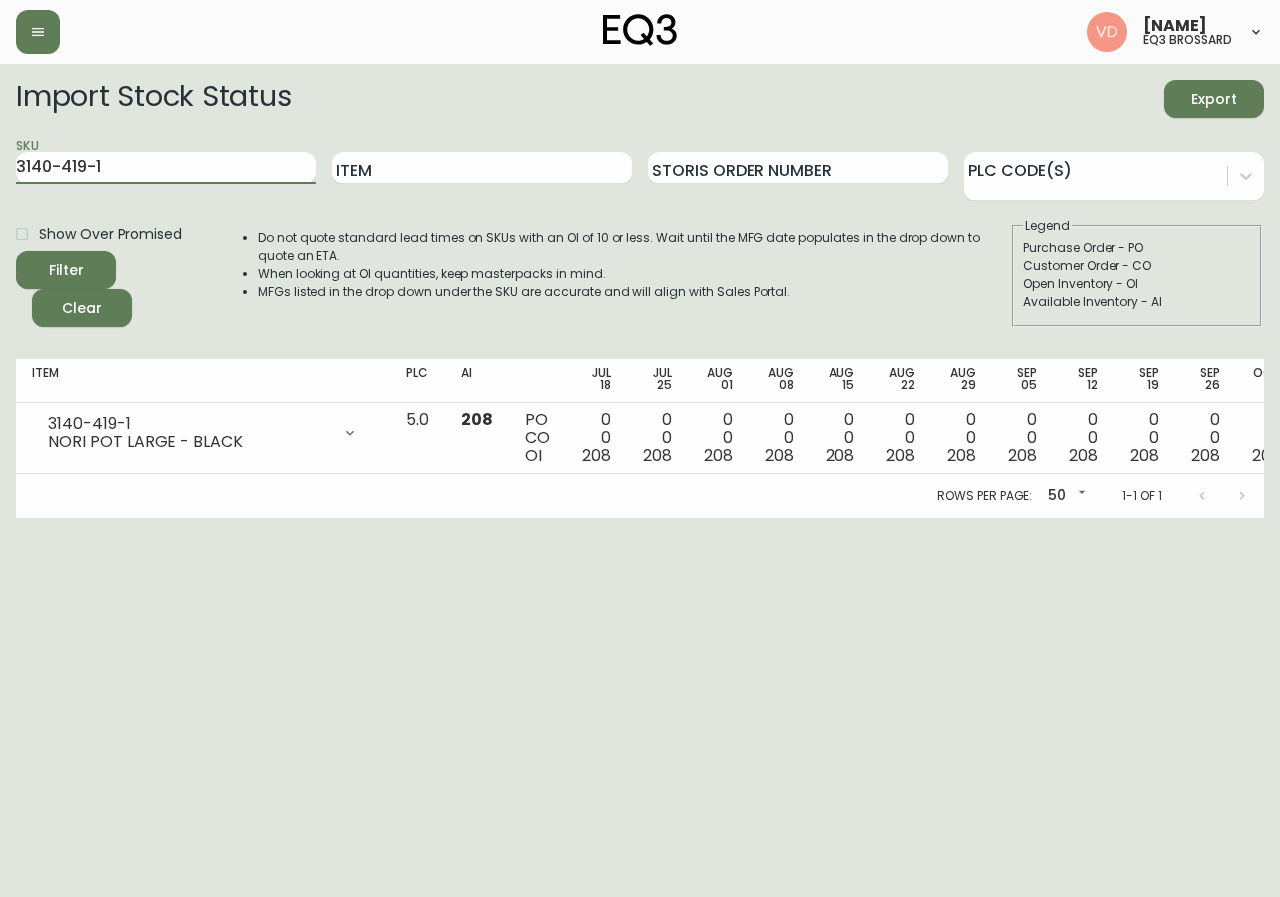 click on "Import Stock Status Export SKU 3140-419-1 Item Storis Order Number PLC Code(s) Show Over Promised Filter Clear Do not quote standard lead times on SKUs with an OI of 10 or less. Wait until the MFG date populates in the drop down to quote an ETA. When looking at OI quantities, keep masterpacks in mind. MFGs listed in the drop down under the SKU are accurate and will align with Sales Portal. Legend Purchase Order - PO Customer Order - CO Open Inventory - OI Available Inventory - AI Item PLC AI [DATE] [DATE] [DATE] [DATE] [DATE] [DATE] [DATE] [DATE] [DATE] [DATE] [DATE] [DATE] [DATE] Future 3140-419-1 NORI POT LARGE - BLACK Opening Balance 208 ( [DATE] ) Available Inventory 208 ( [DATE] ) 5.0 208 PO CO OI 0 0 208 0 0 208 0 0 208 0 0 208 0 0 208 0 0 208 0 0 208 0 0 208 0 0 208 0 0 208 0 0 208 0 0 208 0 0 208 0 0 208 Rows per page: 50 50 1-1 of 1" at bounding box center (640, 291) 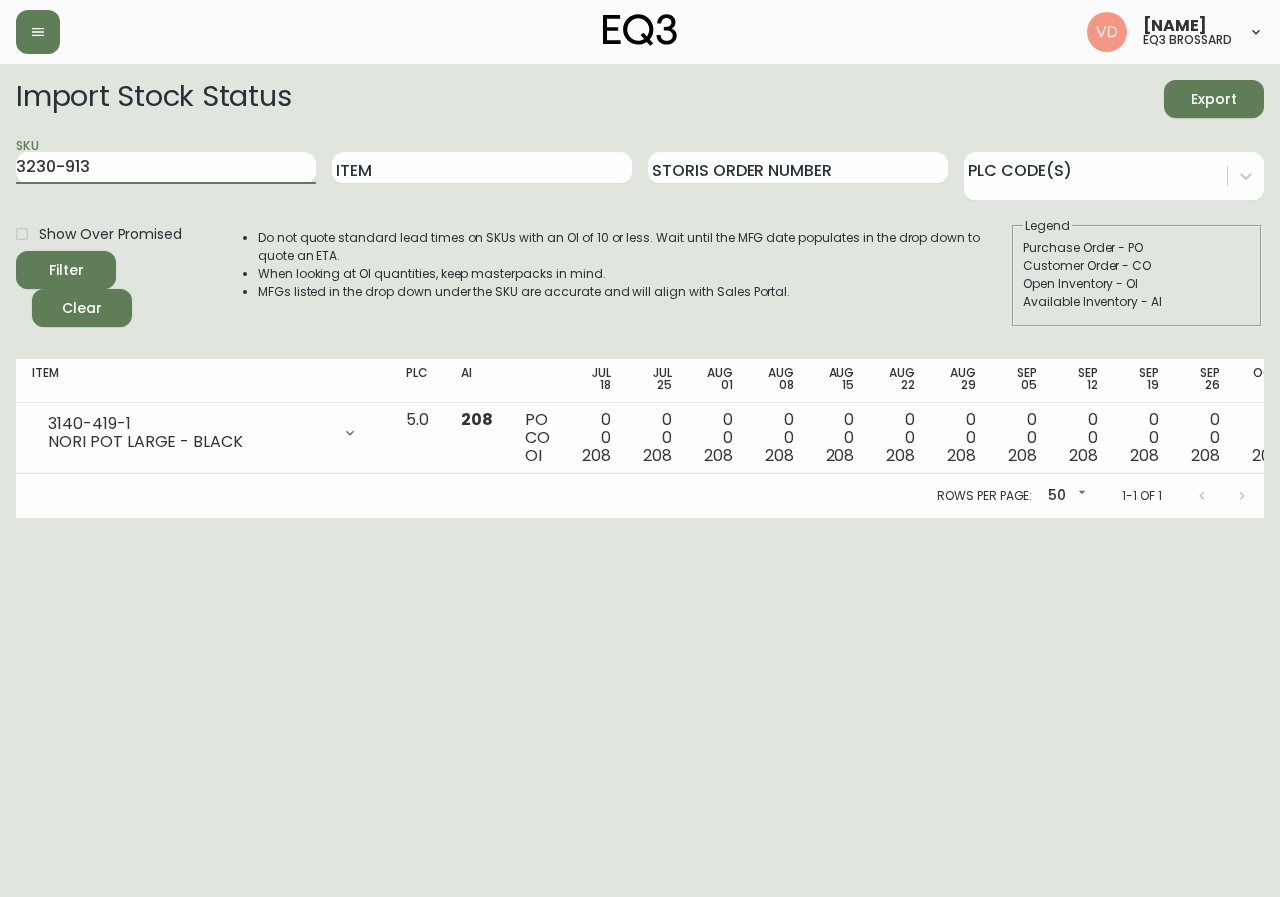 click on "Filter" at bounding box center [66, 270] 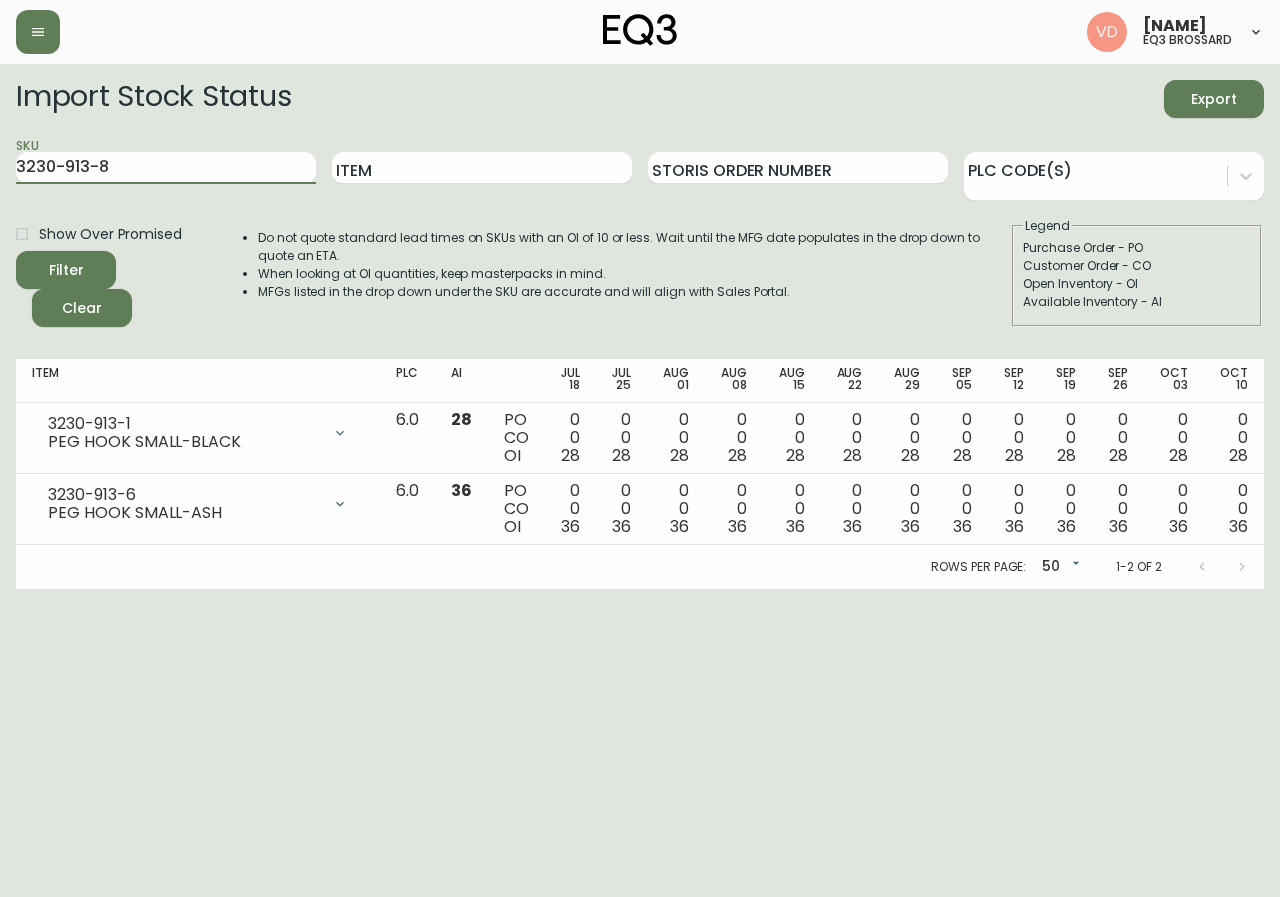 click on "Filter" at bounding box center [66, 270] 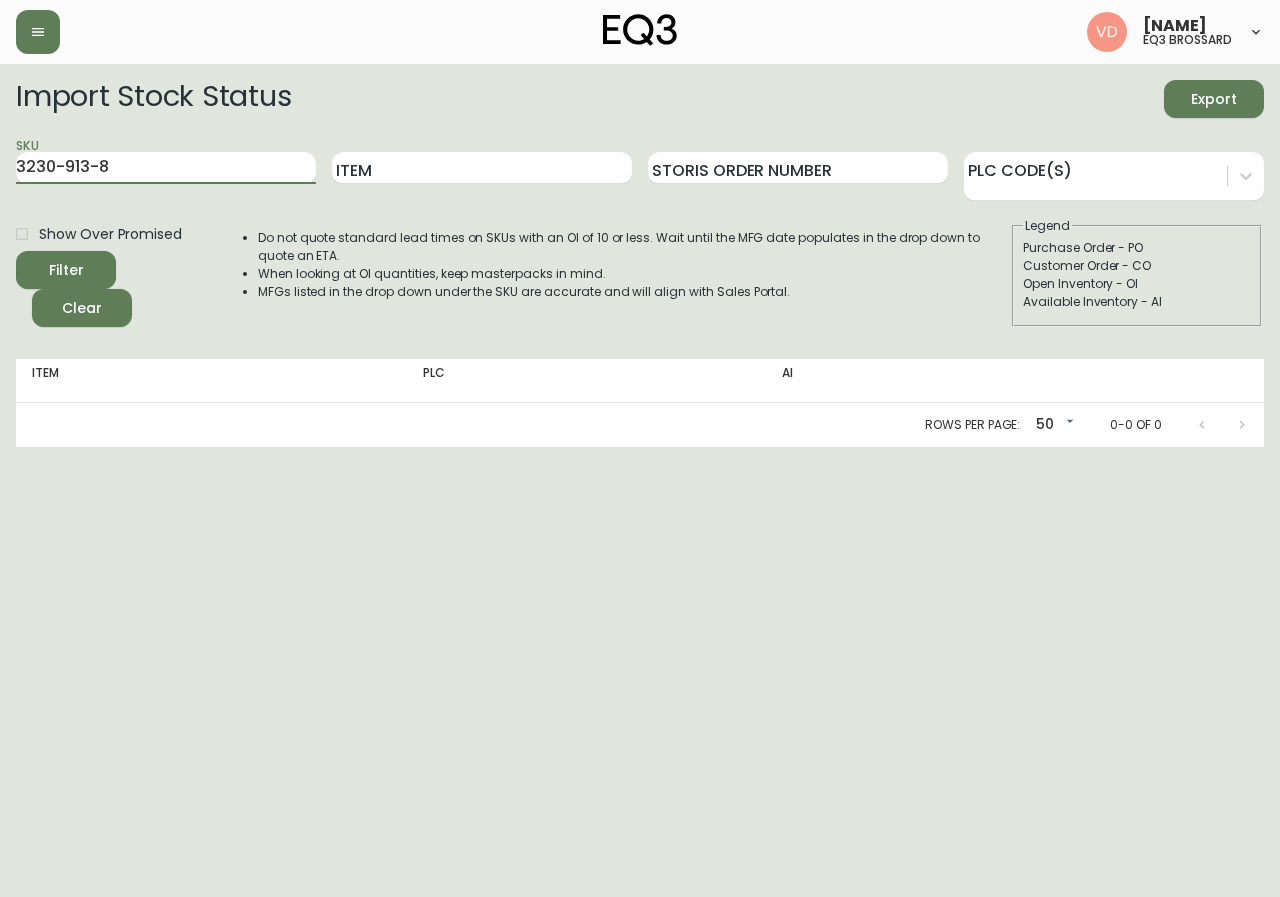 drag, startPoint x: 71, startPoint y: 168, endPoint x: 0, endPoint y: 187, distance: 73.4983 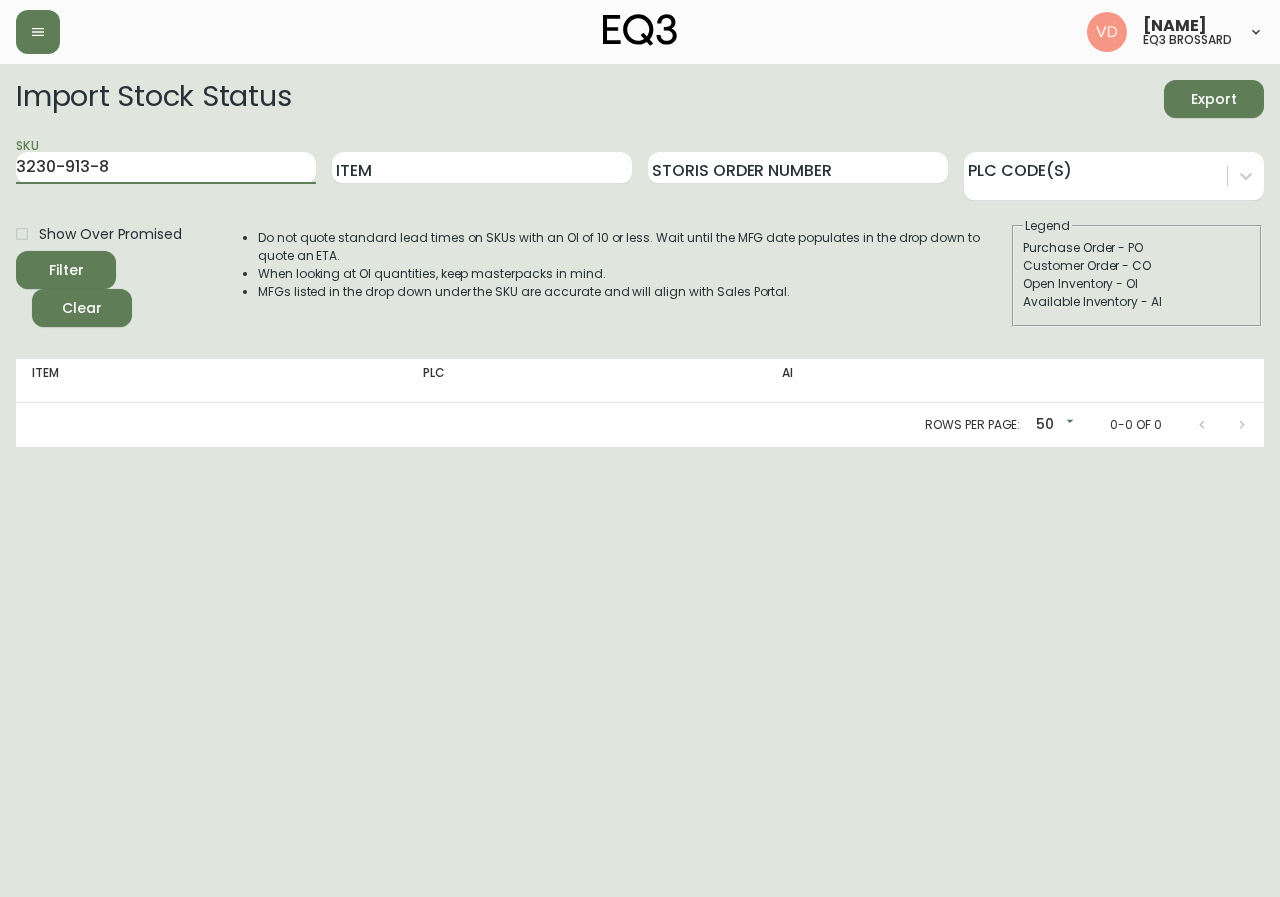 click on "Import Stock Status Export SKU 3230-913-8 Item Storis Order Number PLC Code(s) Show Over Promised Filter Clear Do not quote standard lead times on SKUs with an OI of 10 or less. Wait until the MFG date populates in the drop down to quote an ETA. When looking at OI quantities, keep masterpacks in mind. MFGs listed in the drop down under the SKU are accurate and will align with Sales Portal. Legend Purchase Order - PO Customer Order - CO Open Inventory - OI Available Inventory - AI Item PLC AI Rows per page: 50 50 0-0 of 0" at bounding box center [640, 255] 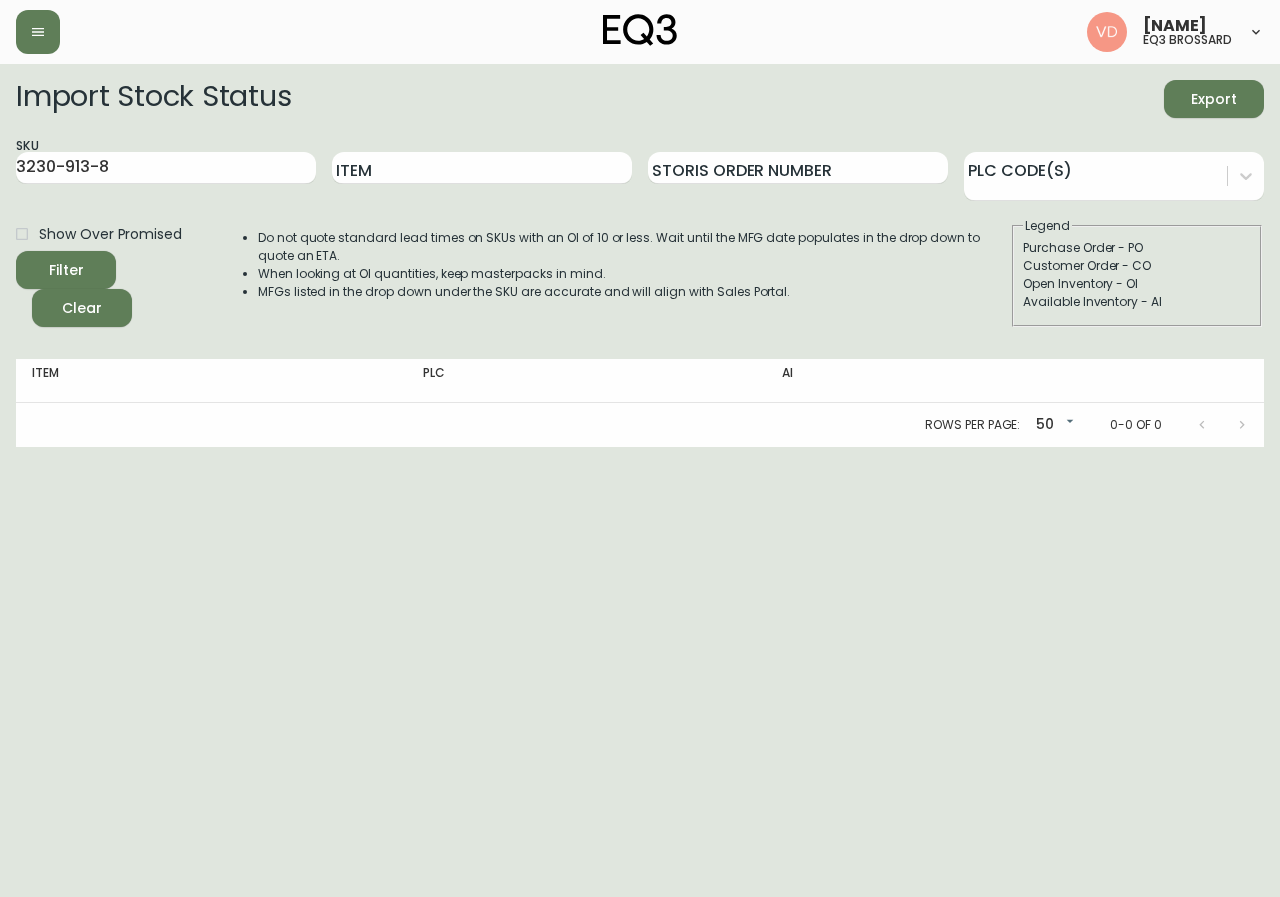 click on "Virginie De Montigny eq3 brossard   Import Stock Status Export SKU 3230-913-8 Item Storis Order Number PLC Code(s) Show Over Promised Filter Clear Do not quote standard lead times on SKUs with an OI of 10 or less. Wait until the MFG date populates in the drop down to quote an ETA. When looking at OI quantities, keep masterpacks in mind. MFGs listed in the drop down under the SKU are accurate and will align with Sales Portal. Legend Purchase Order - PO Customer Order - CO Open Inventory - OI Available Inventory - AI Item PLC AI Rows per page: 50 50 0-0 of 0" at bounding box center (640, 223) 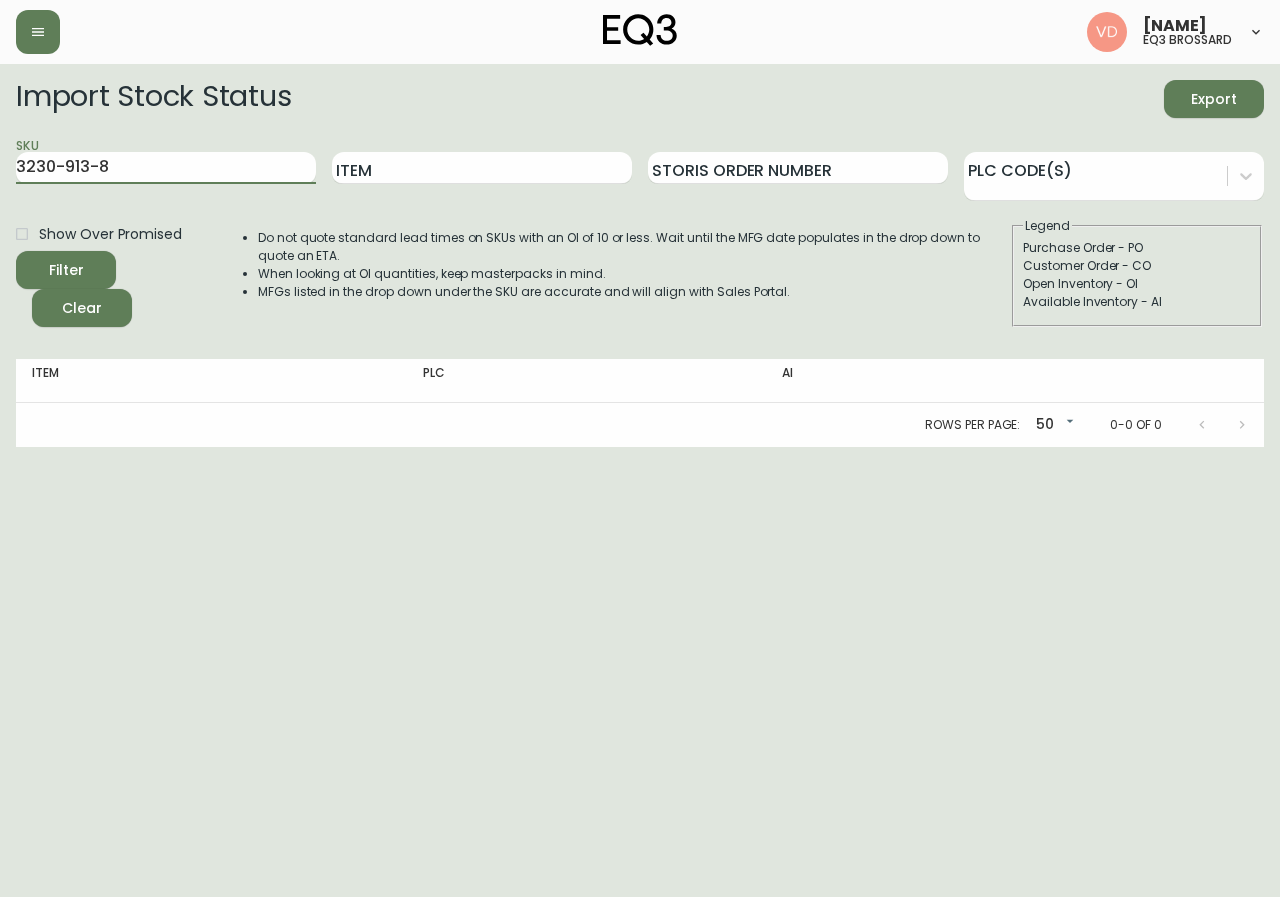 drag, startPoint x: 143, startPoint y: 177, endPoint x: 0, endPoint y: 230, distance: 152.50574 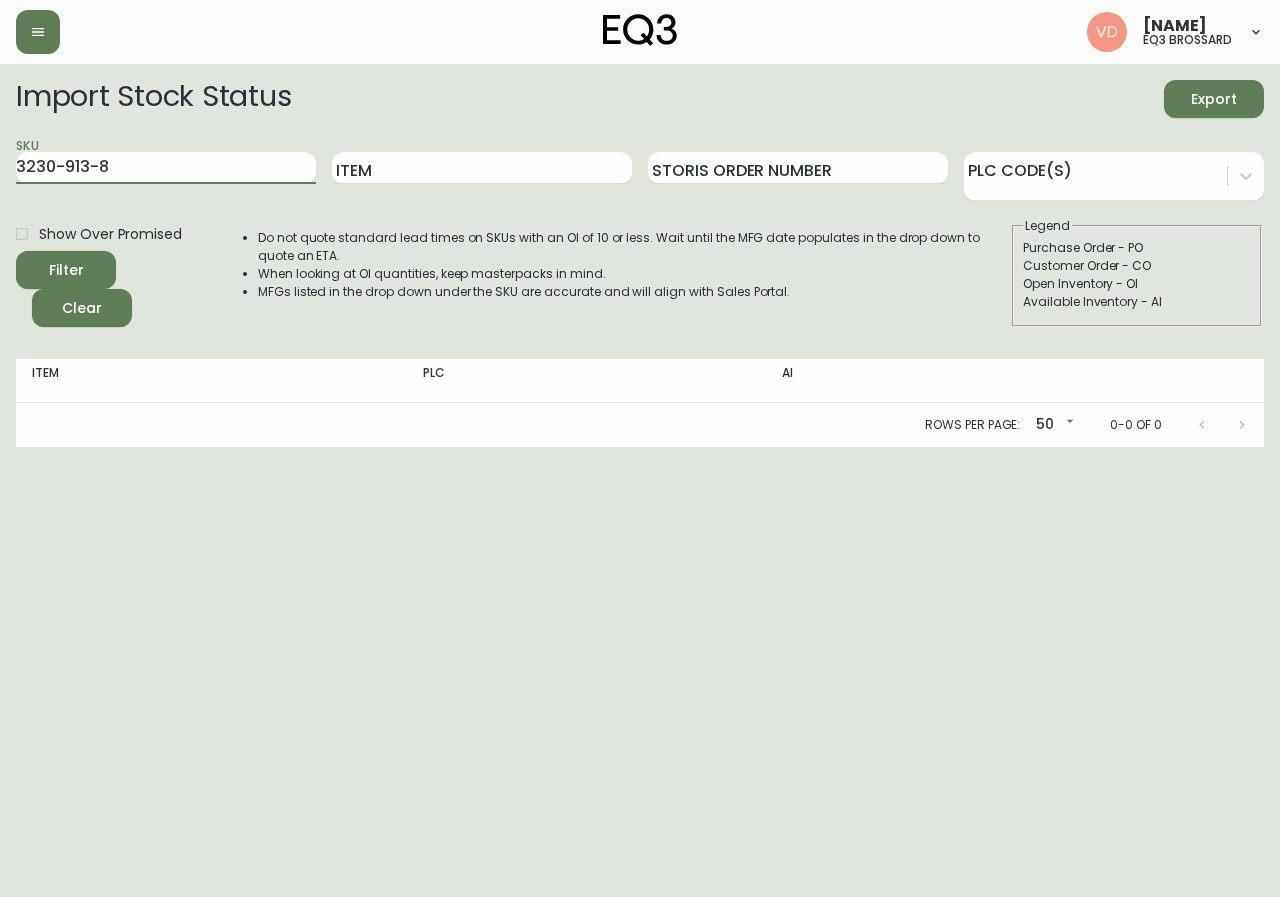 click on "Import Stock Status Export SKU 3230-913-8 Item Storis Order Number PLC Code(s) Show Over Promised Filter Clear Do not quote standard lead times on SKUs with an OI of 10 or less. Wait until the MFG date populates in the drop down to quote an ETA. When looking at OI quantities, keep masterpacks in mind. MFGs listed in the drop down under the SKU are accurate and will align with Sales Portal. Legend Purchase Order - PO Customer Order - CO Open Inventory - OI Available Inventory - AI Item PLC AI Rows per page: 50 50 0-0 of 0" at bounding box center (640, 255) 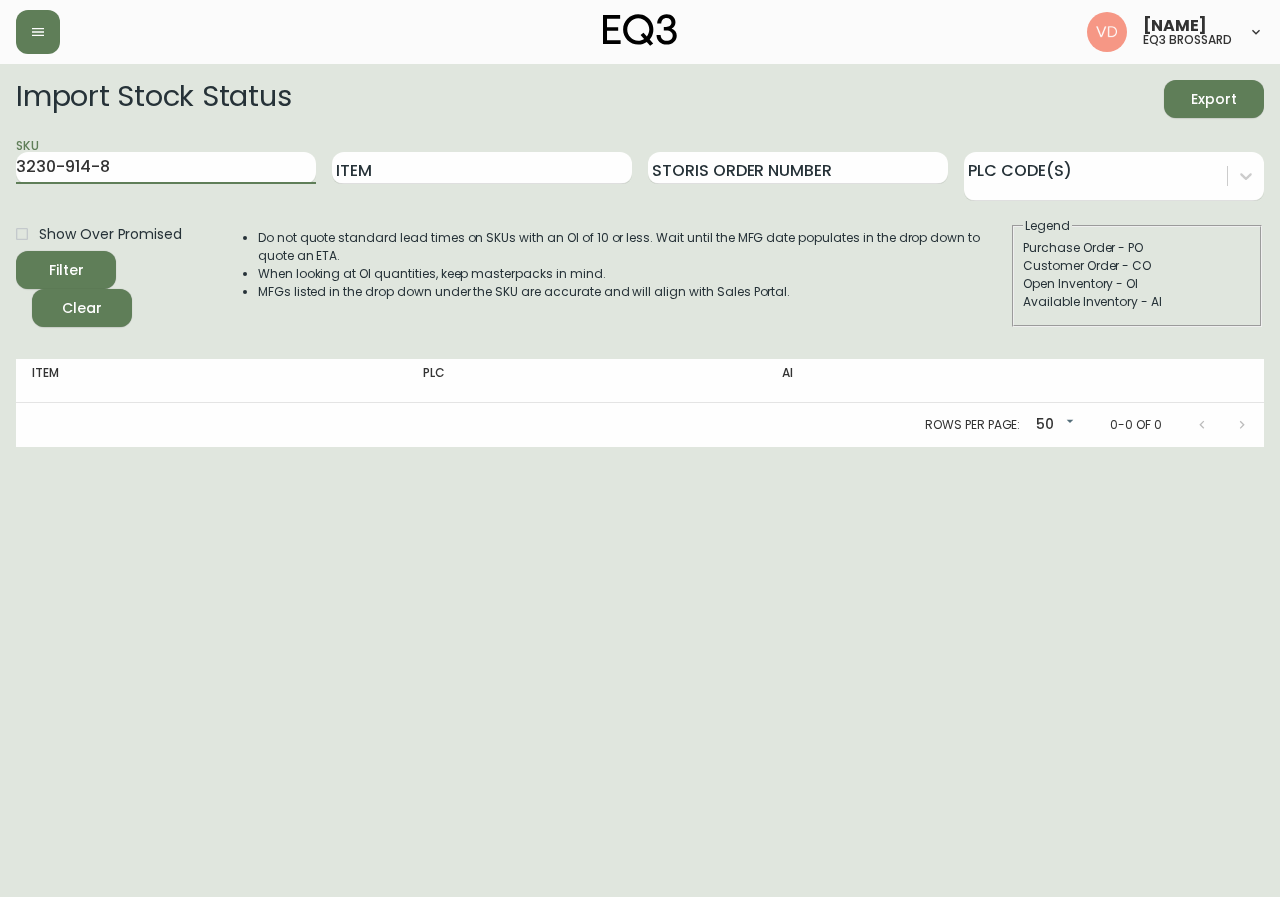 click on "Filter" at bounding box center (66, 270) 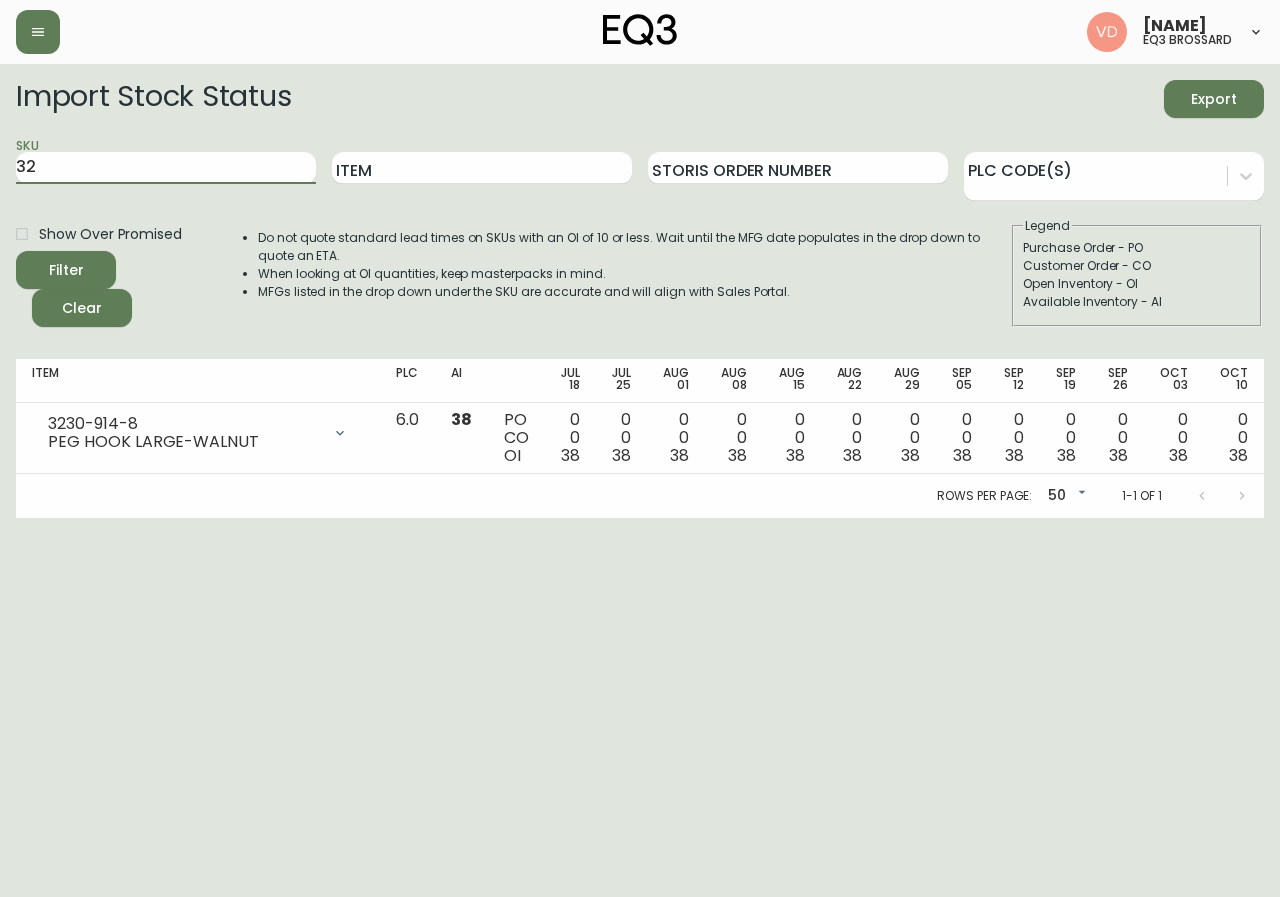 type on "3" 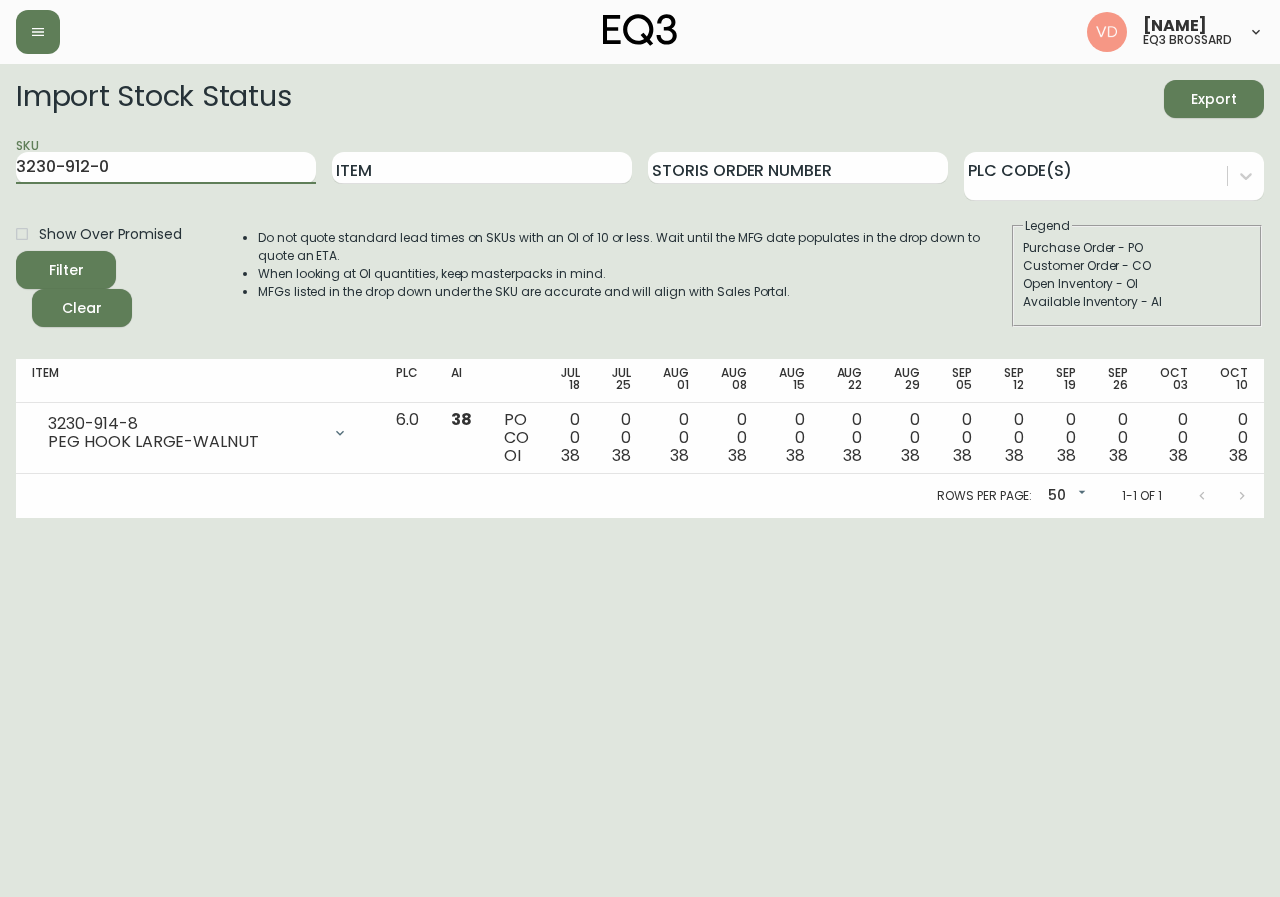 click on "Filter" at bounding box center [66, 270] 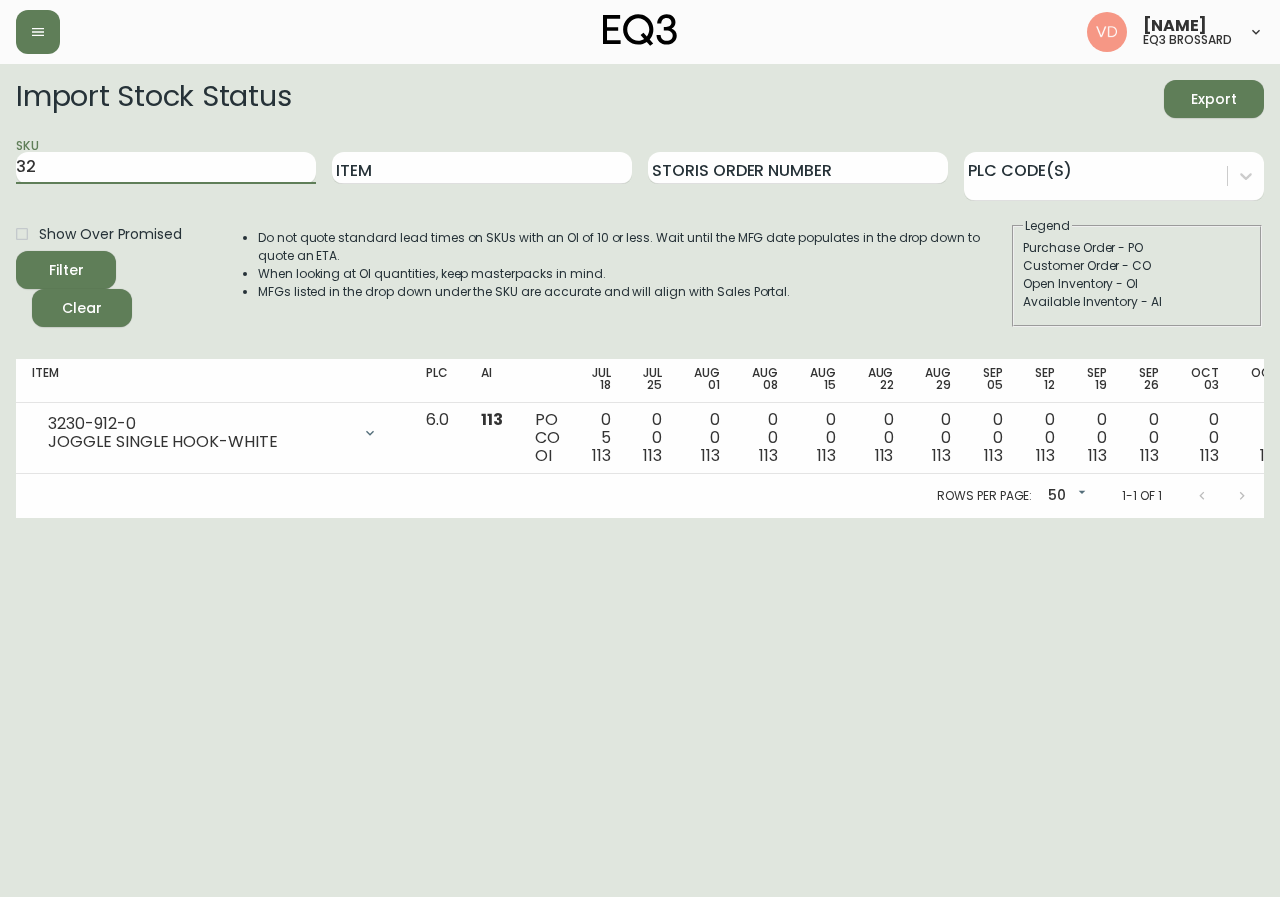 type on "3" 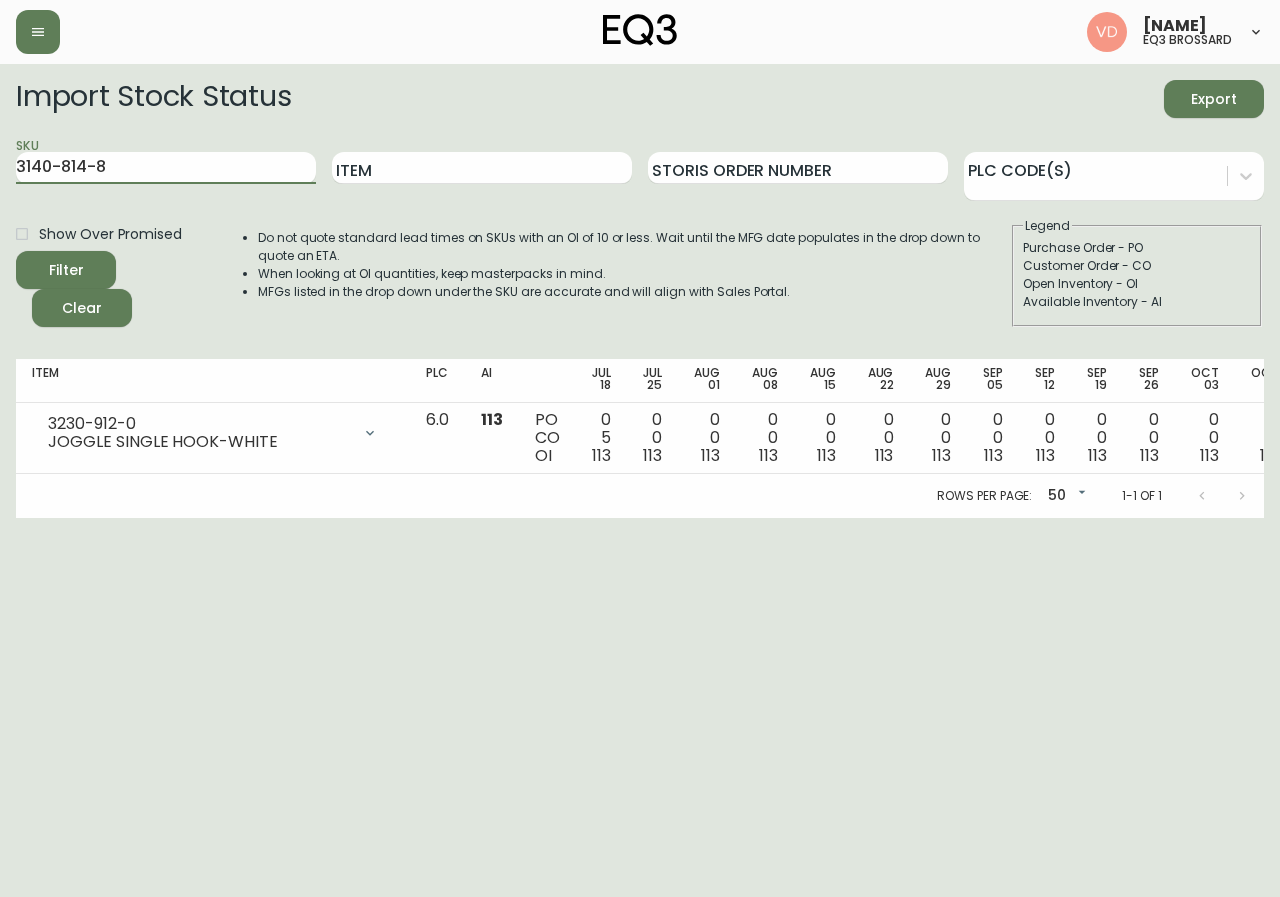 click on "Filter" at bounding box center (66, 270) 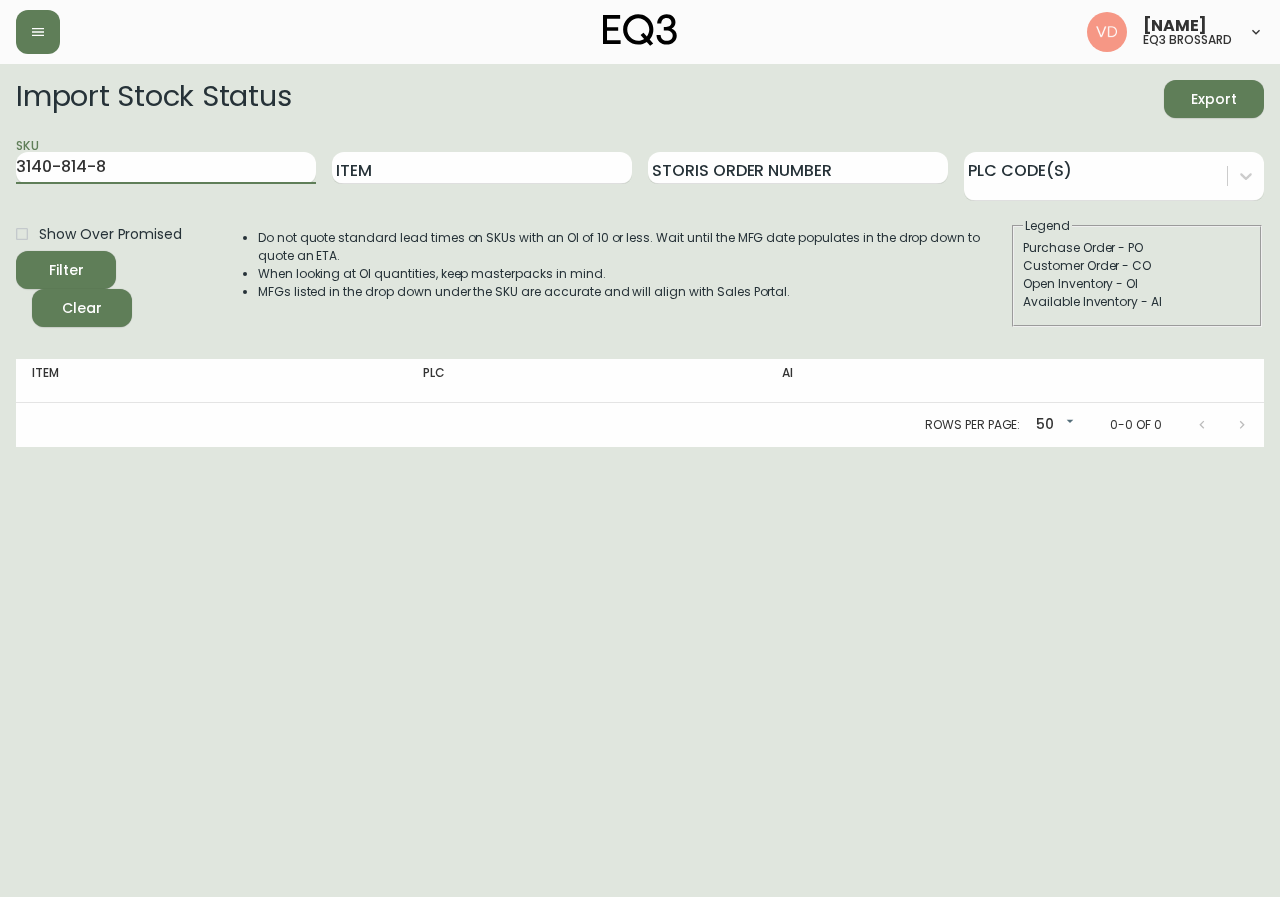 drag, startPoint x: 161, startPoint y: 166, endPoint x: 0, endPoint y: 188, distance: 162.49615 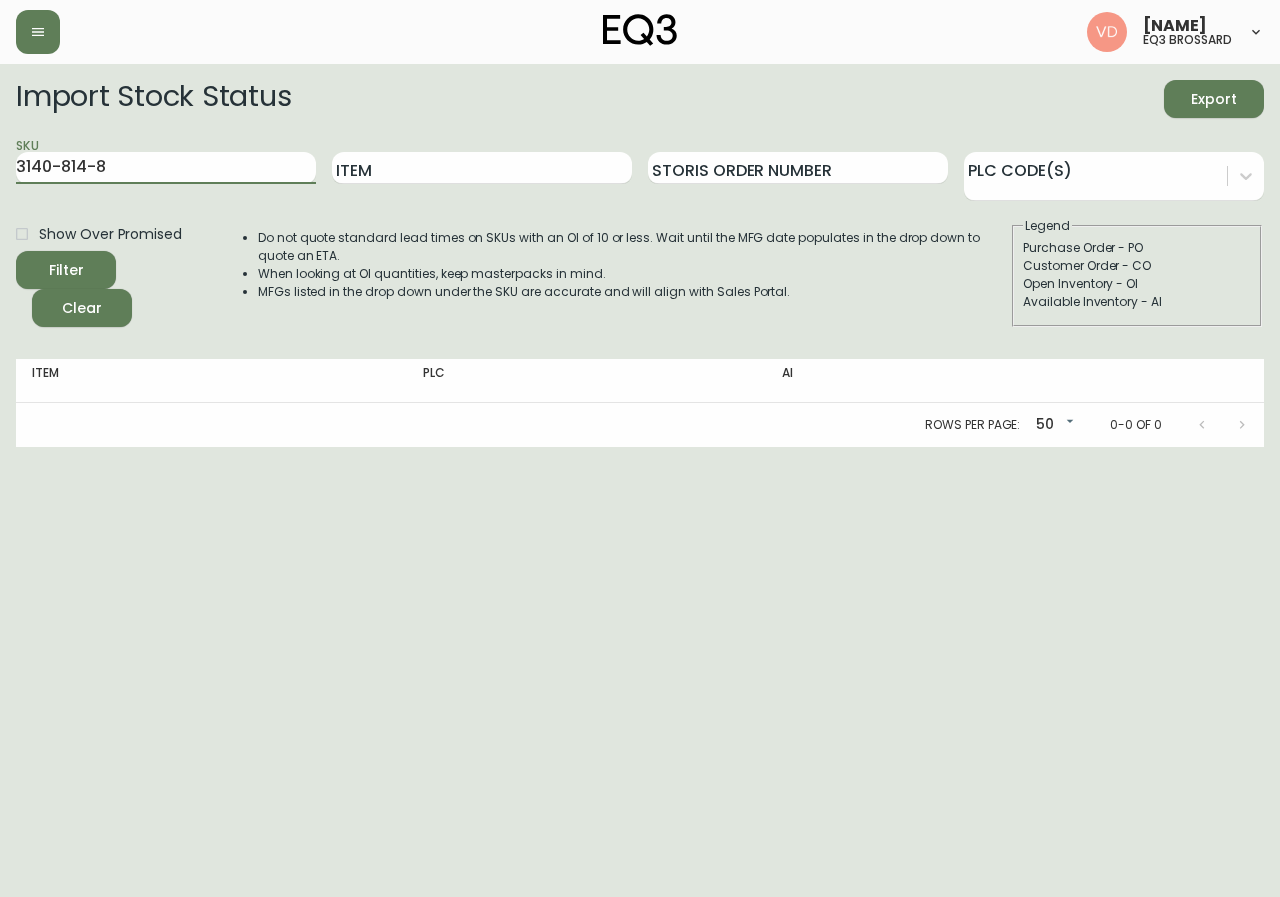 click on "Import Stock Status Export SKU 3140-814-8 Item Storis Order Number PLC Code(s) Show Over Promised Filter Clear Do not quote standard lead times on SKUs with an OI of 10 or less. Wait until the MFG date populates in the drop down to quote an ETA. When looking at OI quantities, keep masterpacks in mind. MFGs listed in the drop down under the SKU are accurate and will align with Sales Portal. Legend Purchase Order - PO Customer Order - CO Open Inventory - OI Available Inventory - AI Item PLC AI Rows per page: 50 50 0-0 of 0" at bounding box center (640, 255) 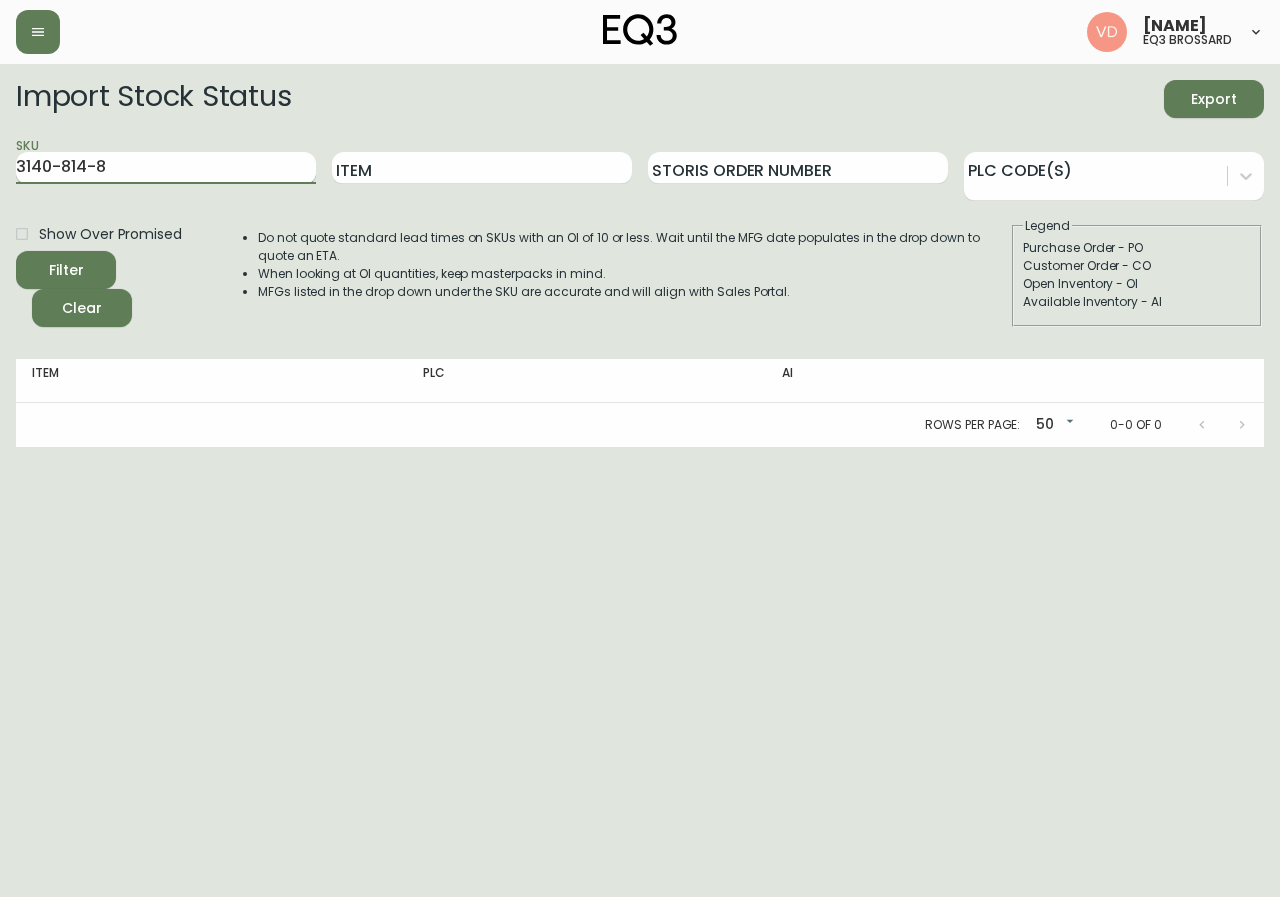 click on "3140-814-8" at bounding box center (166, 168) 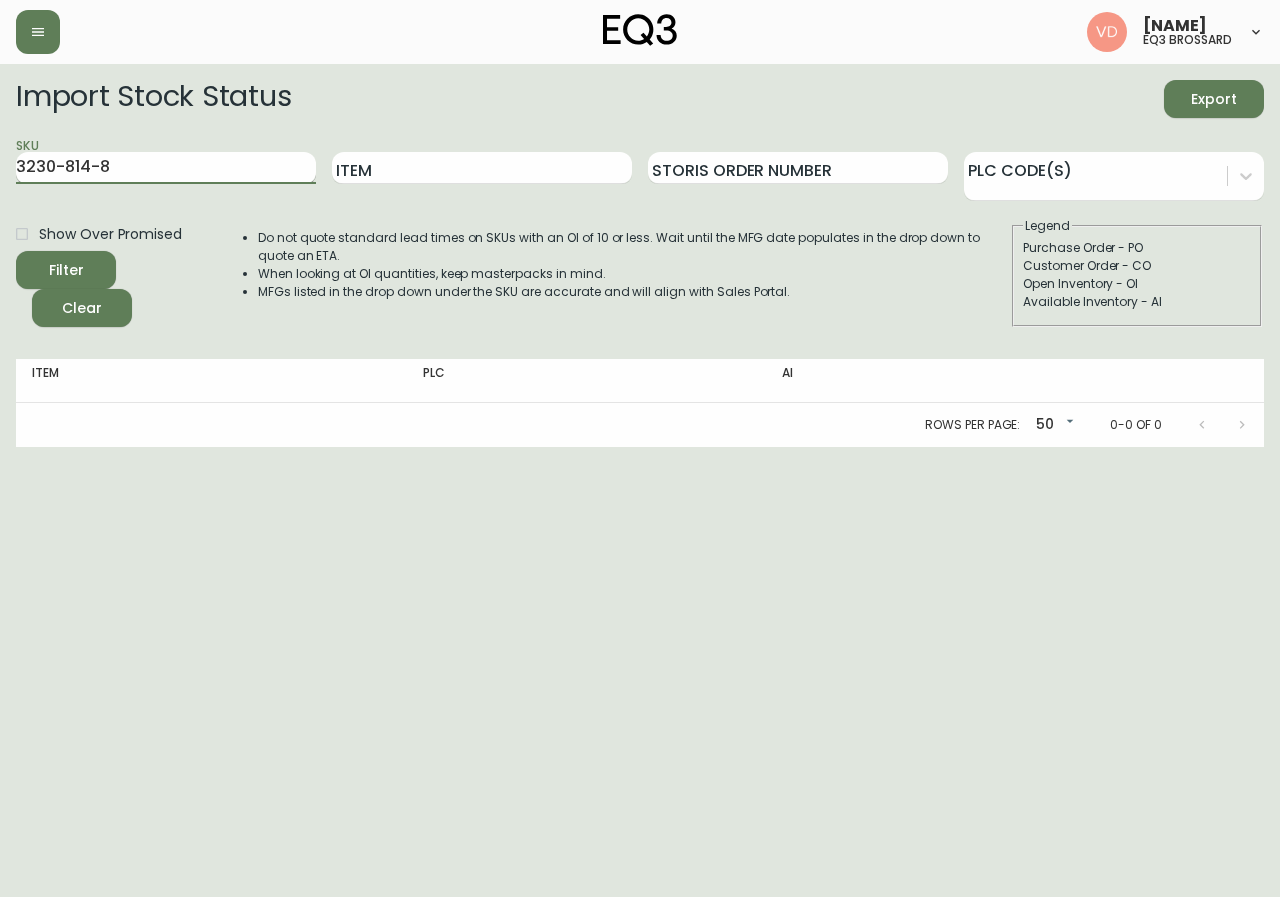 click on "Filter" at bounding box center [66, 270] 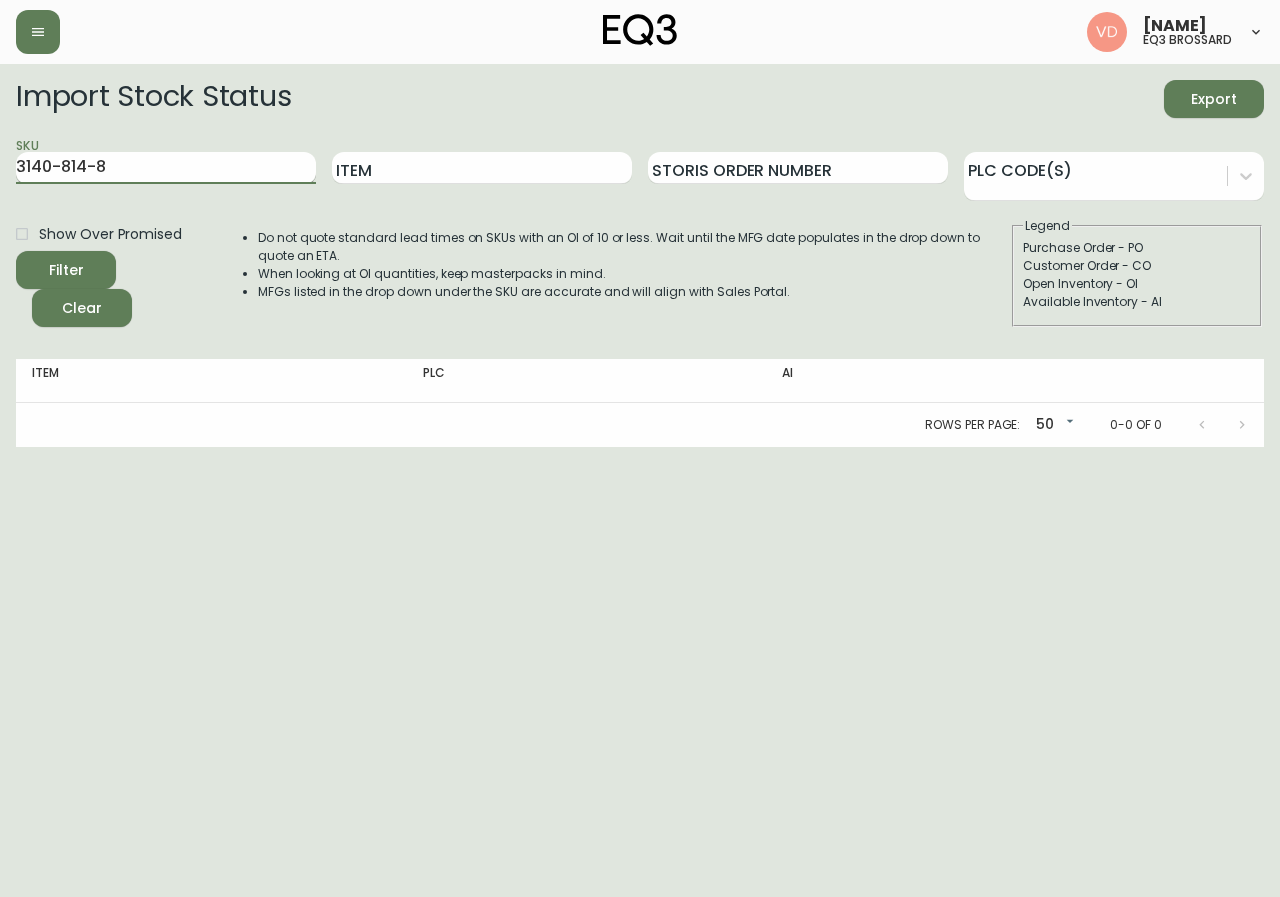 type on "3140-814-8" 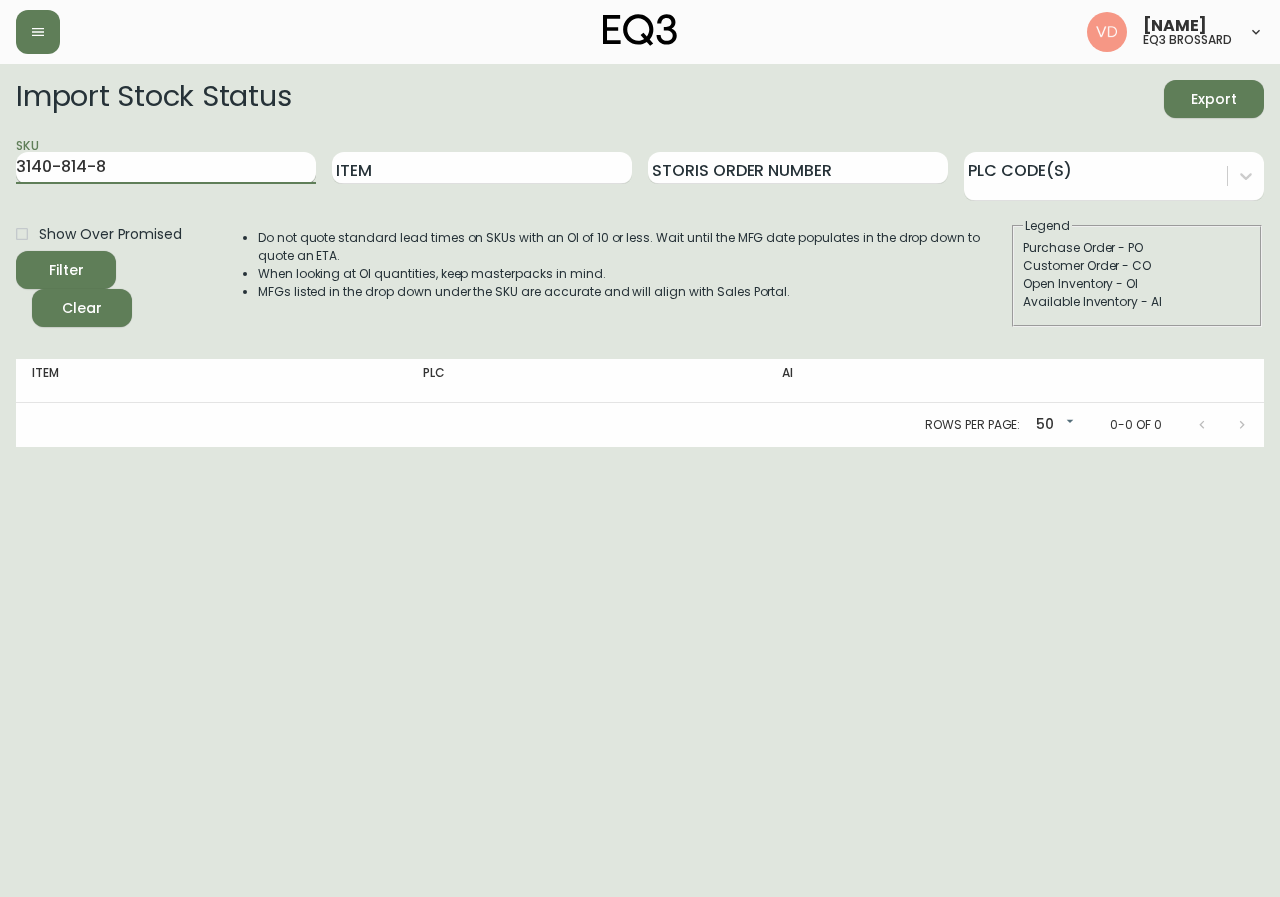 click on "Filter" at bounding box center (66, 270) 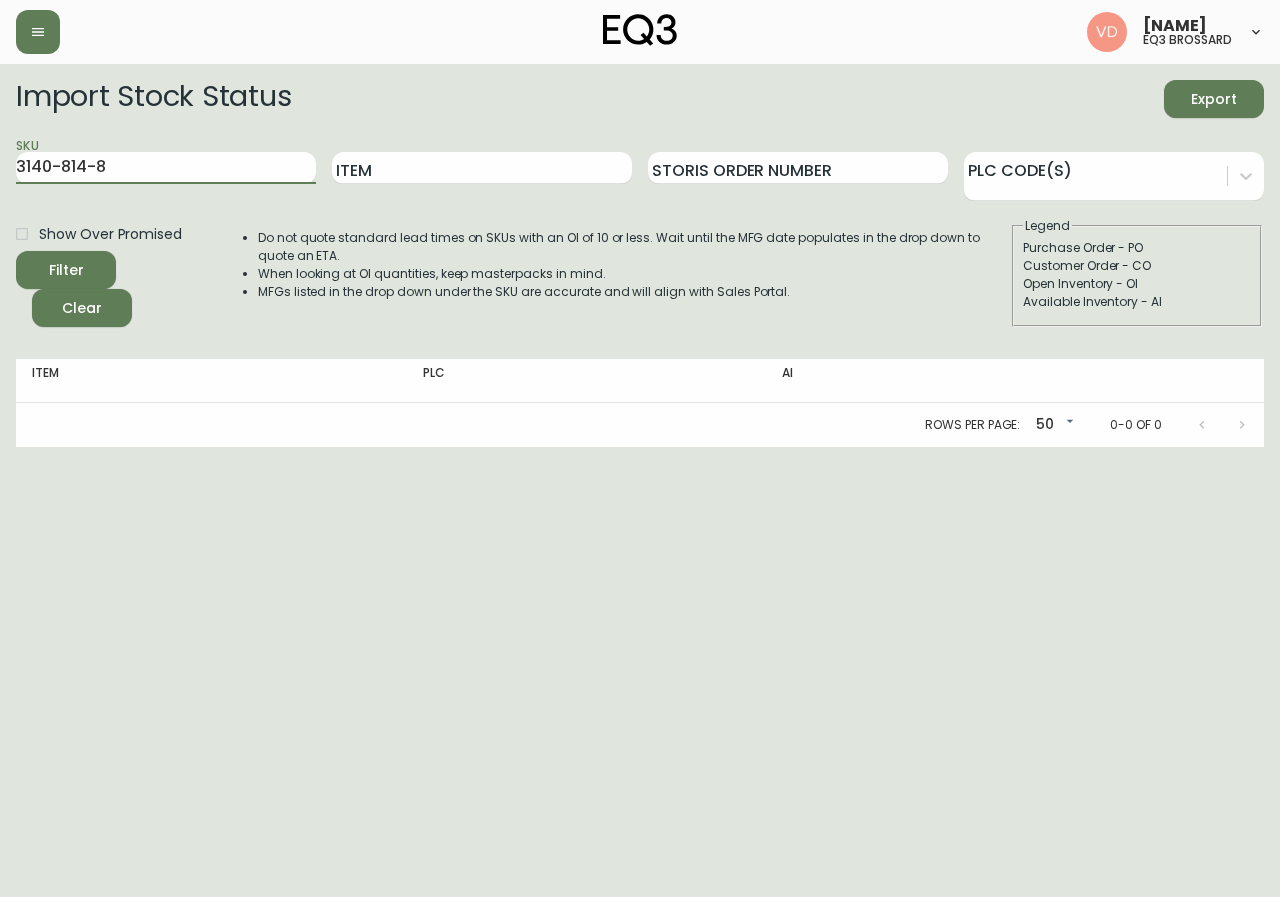 drag, startPoint x: 122, startPoint y: 171, endPoint x: 5, endPoint y: 212, distance: 123.97581 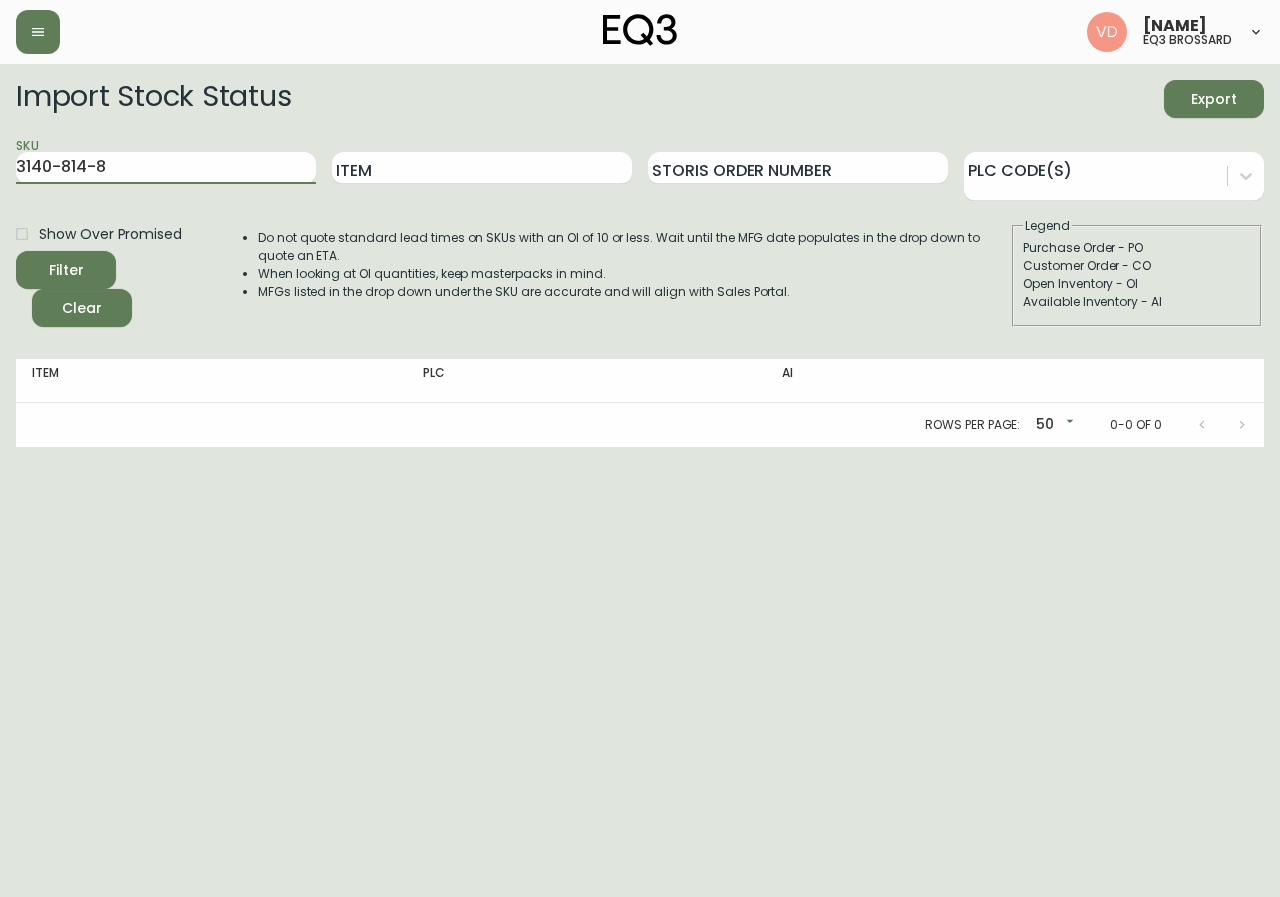 click on "Import Stock Status Export SKU 3140-814-8 Item Storis Order Number PLC Code(s) Show Over Promised Filter Clear Do not quote standard lead times on SKUs with an OI of 10 or less. Wait until the MFG date populates in the drop down to quote an ETA. When looking at OI quantities, keep masterpacks in mind. MFGs listed in the drop down under the SKU are accurate and will align with Sales Portal. Legend Purchase Order - PO Customer Order - CO Open Inventory - OI Available Inventory - AI Item PLC AI Rows per page: 50 50 0-0 of 0" at bounding box center [640, 255] 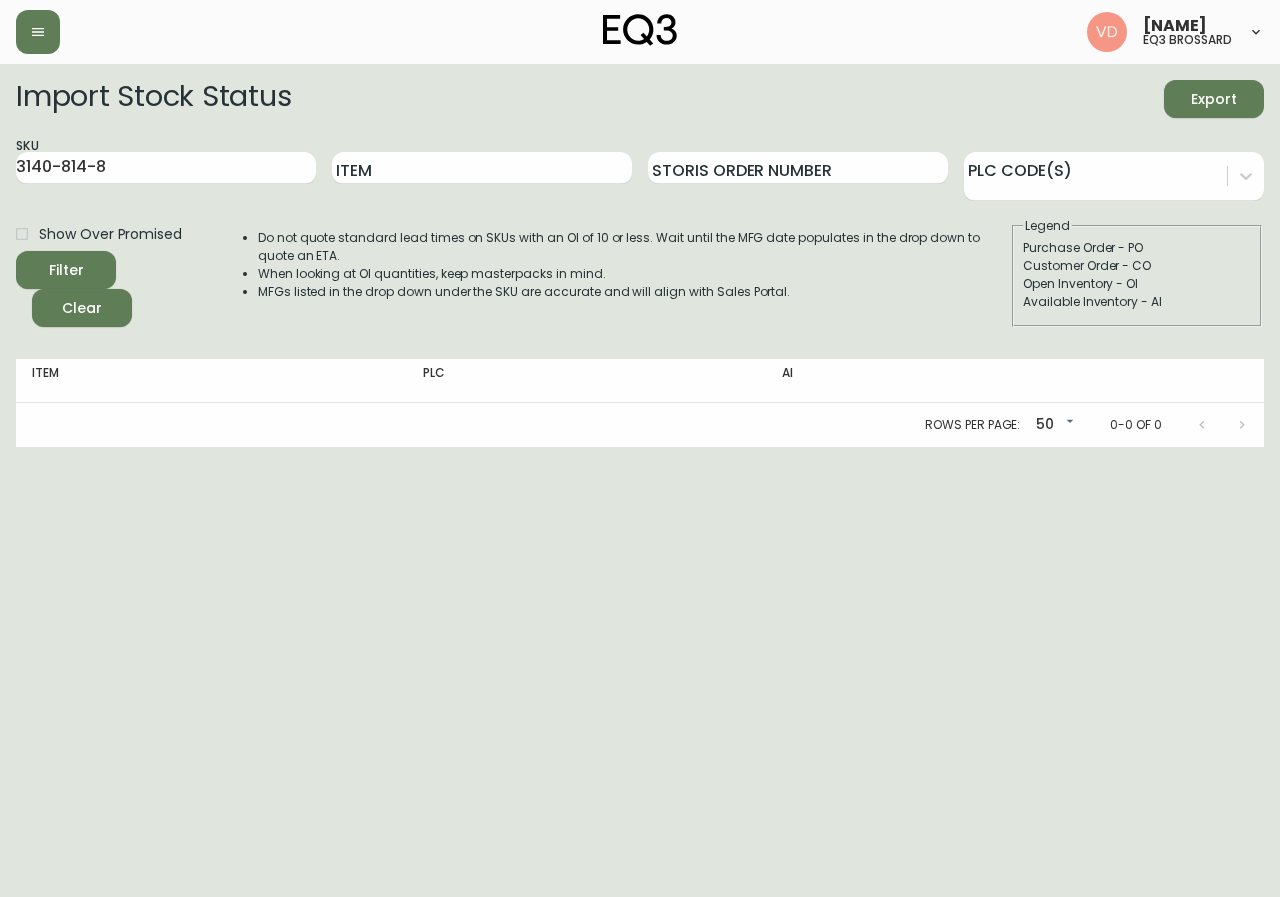 click on "Virginie De Montigny eq3 brossard   Import Stock Status Export SKU 3140-814-8 Item Storis Order Number PLC Code(s) Show Over Promised Filter Clear Do not quote standard lead times on SKUs with an OI of 10 or less. Wait until the MFG date populates in the drop down to quote an ETA. When looking at OI quantities, keep masterpacks in mind. MFGs listed in the drop down under the SKU are accurate and will align with Sales Portal. Legend Purchase Order - PO Customer Order - CO Open Inventory - OI Available Inventory - AI Item PLC AI Rows per page: 50 50 0-0 of 0" at bounding box center [640, 223] 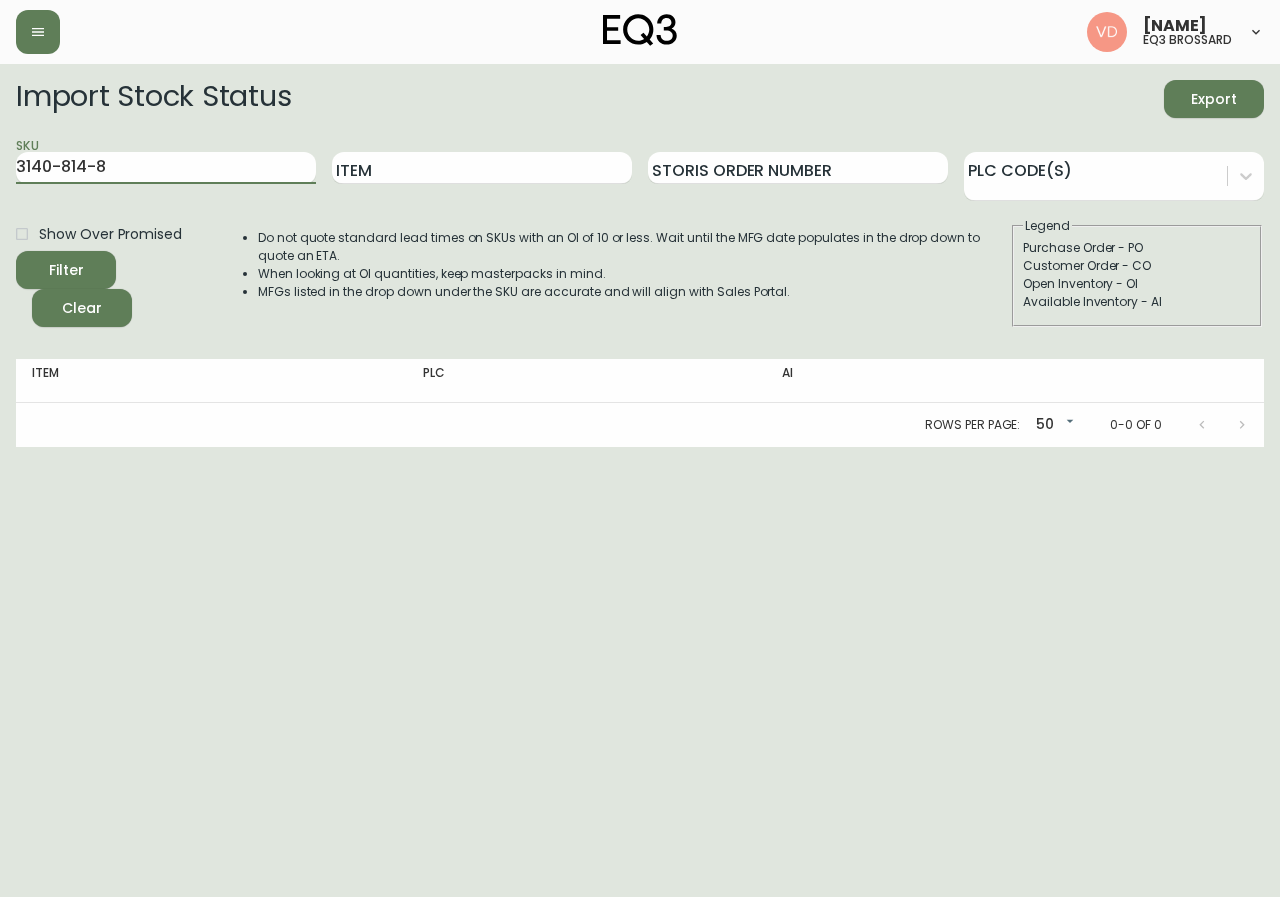 drag, startPoint x: 168, startPoint y: 164, endPoint x: 0, endPoint y: 184, distance: 169.1863 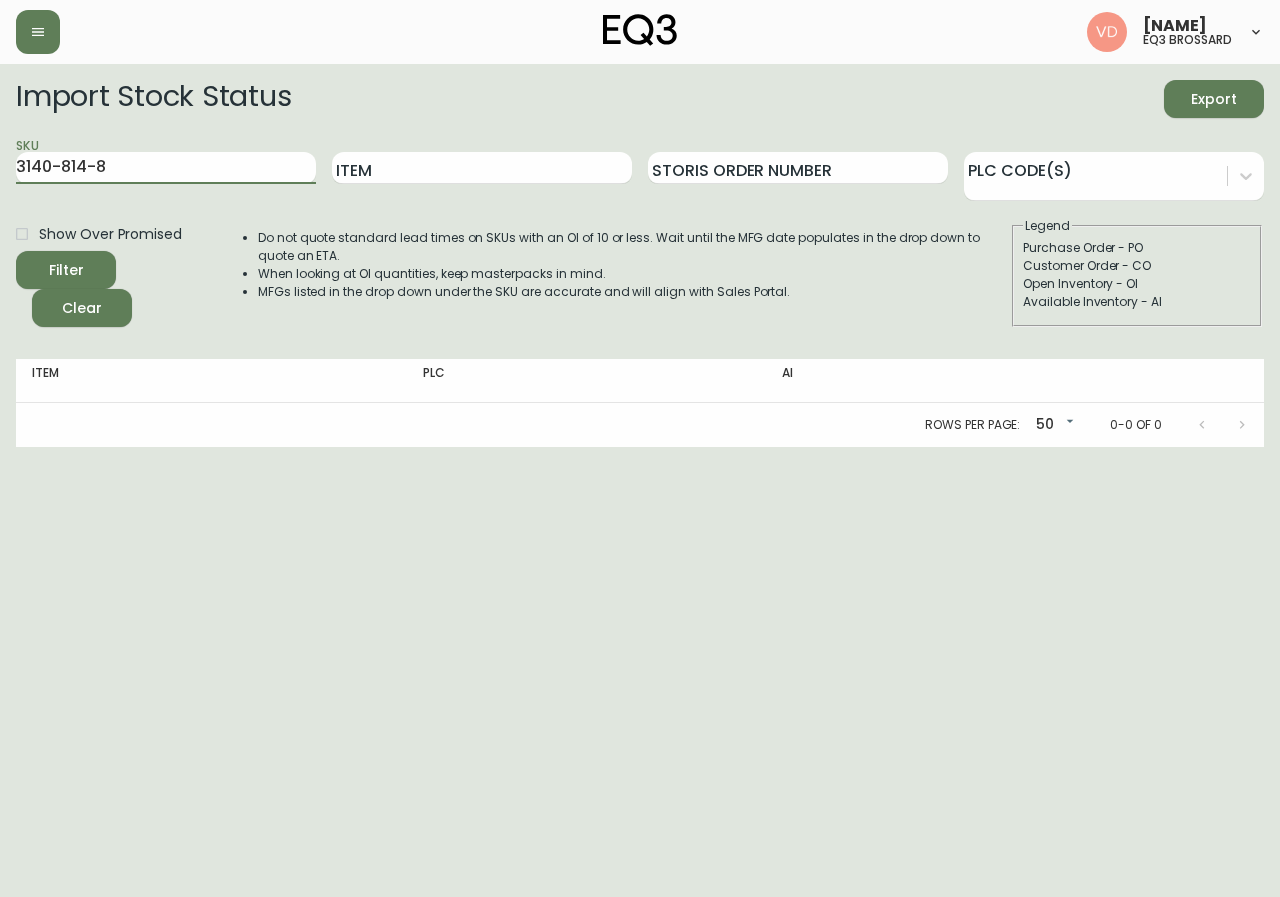 click on "Import Stock Status Export SKU 3140-814-8 Item Storis Order Number PLC Code(s) Show Over Promised Filter Clear Do not quote standard lead times on SKUs with an OI of 10 or less. Wait until the MFG date populates in the drop down to quote an ETA. When looking at OI quantities, keep masterpacks in mind. MFGs listed in the drop down under the SKU are accurate and will align with Sales Portal. Legend Purchase Order - PO Customer Order - CO Open Inventory - OI Available Inventory - AI Item PLC AI Rows per page: 50 50 0-0 of 0" at bounding box center [640, 255] 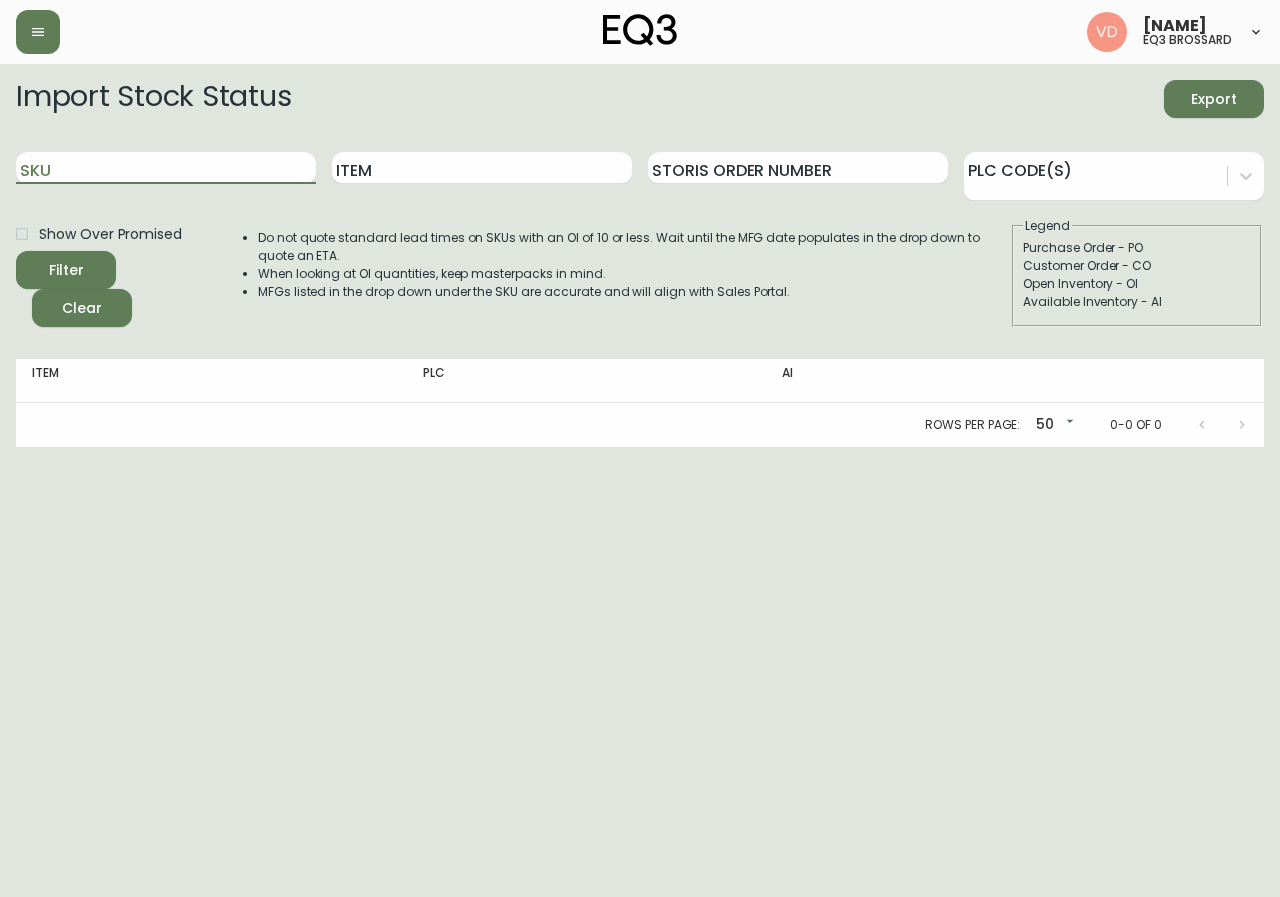 type 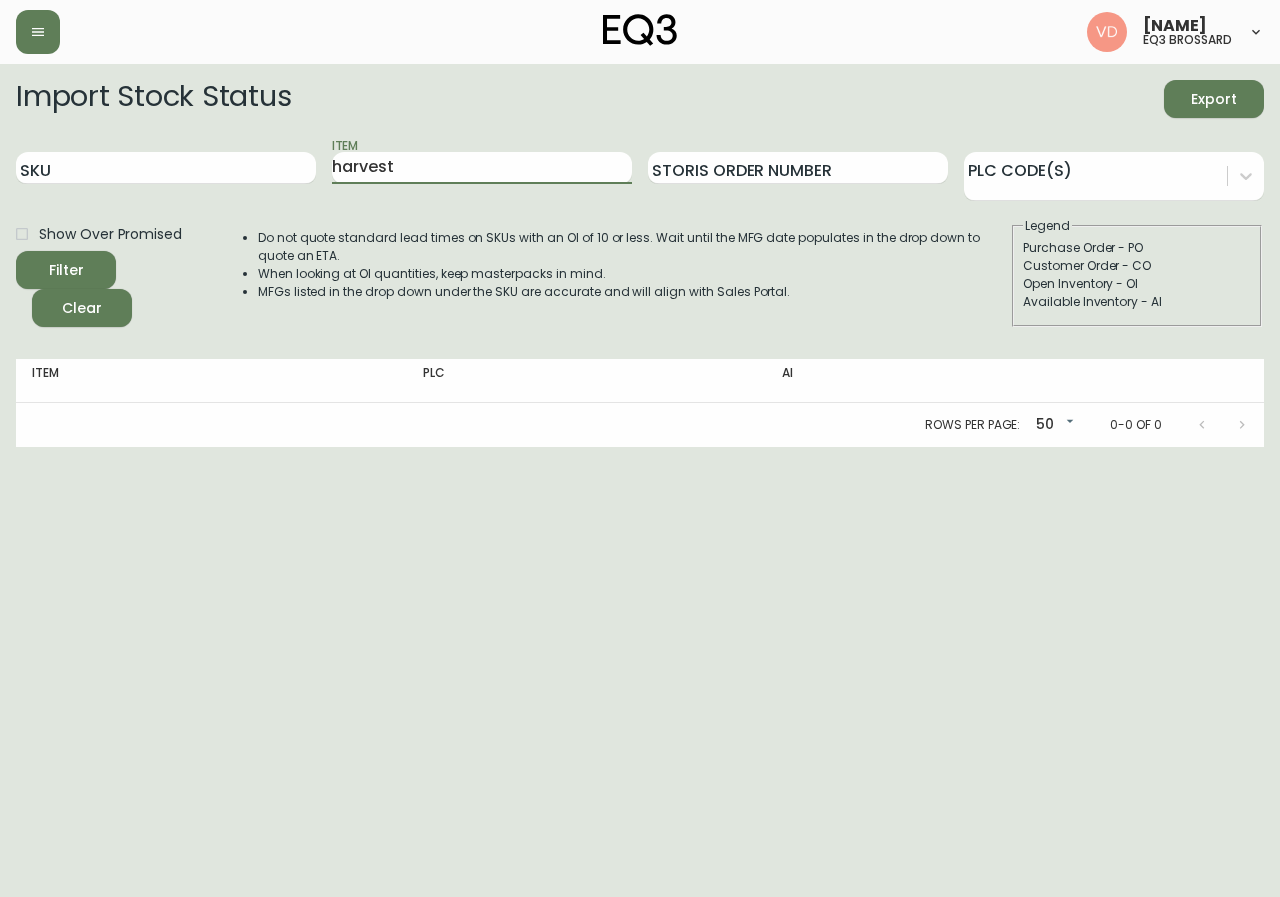 type on "harvest" 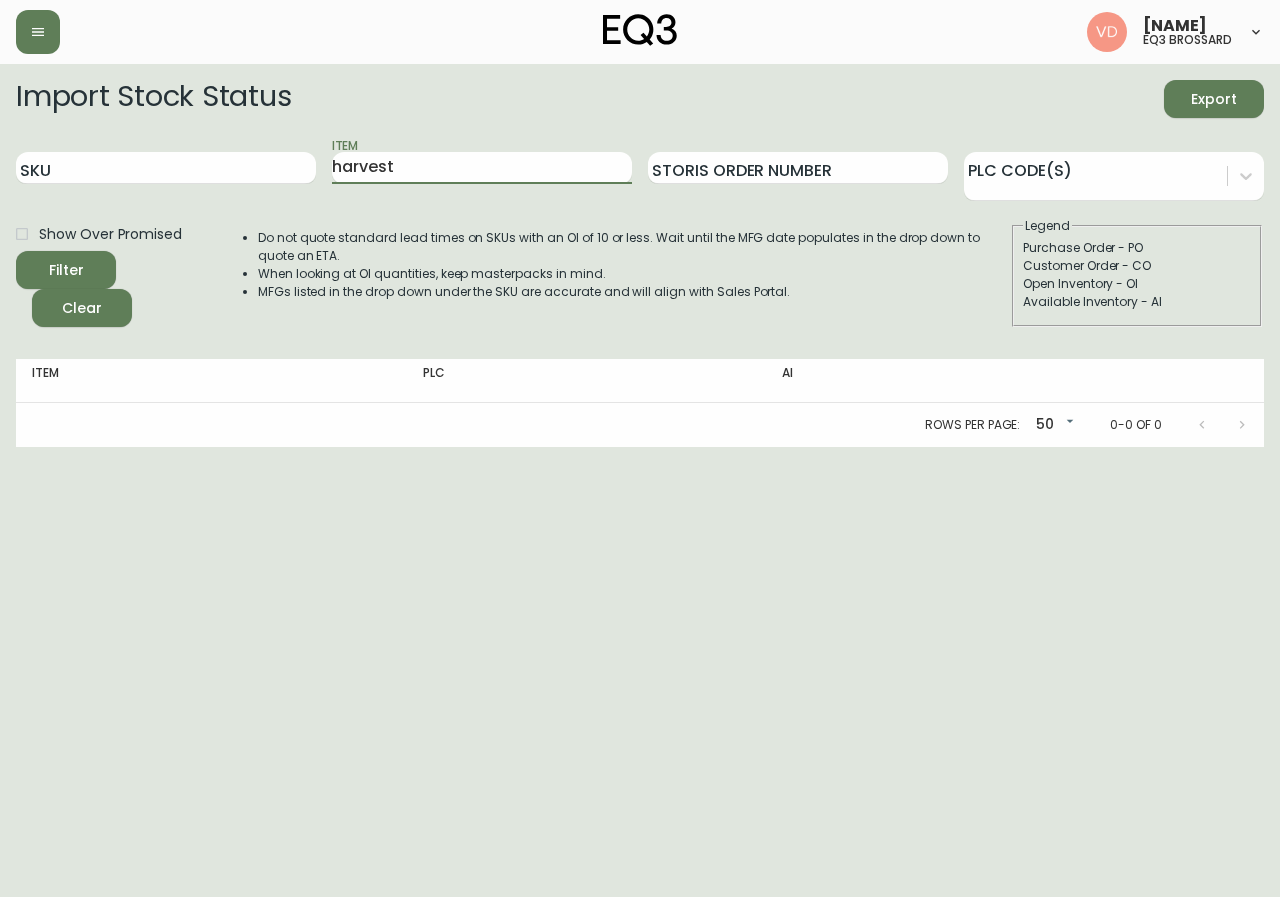 click on "Filter" at bounding box center [66, 270] 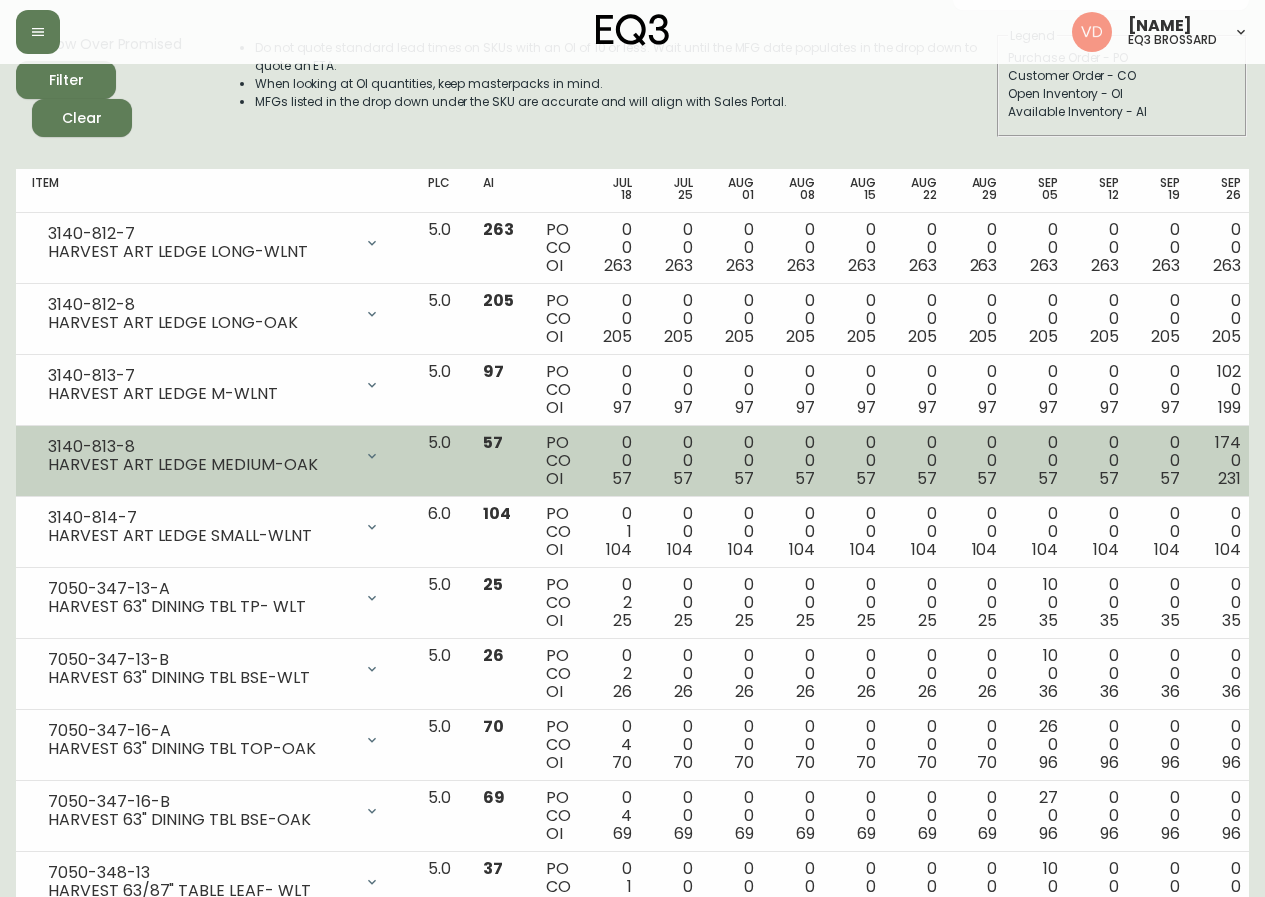 scroll, scrollTop: 85, scrollLeft: 0, axis: vertical 